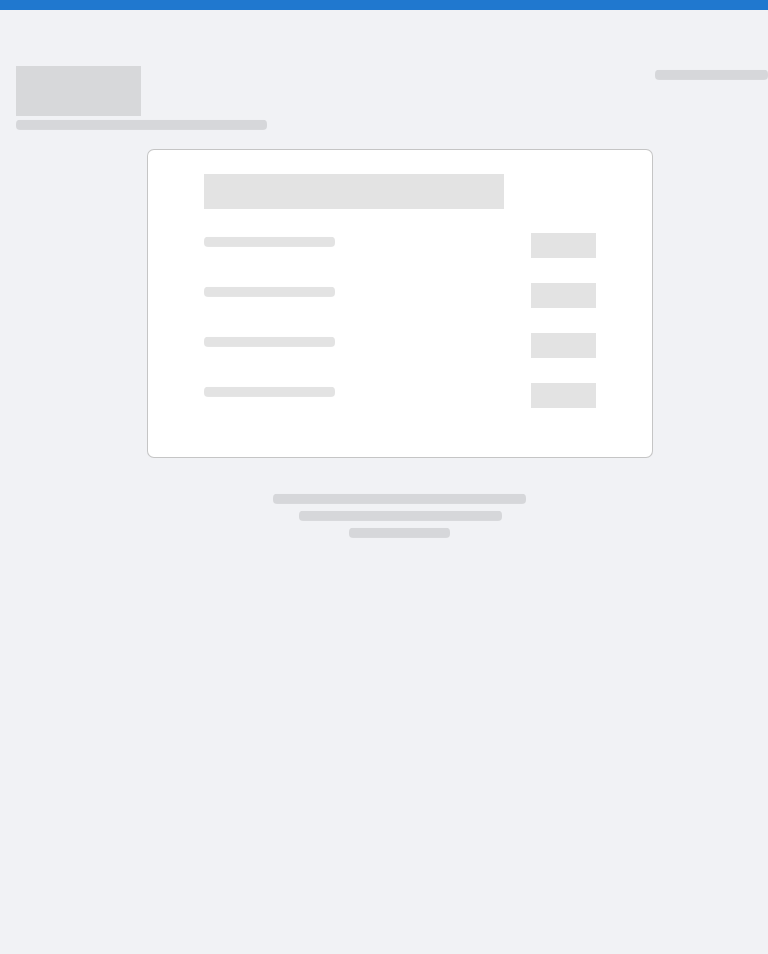 scroll, scrollTop: 0, scrollLeft: 0, axis: both 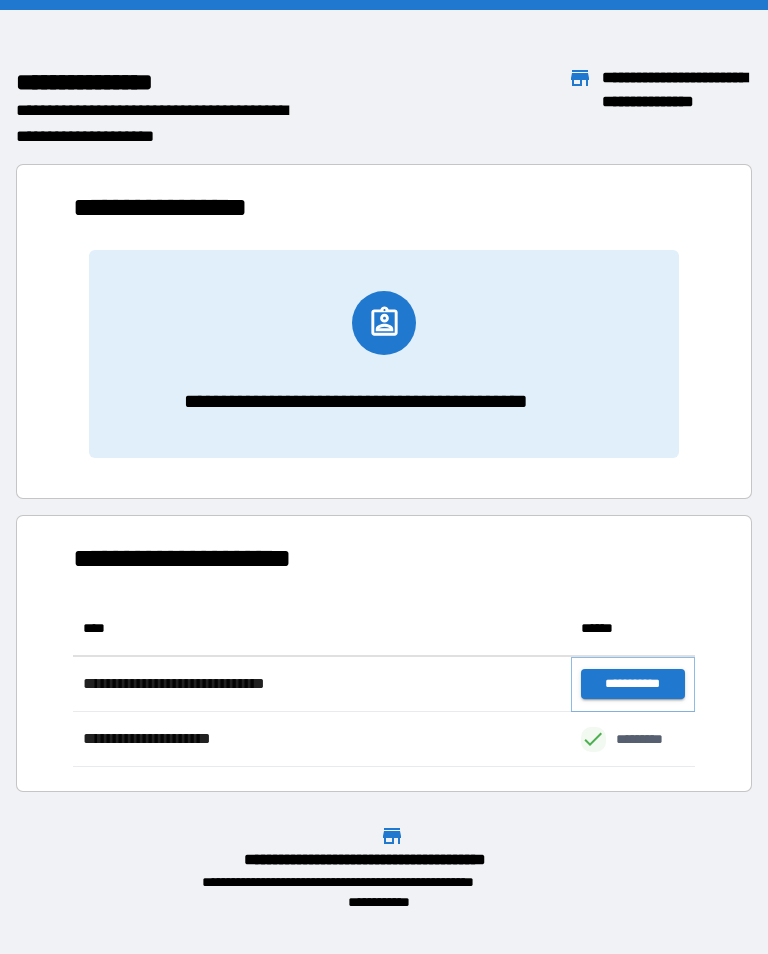 click on "**********" at bounding box center (633, 684) 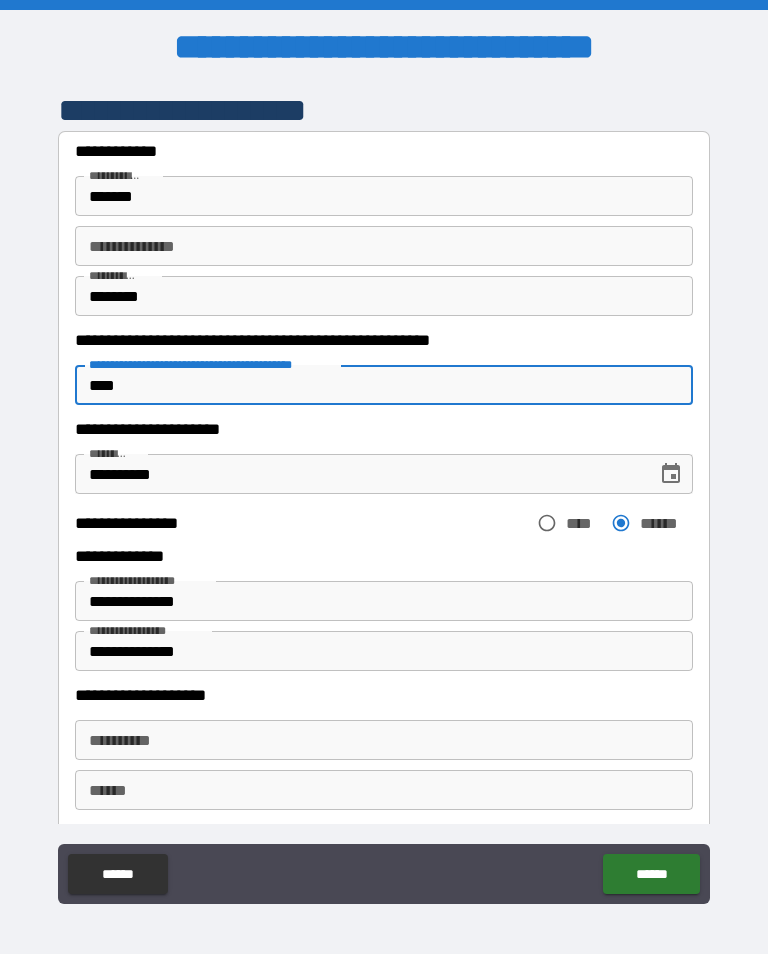 type on "****" 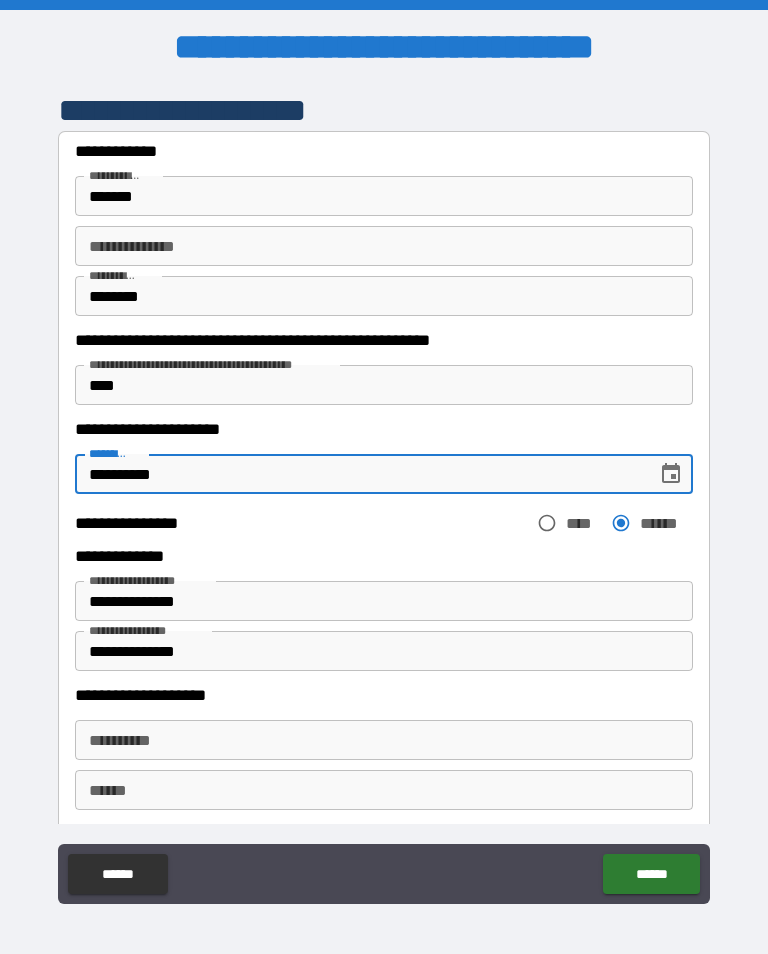 scroll, scrollTop: 0, scrollLeft: 0, axis: both 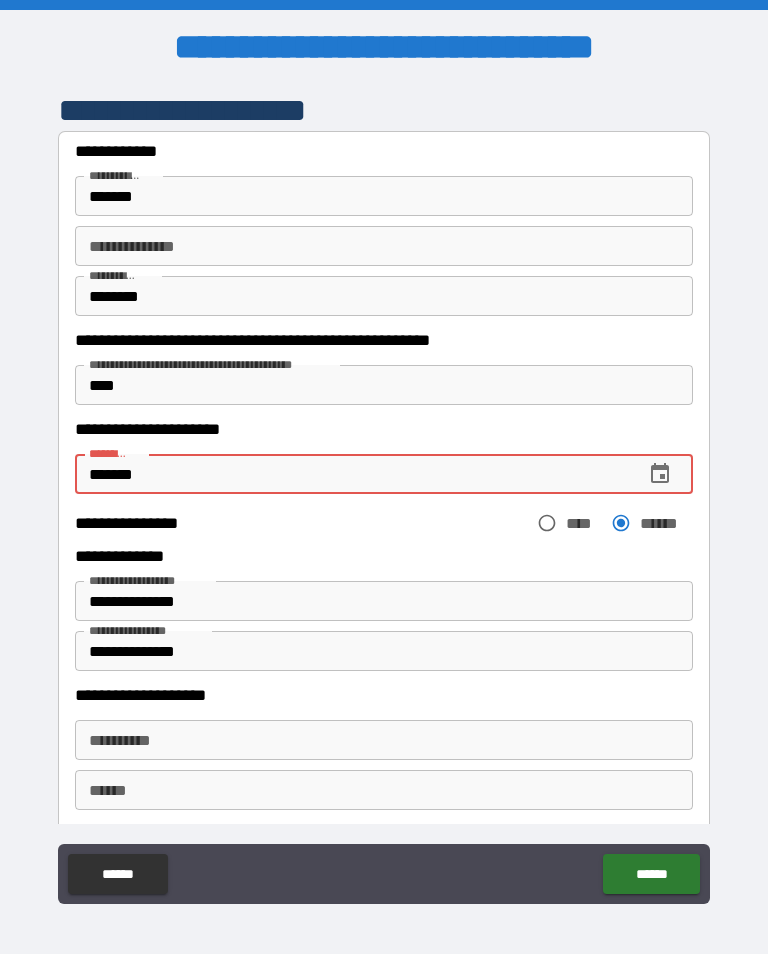 click on "*******" at bounding box center (353, 474) 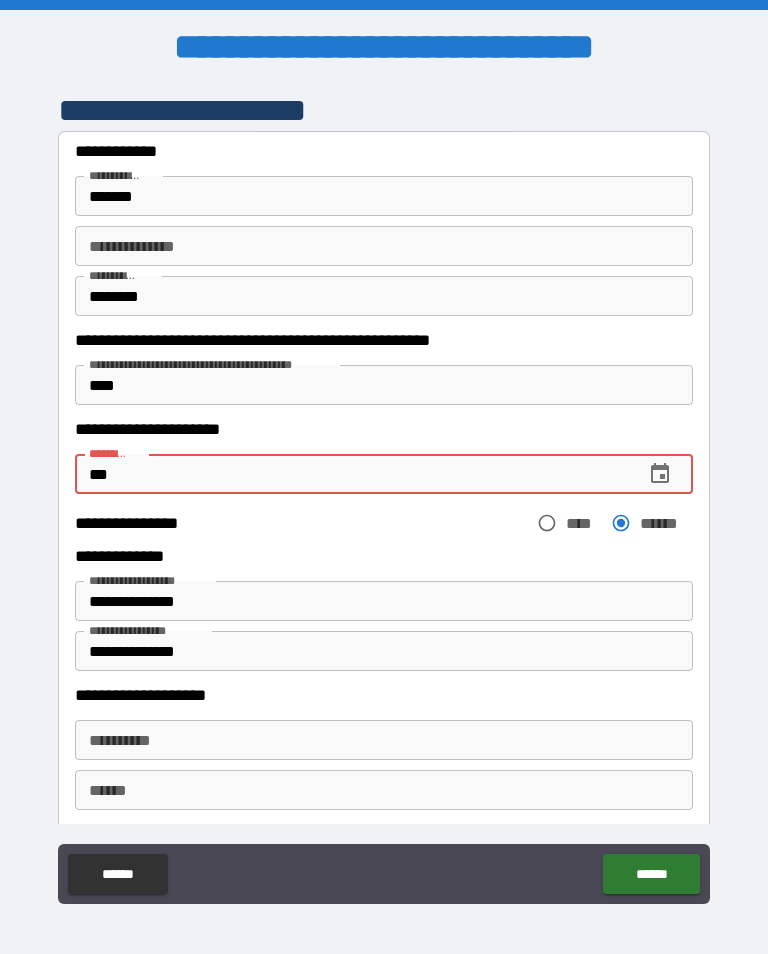 type on "*" 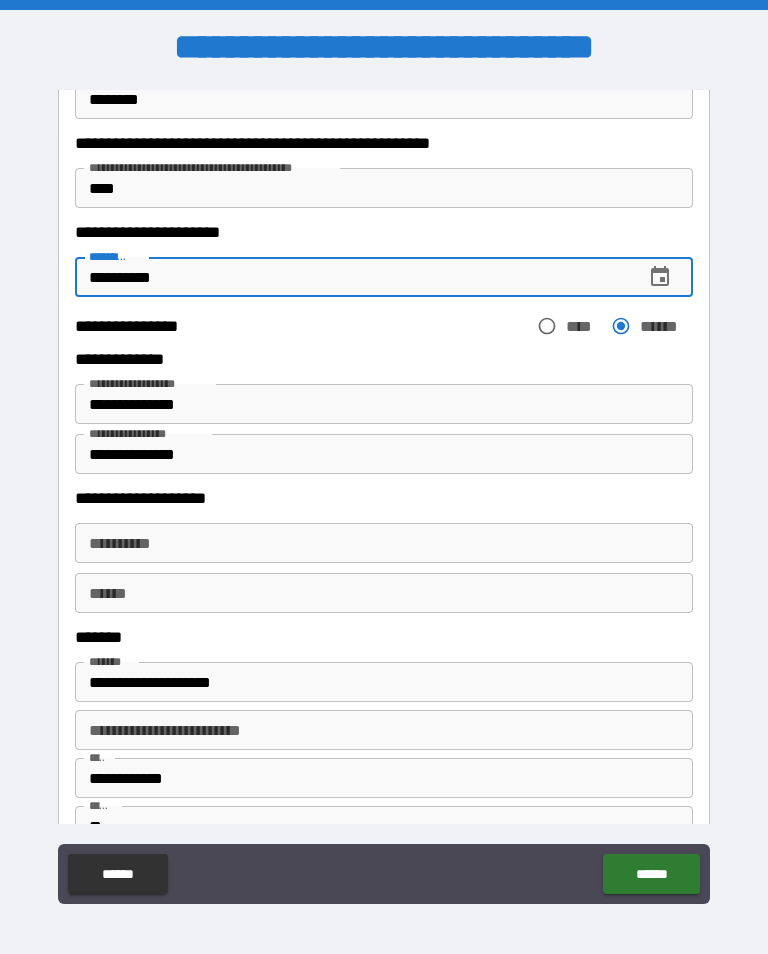 scroll, scrollTop: 211, scrollLeft: 0, axis: vertical 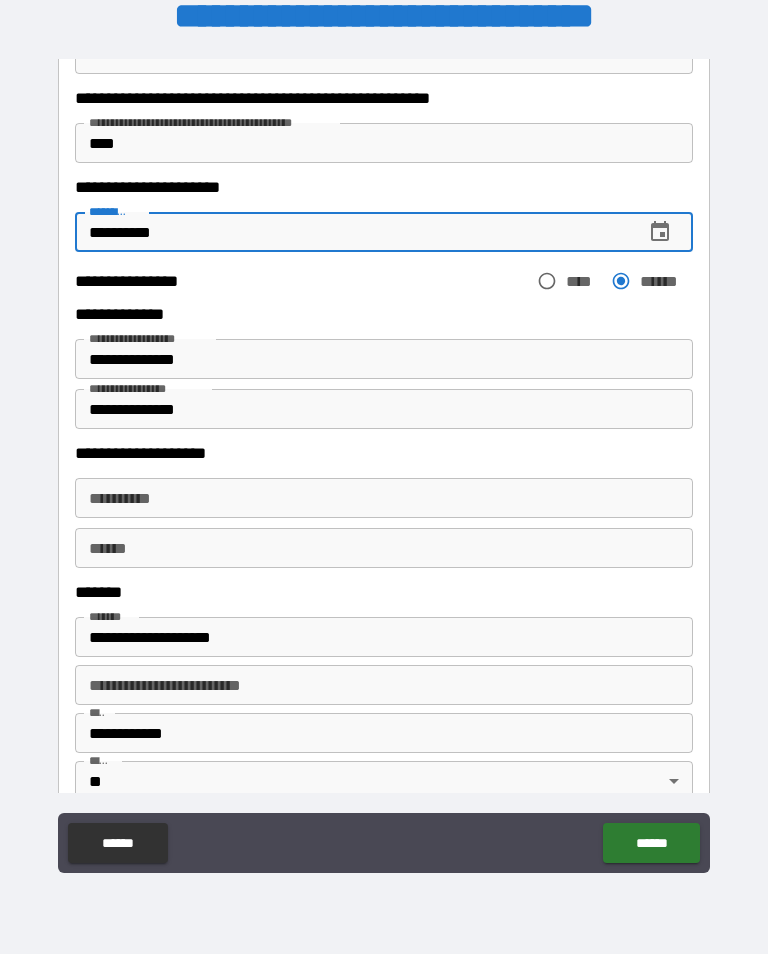 type on "**********" 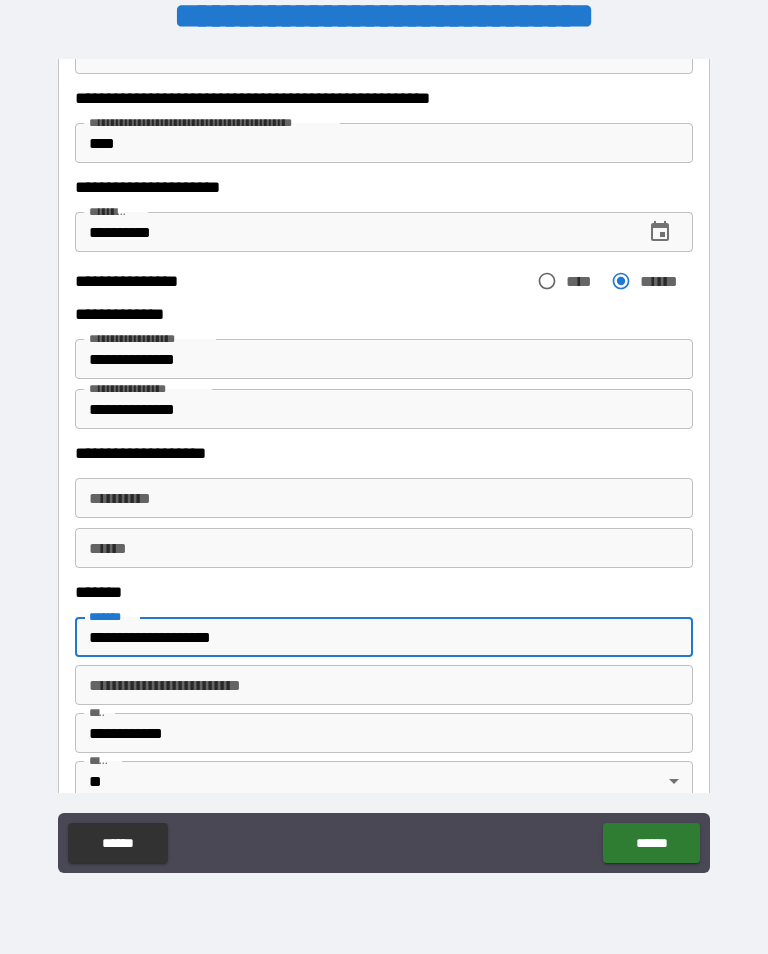 scroll, scrollTop: 314, scrollLeft: 0, axis: vertical 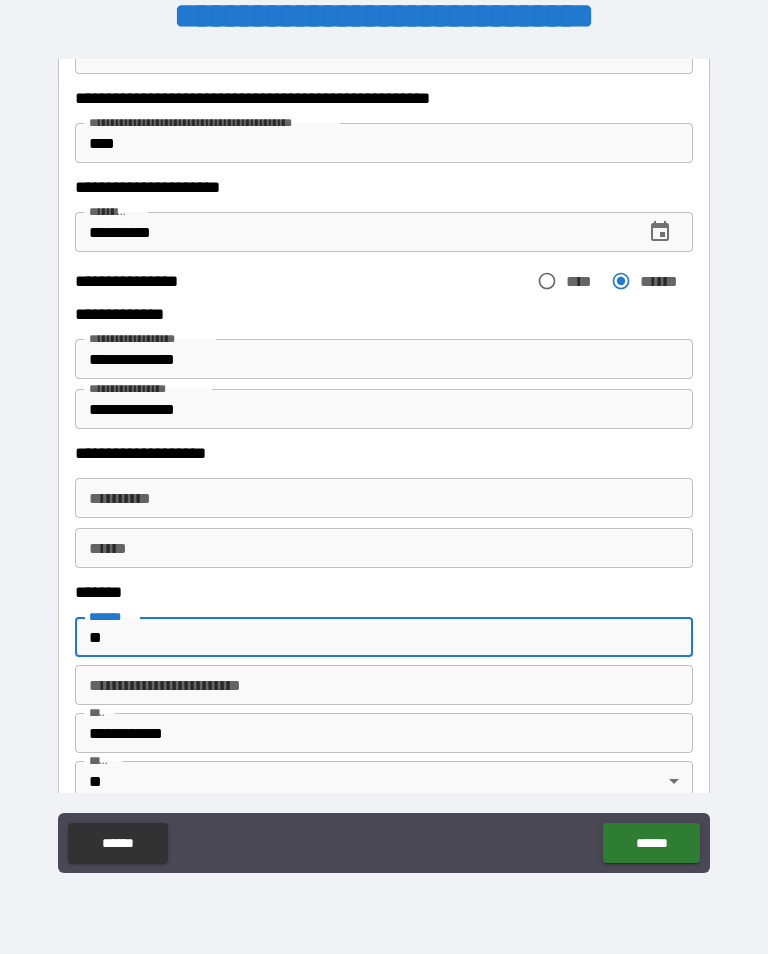 type on "*" 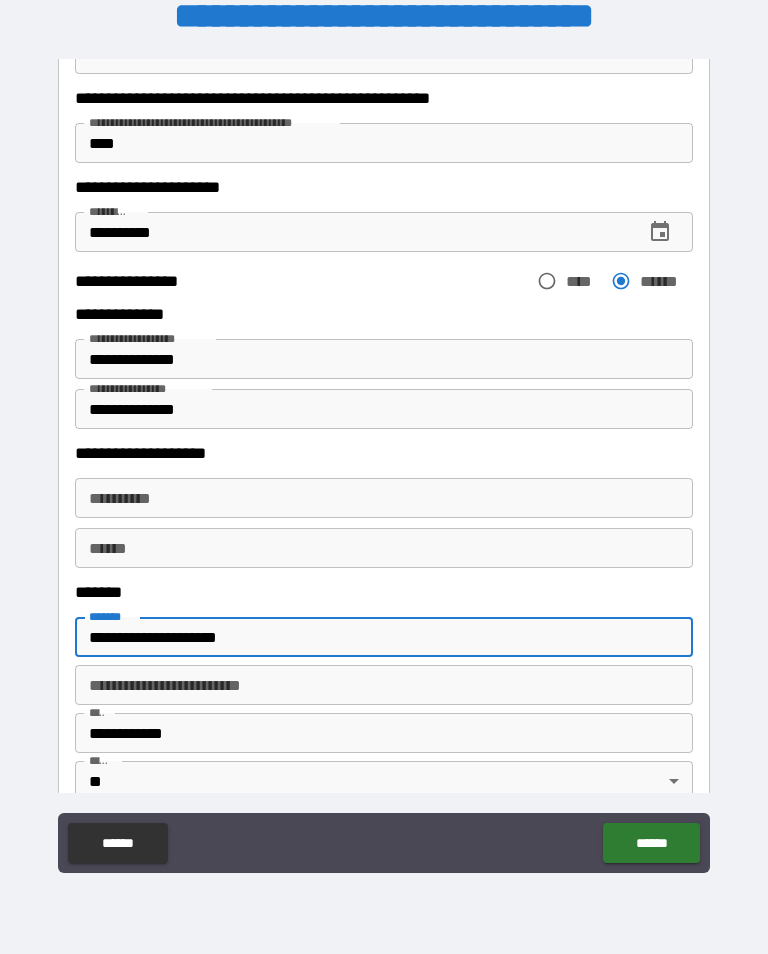 scroll, scrollTop: 314, scrollLeft: 0, axis: vertical 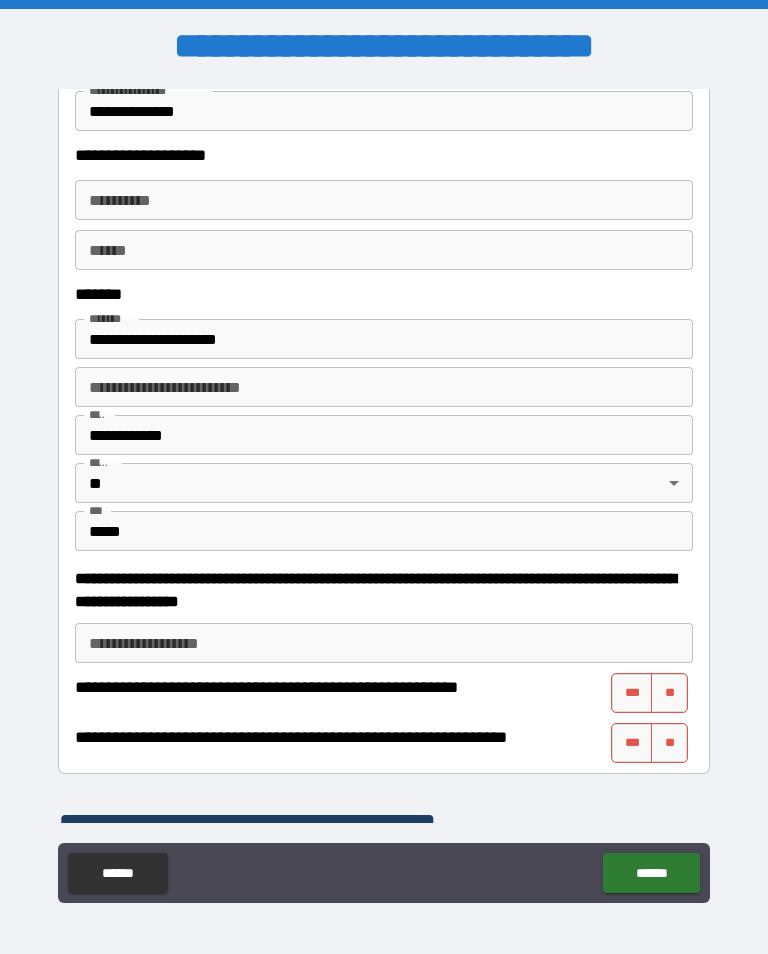 click on "***" at bounding box center [632, 693] 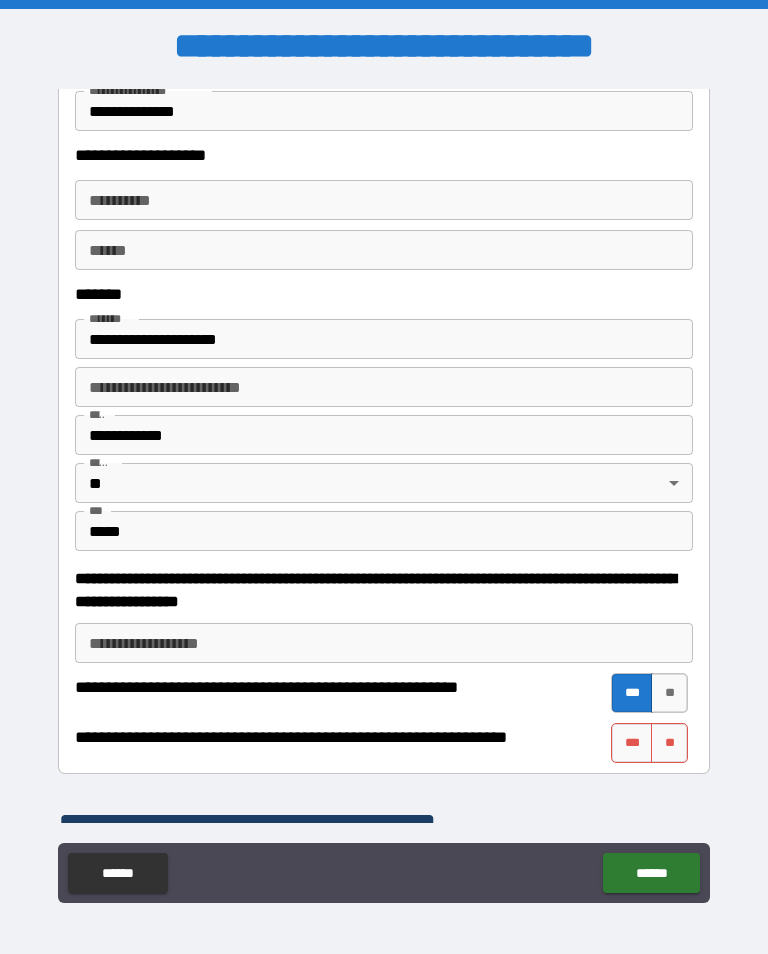 click on "***" at bounding box center [632, 743] 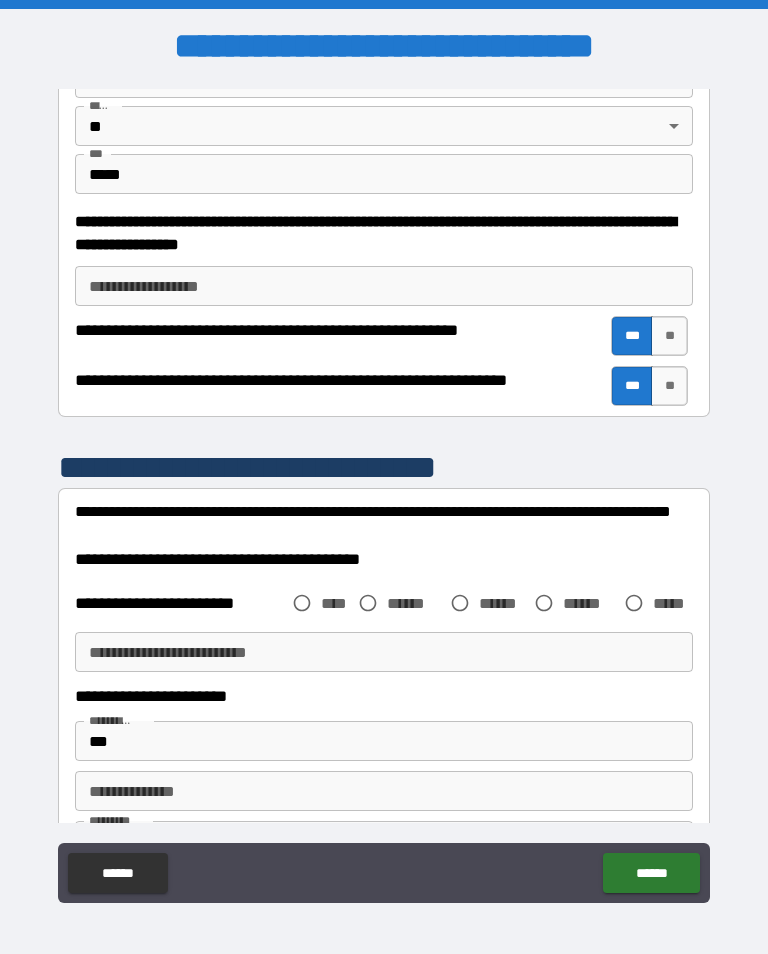 scroll, scrollTop: 913, scrollLeft: 0, axis: vertical 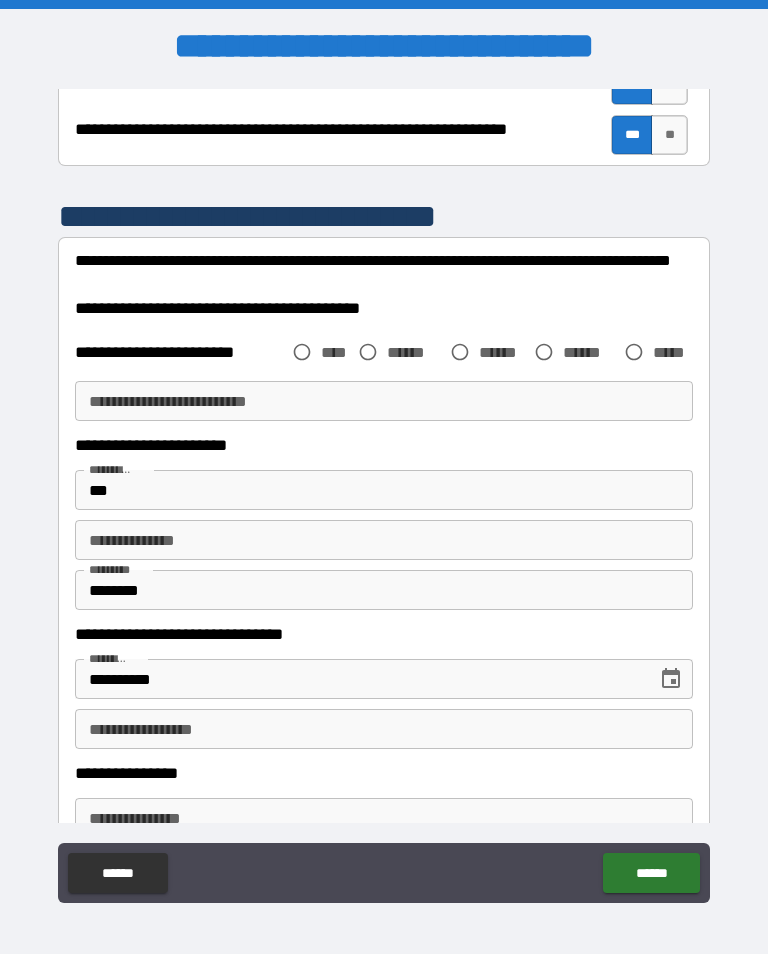 click on "**********" at bounding box center (384, 494) 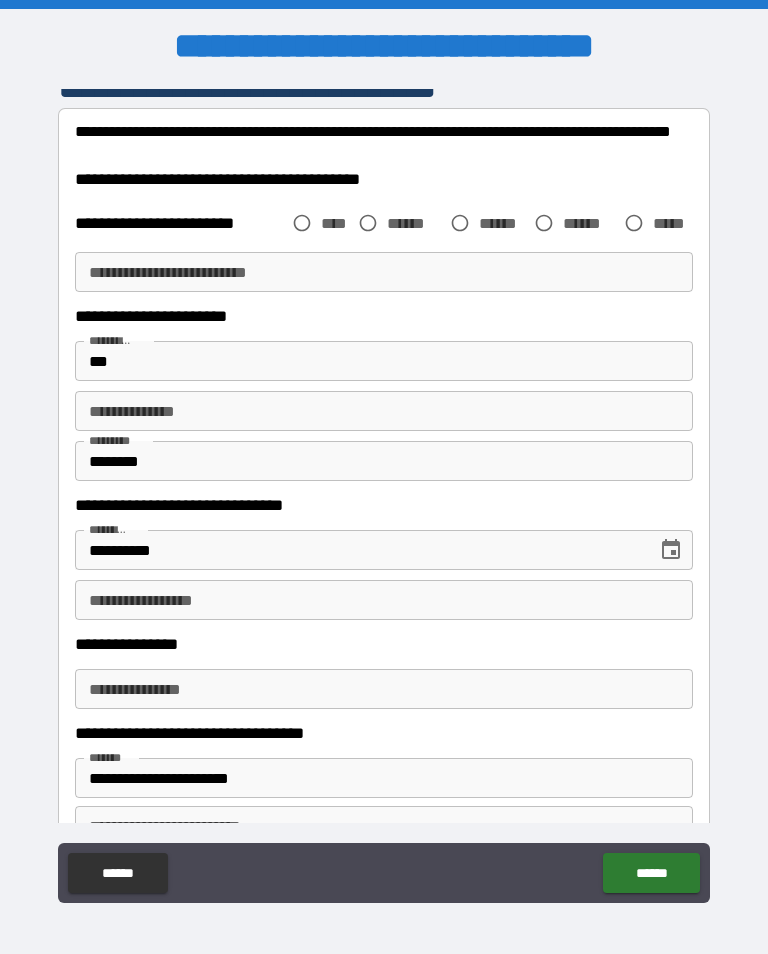 scroll, scrollTop: 1276, scrollLeft: 0, axis: vertical 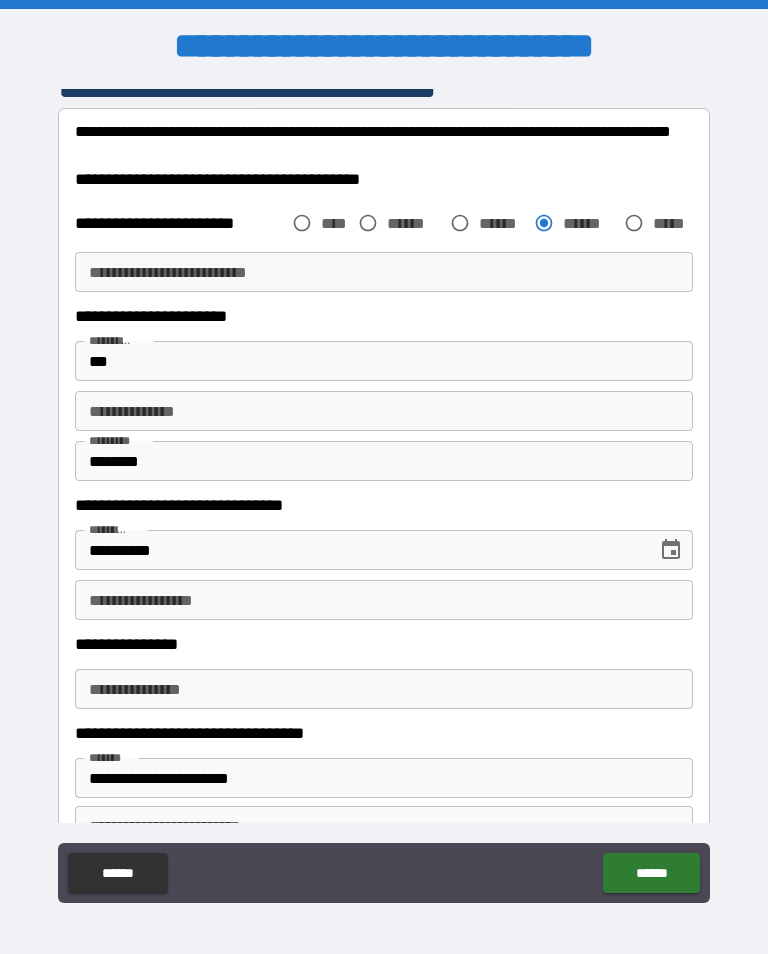 click on "**********" at bounding box center [359, 550] 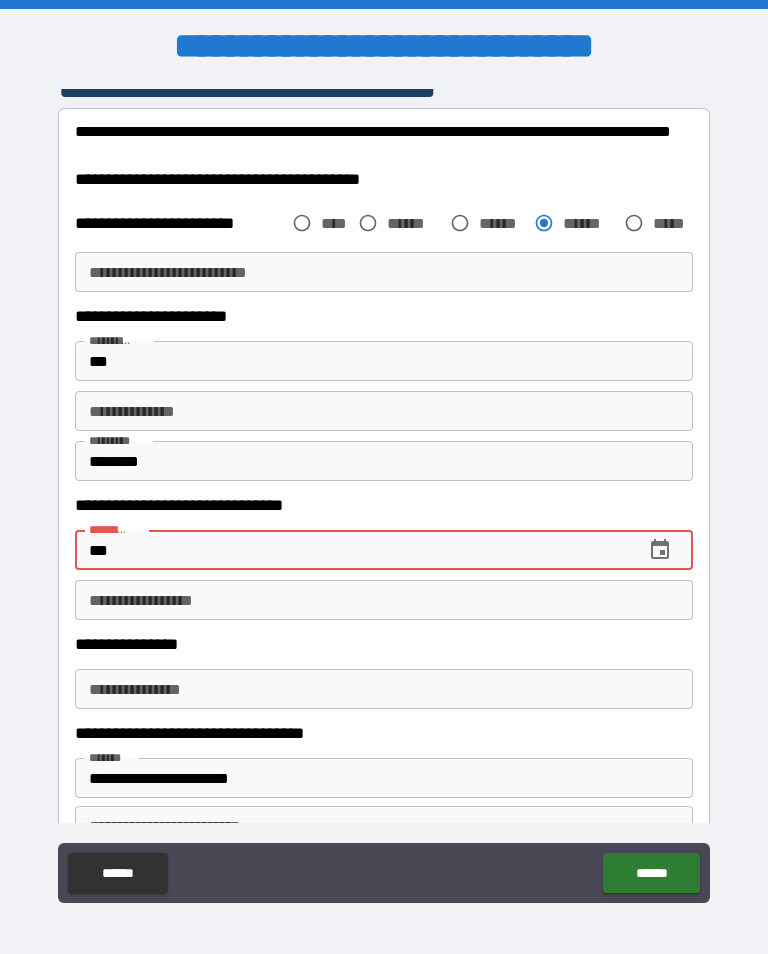 type on "*" 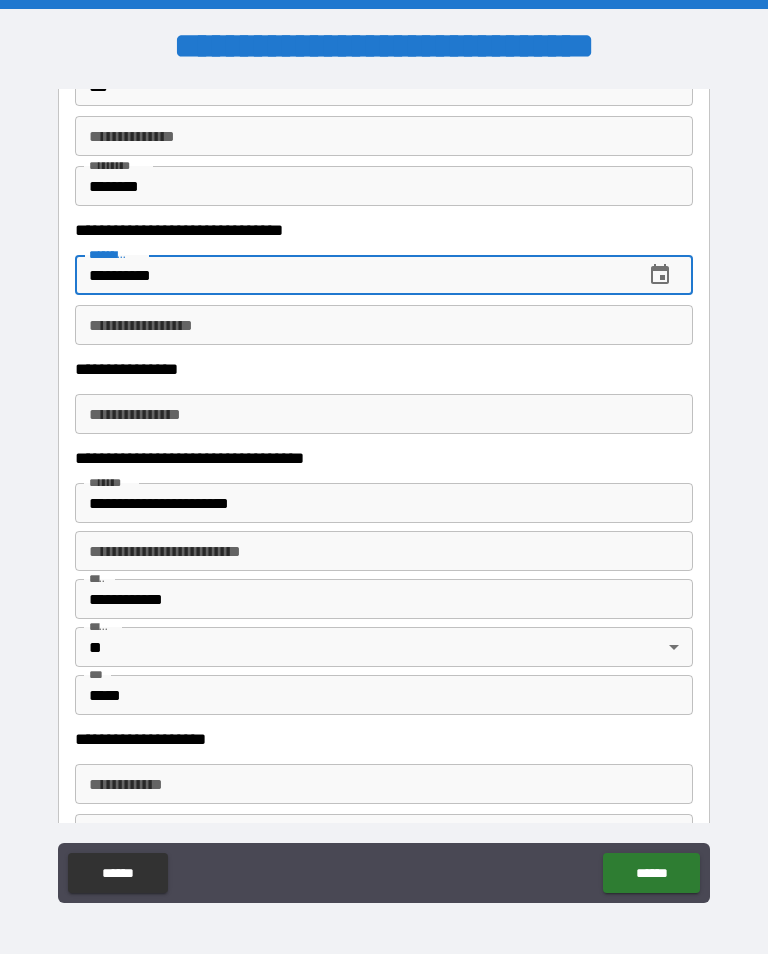 scroll, scrollTop: 1550, scrollLeft: 0, axis: vertical 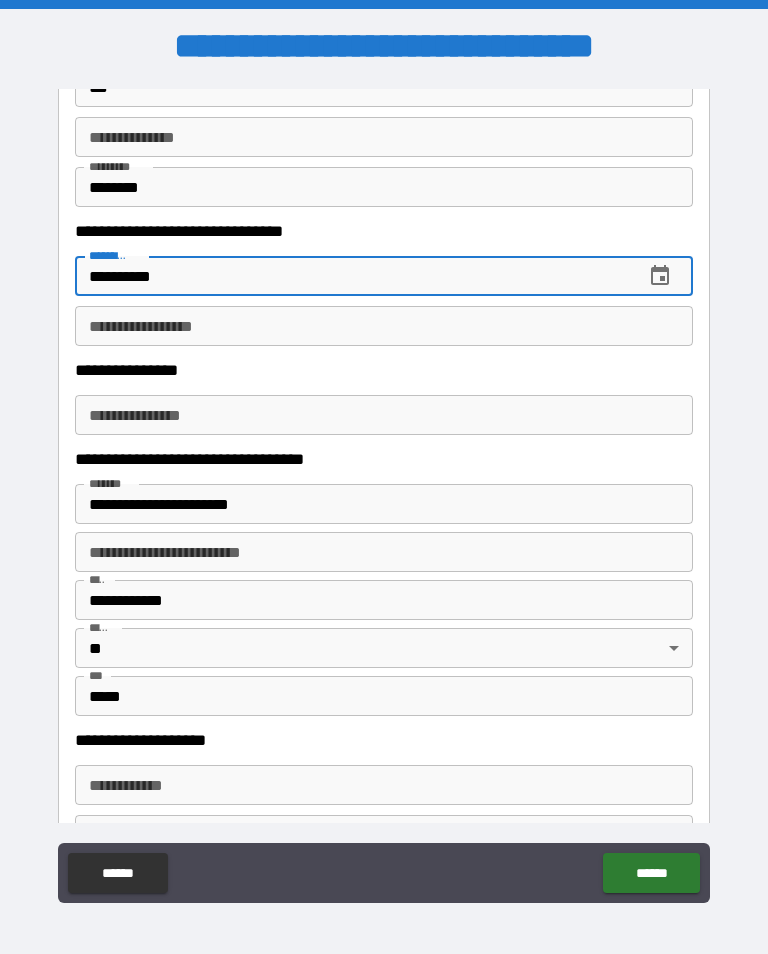 type on "**********" 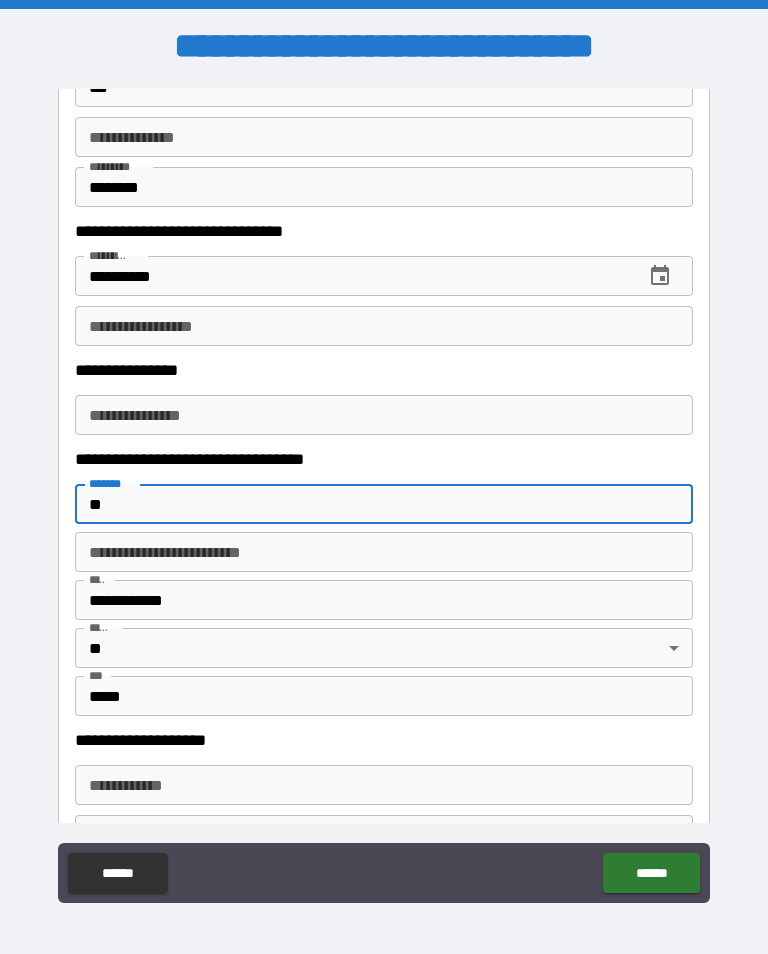 type on "*" 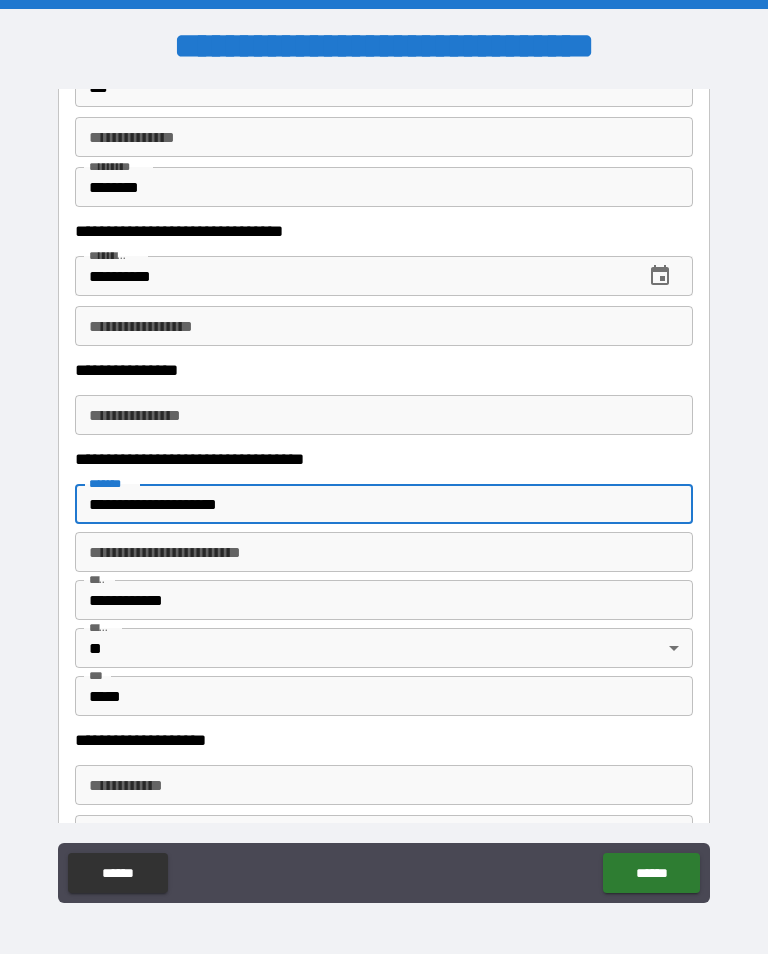 type on "**********" 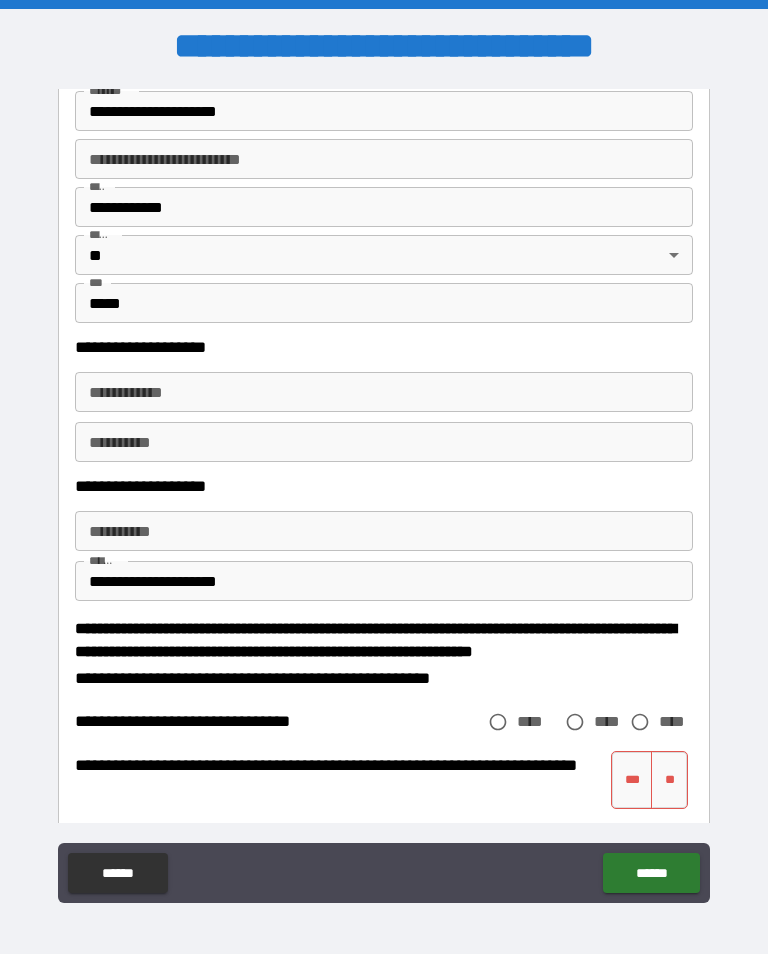 scroll, scrollTop: 1942, scrollLeft: 0, axis: vertical 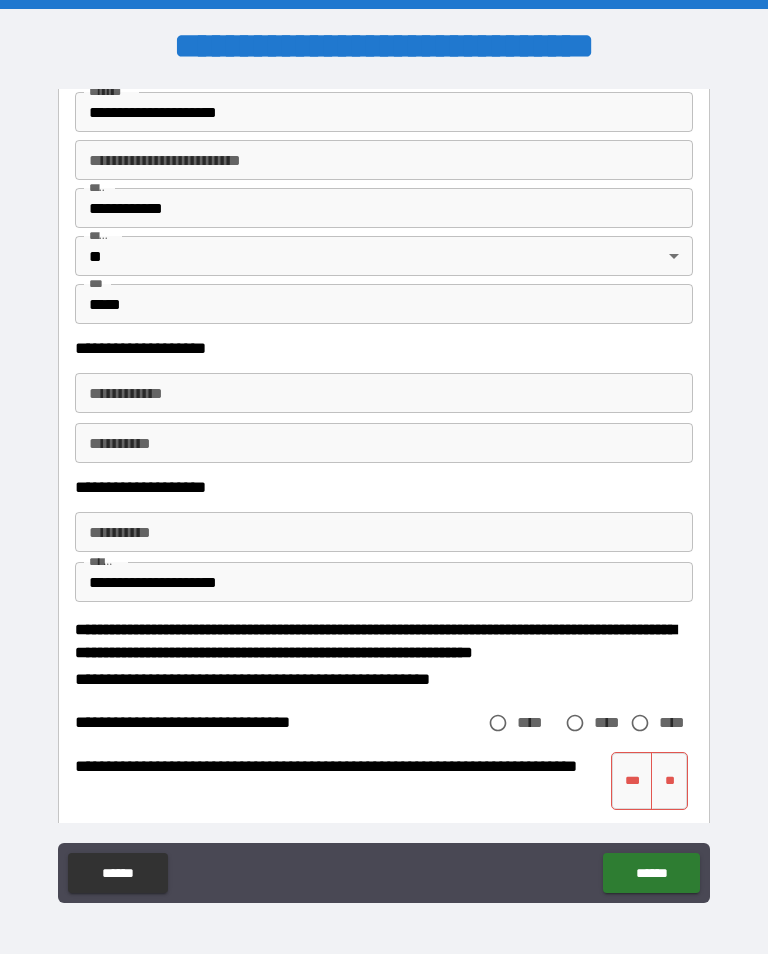 click on "**********" at bounding box center [384, 393] 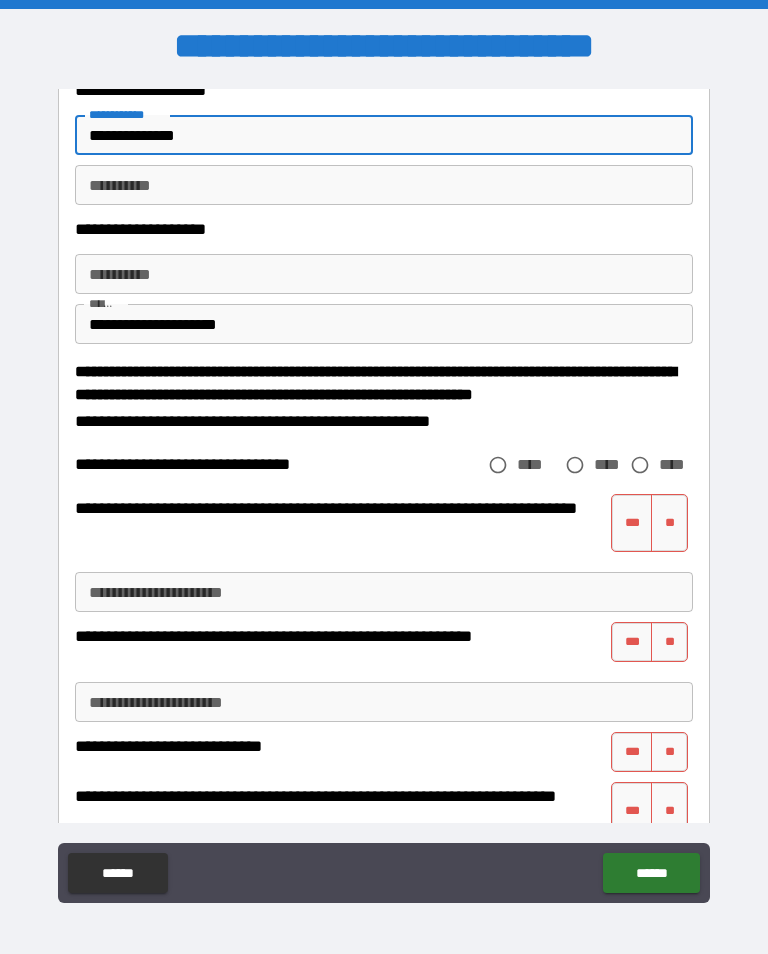 scroll, scrollTop: 2227, scrollLeft: 0, axis: vertical 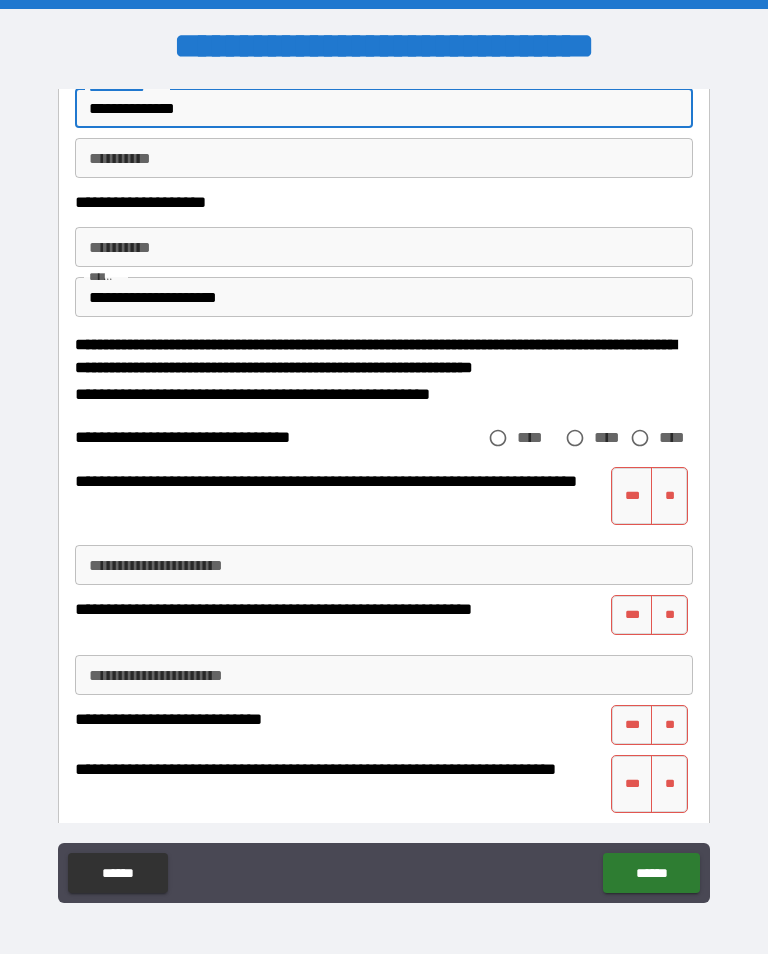 type on "**********" 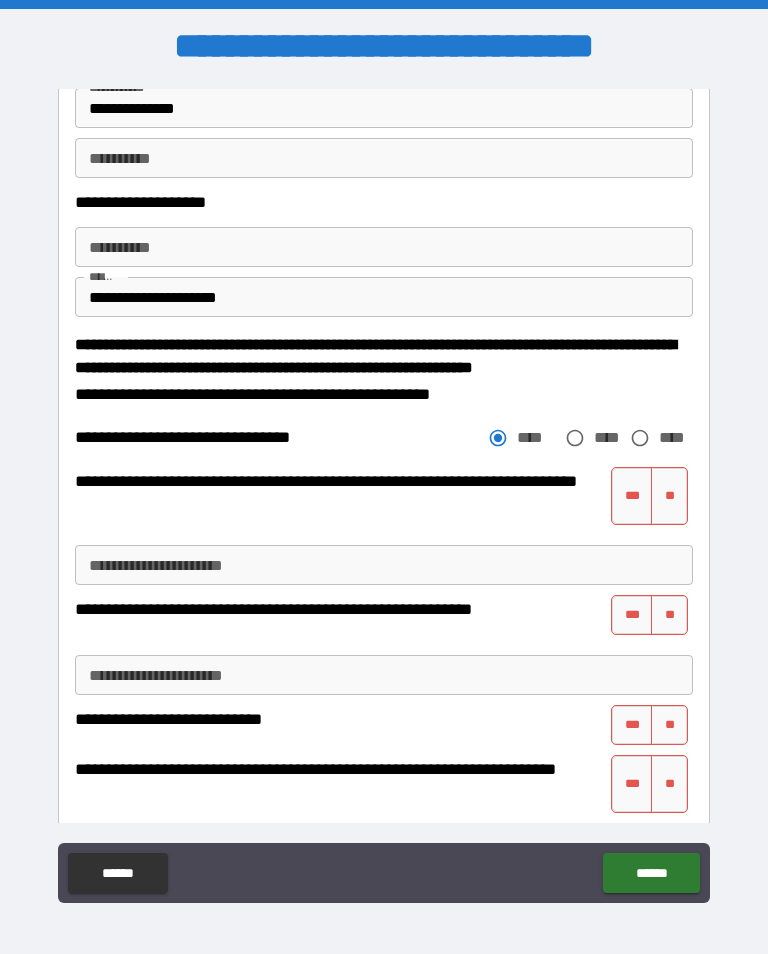 click on "**" at bounding box center [669, 496] 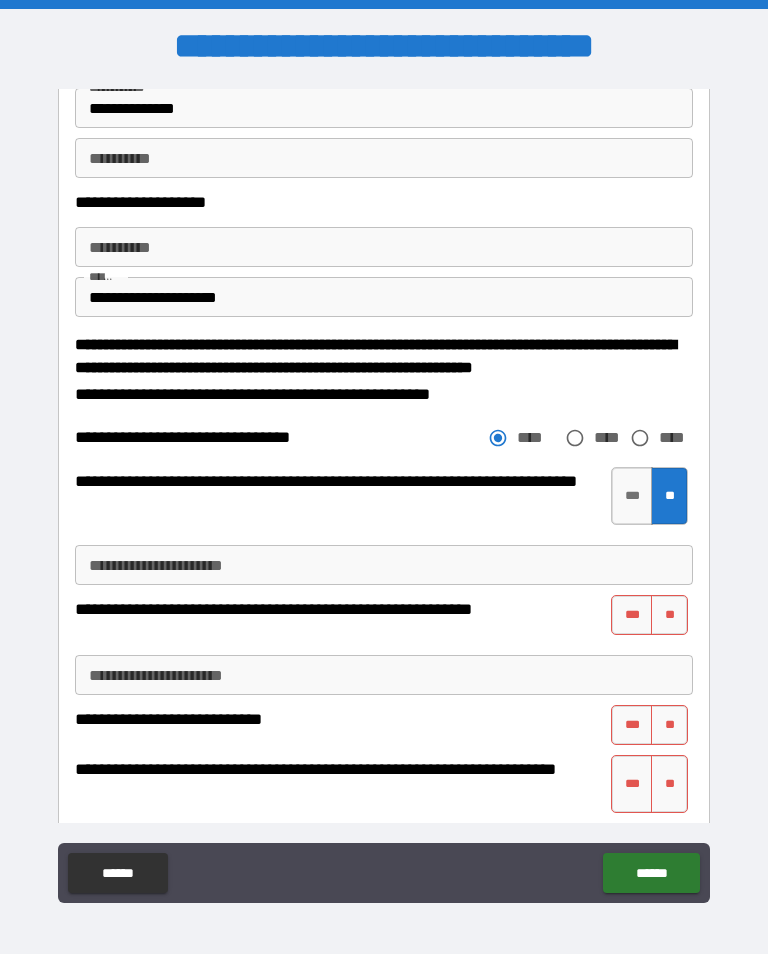 click on "**" at bounding box center (669, 615) 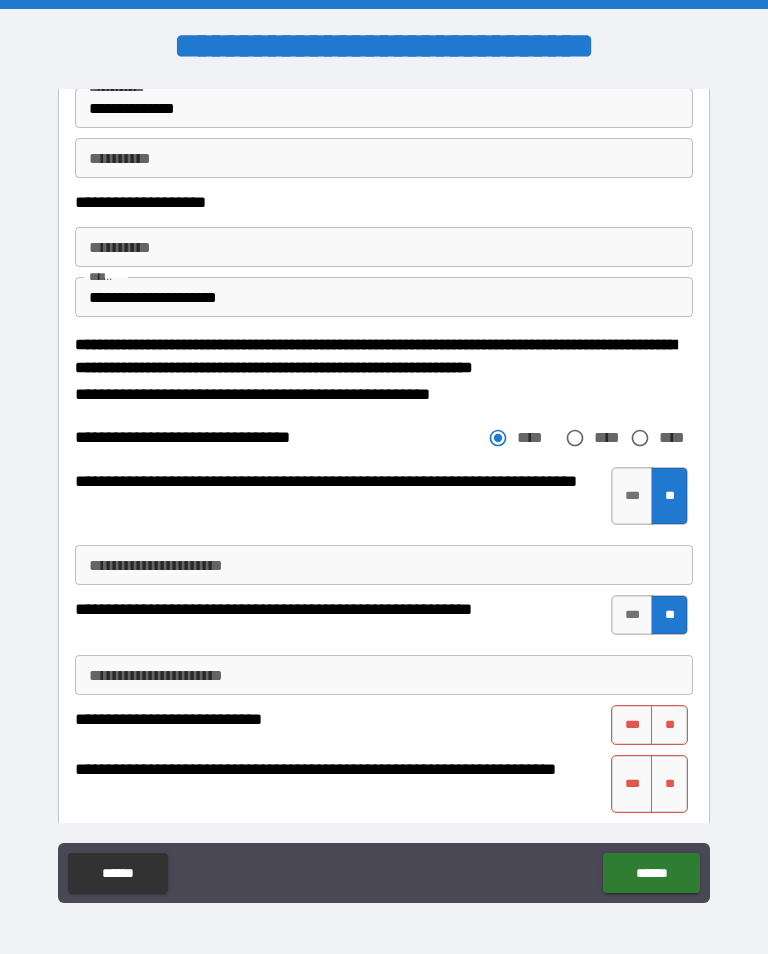 click on "**" at bounding box center [669, 725] 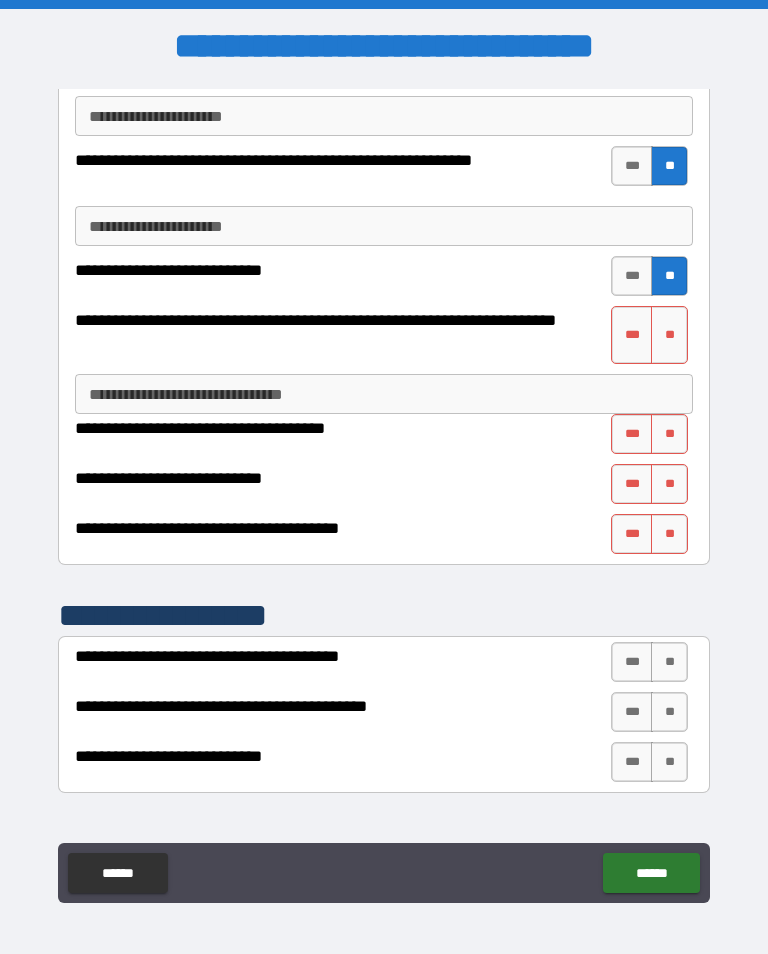 scroll, scrollTop: 2677, scrollLeft: 0, axis: vertical 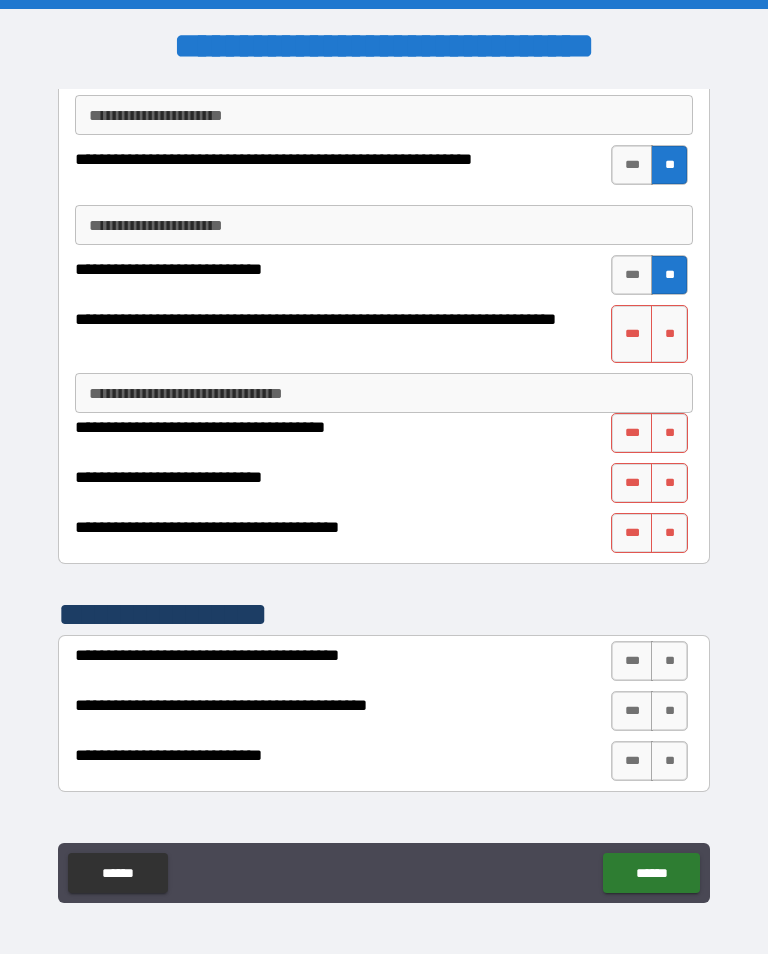 click on "**" at bounding box center [669, 334] 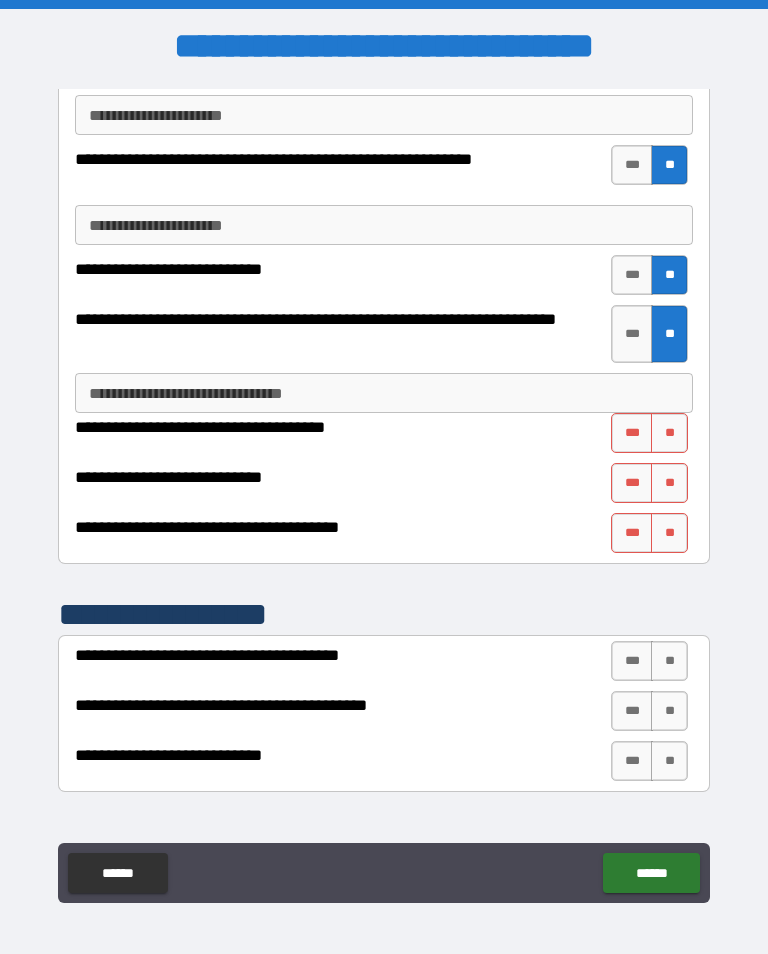 click on "**" at bounding box center (669, 433) 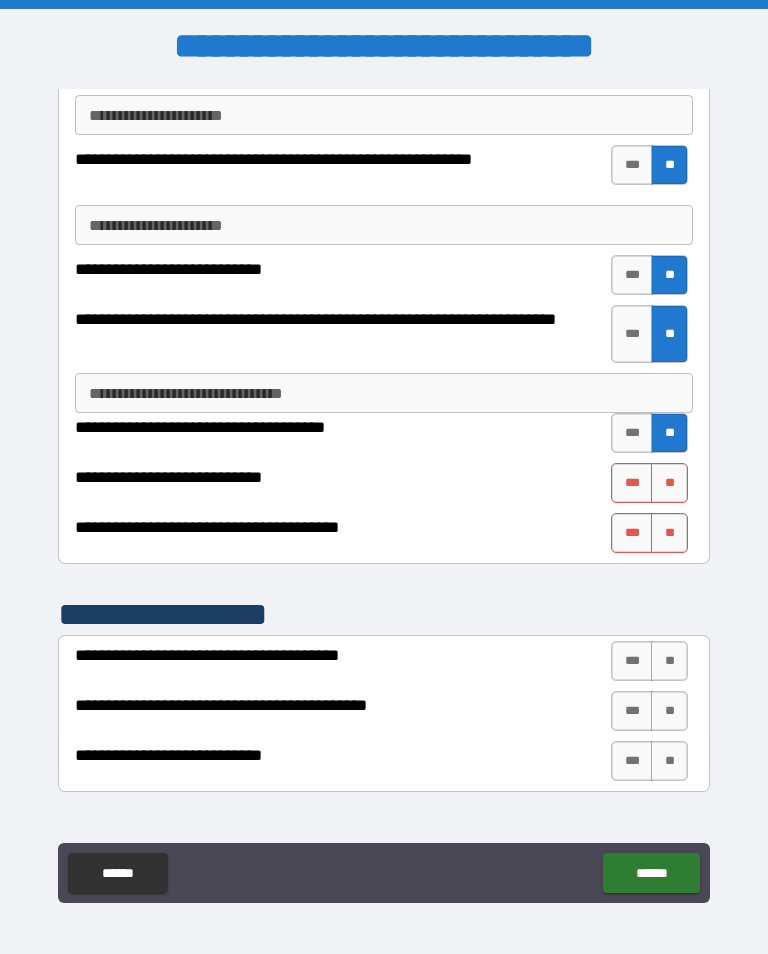 click on "**" at bounding box center (669, 483) 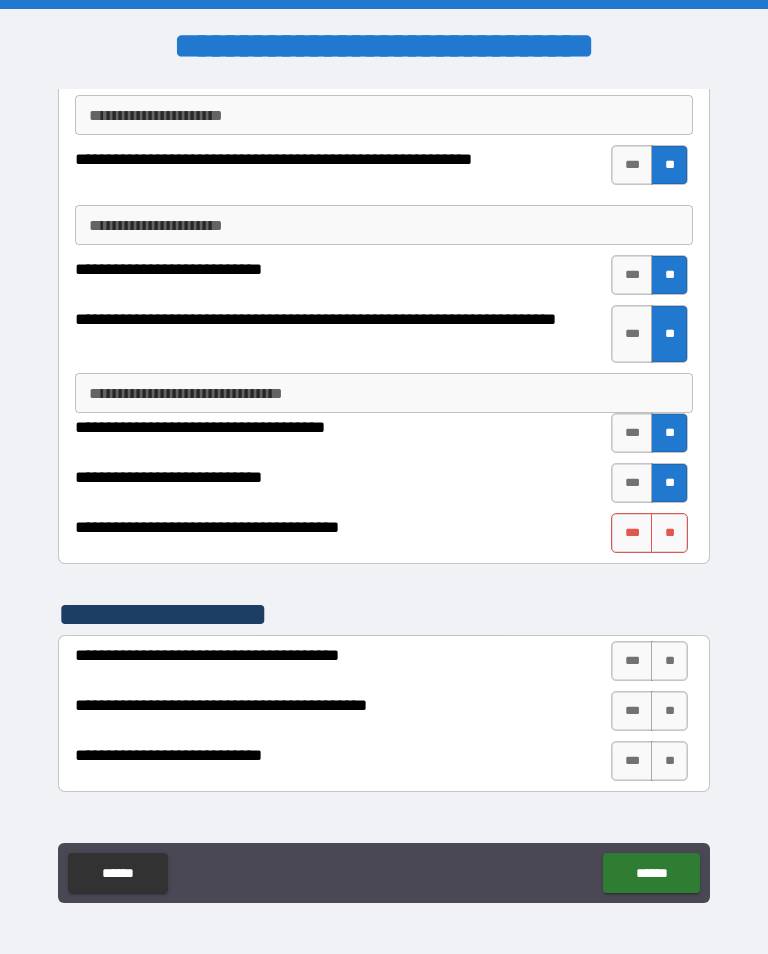 click on "**" at bounding box center [669, 533] 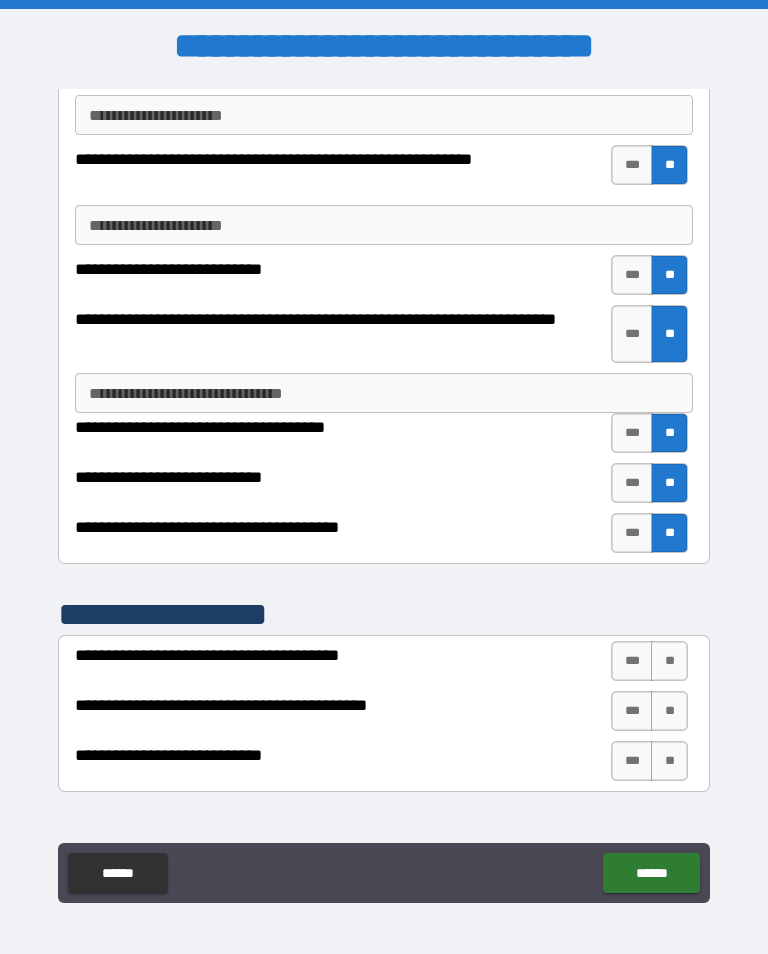 click on "***" at bounding box center (632, 533) 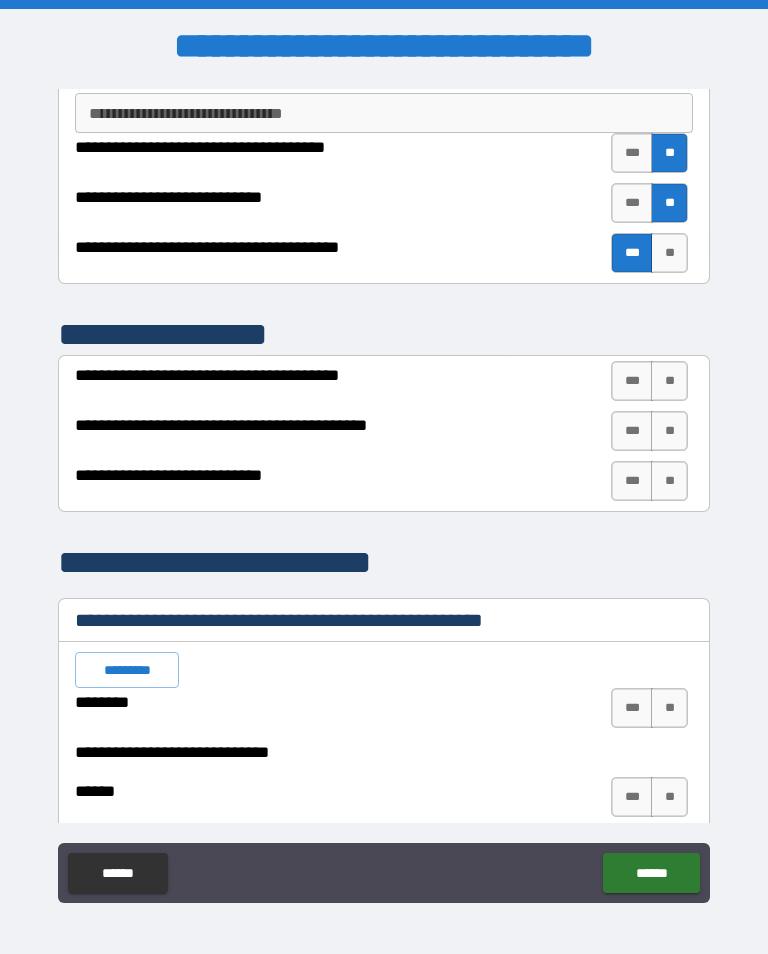 scroll, scrollTop: 2964, scrollLeft: 0, axis: vertical 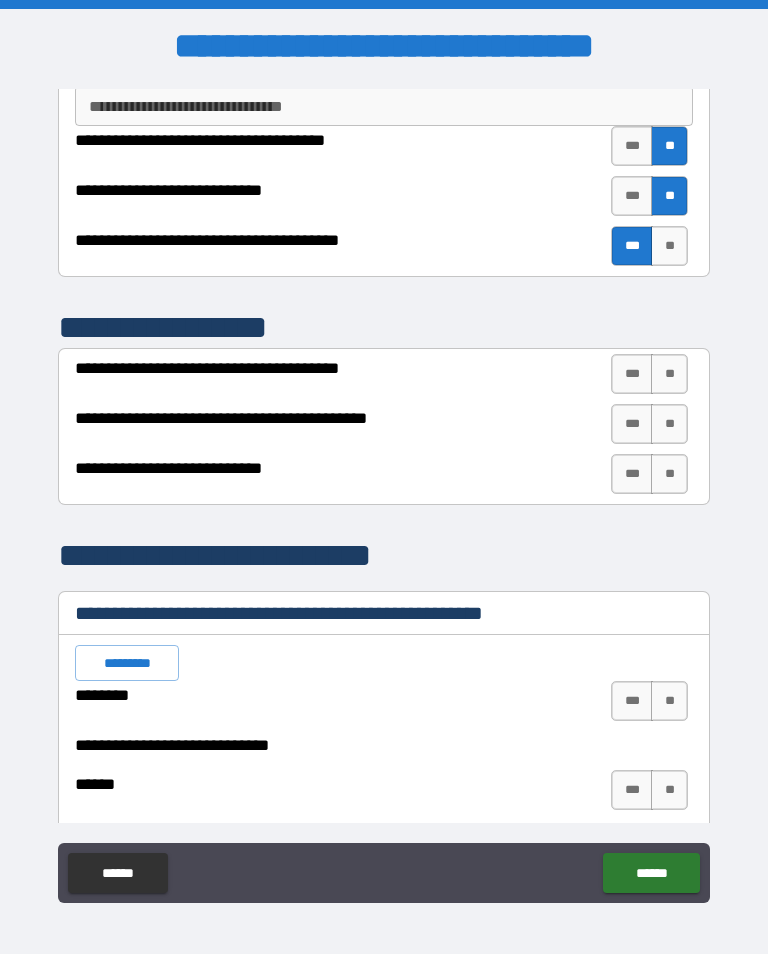 click on "***" at bounding box center (632, 374) 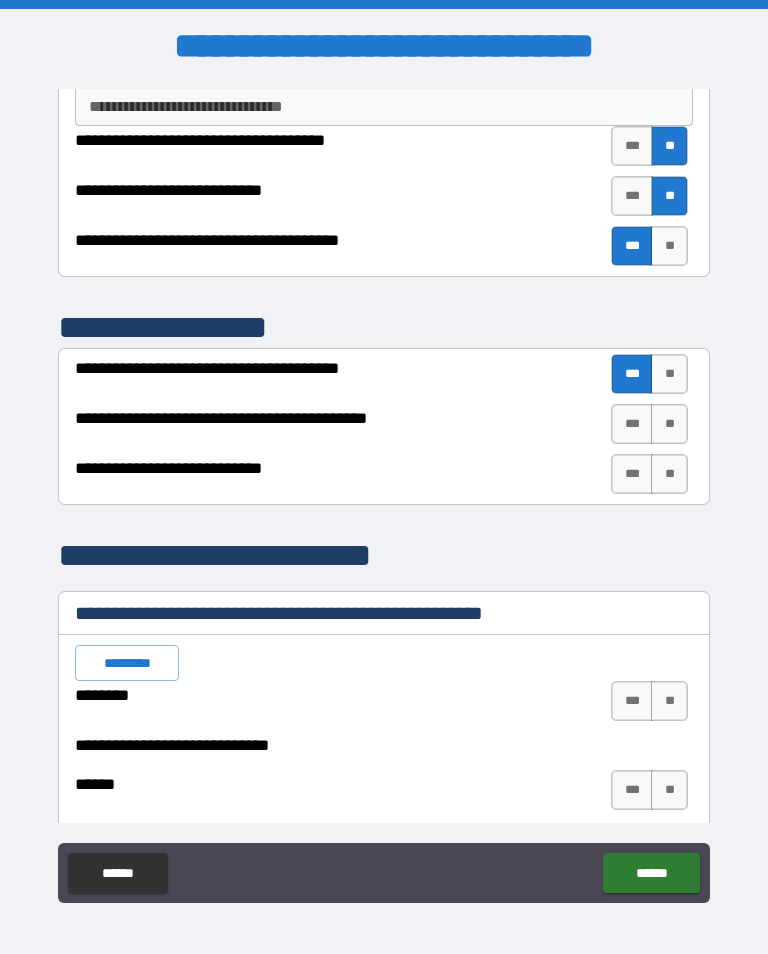 click on "**" at bounding box center [669, 424] 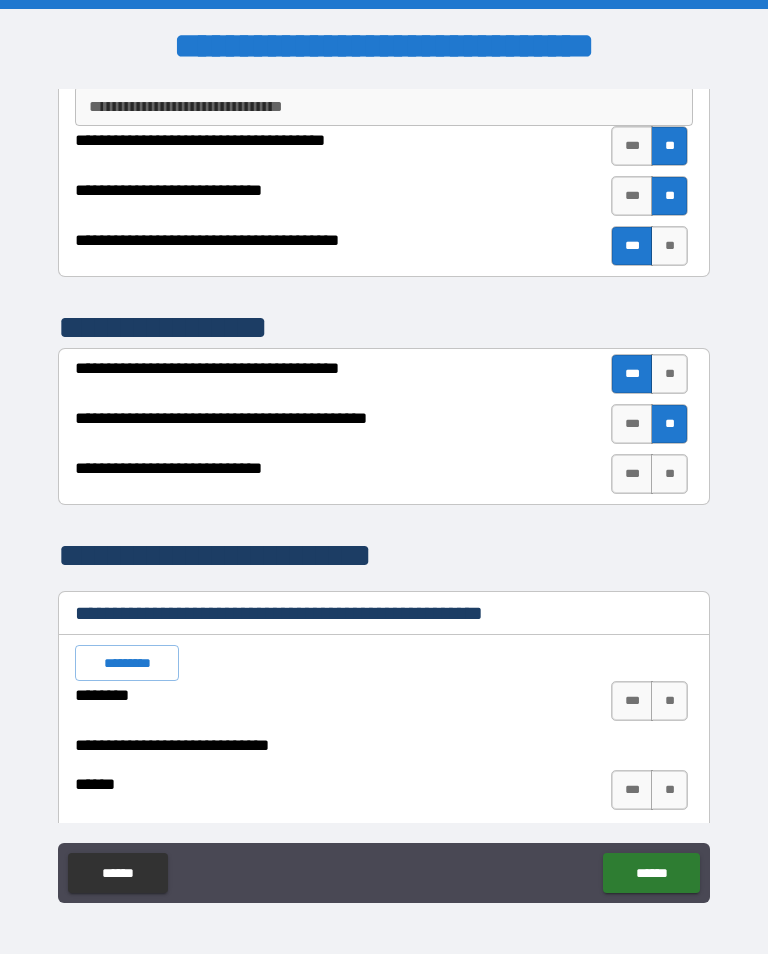 click on "**" at bounding box center (669, 474) 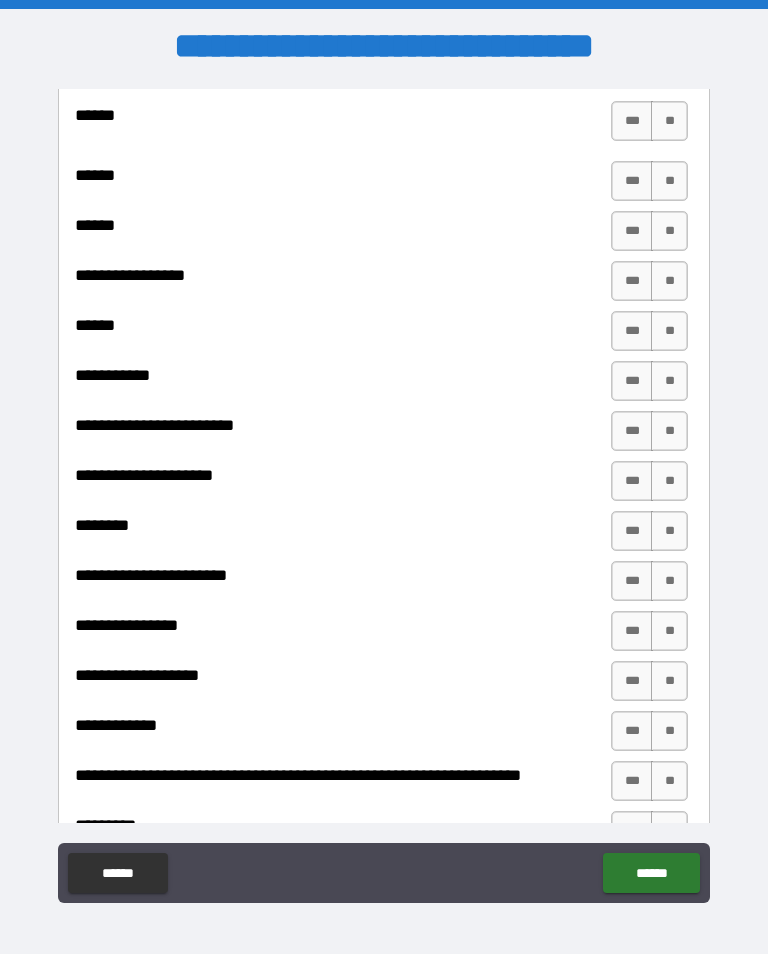 scroll, scrollTop: 3435, scrollLeft: 0, axis: vertical 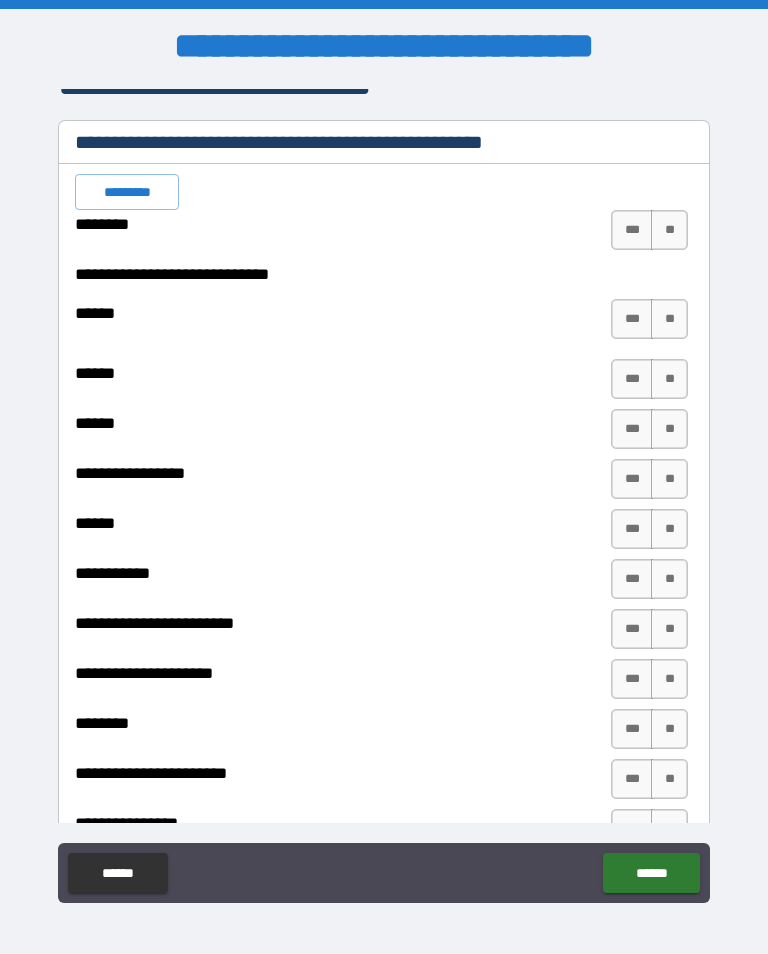 click on "*********" at bounding box center (127, 192) 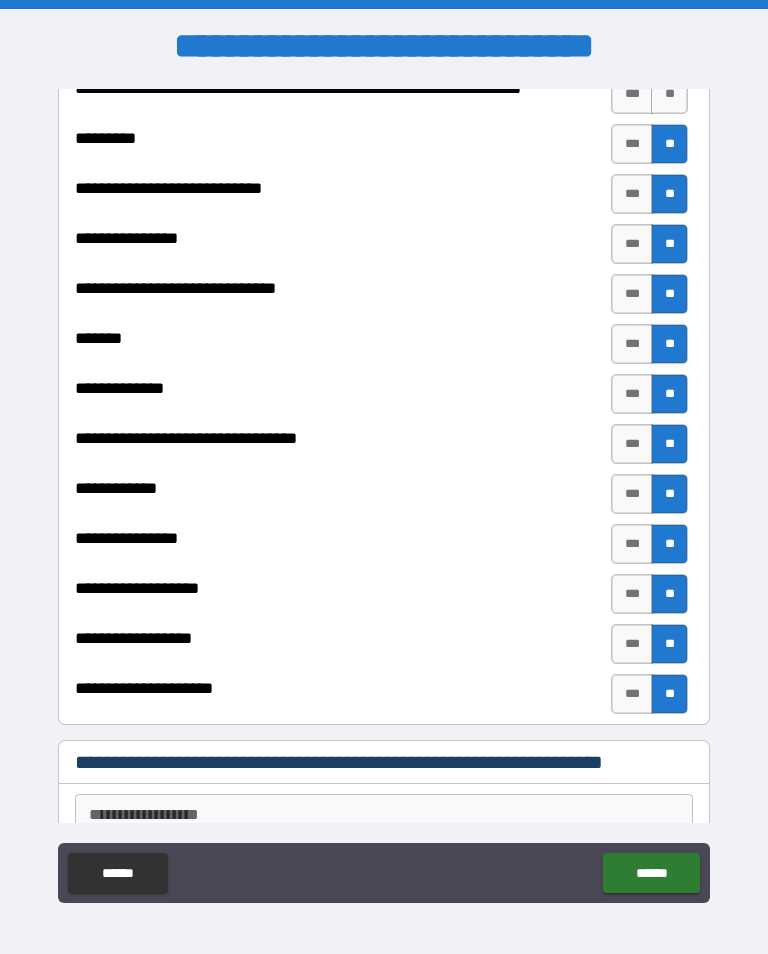 scroll, scrollTop: 4353, scrollLeft: 0, axis: vertical 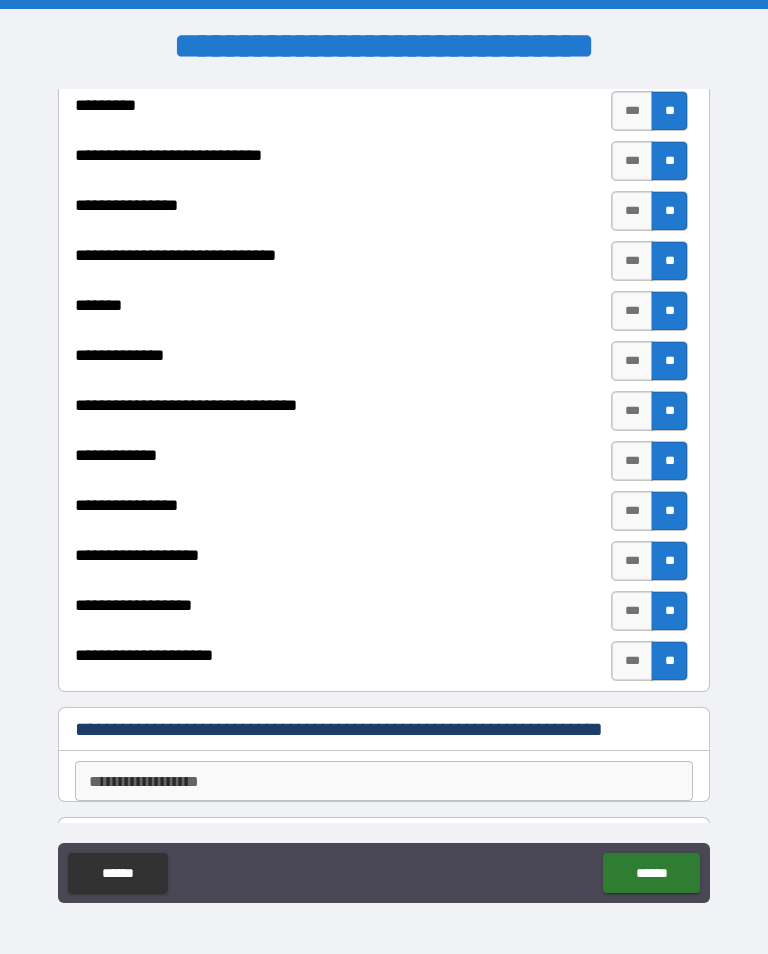 click on "***" at bounding box center [632, 561] 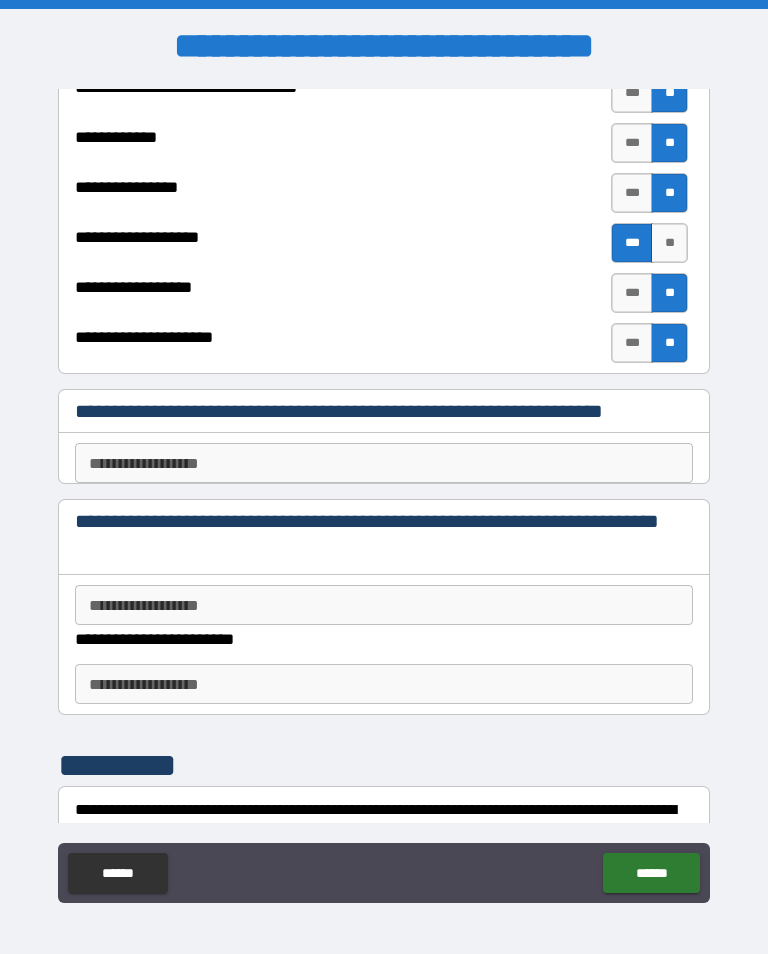 scroll, scrollTop: 4685, scrollLeft: 0, axis: vertical 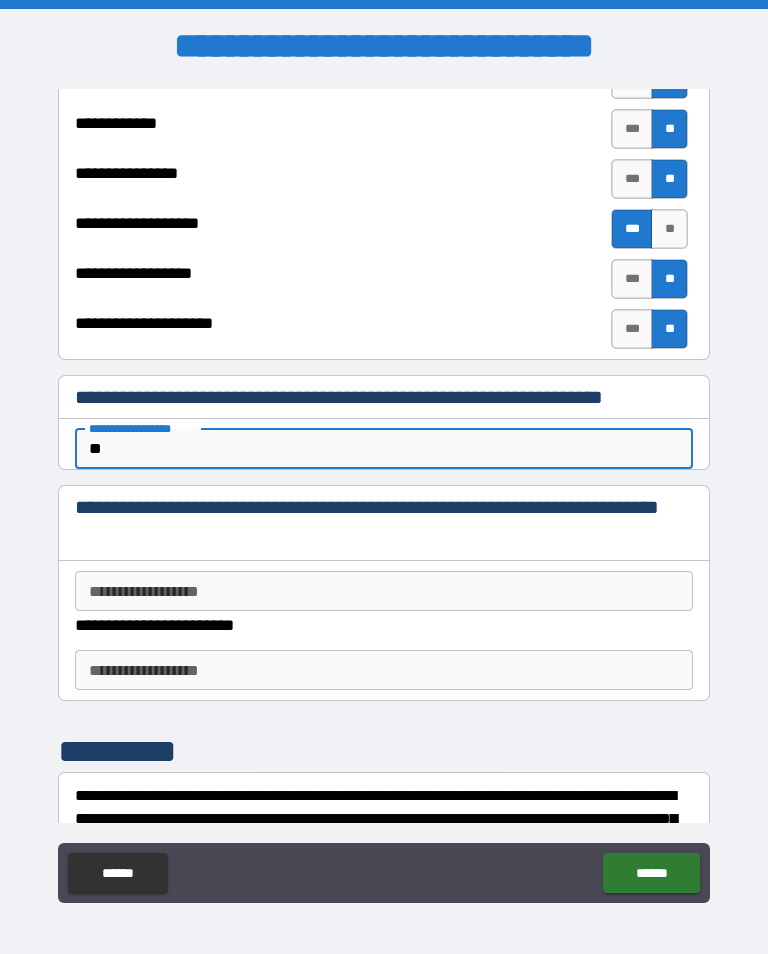 type on "*" 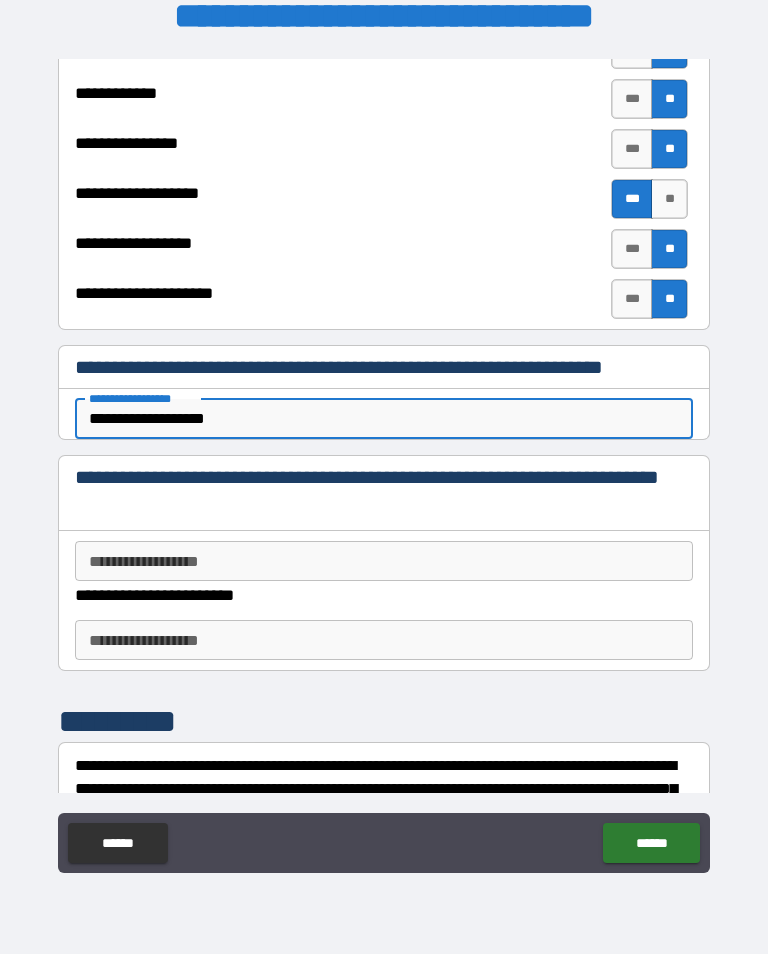 scroll, scrollTop: 300, scrollLeft: 0, axis: vertical 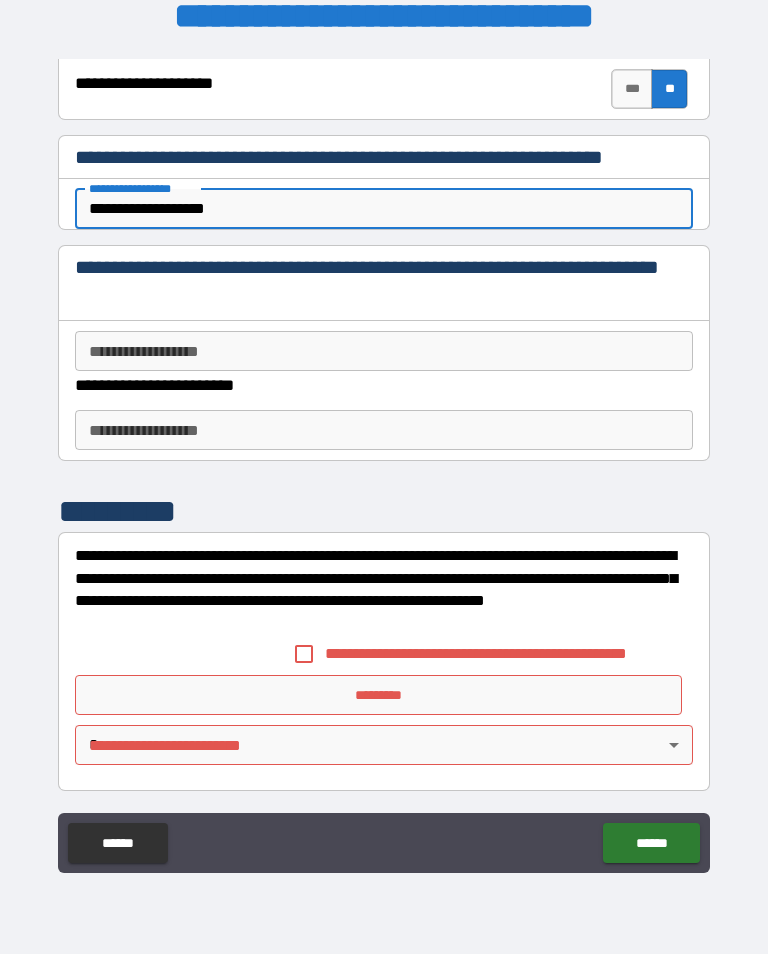 type on "**********" 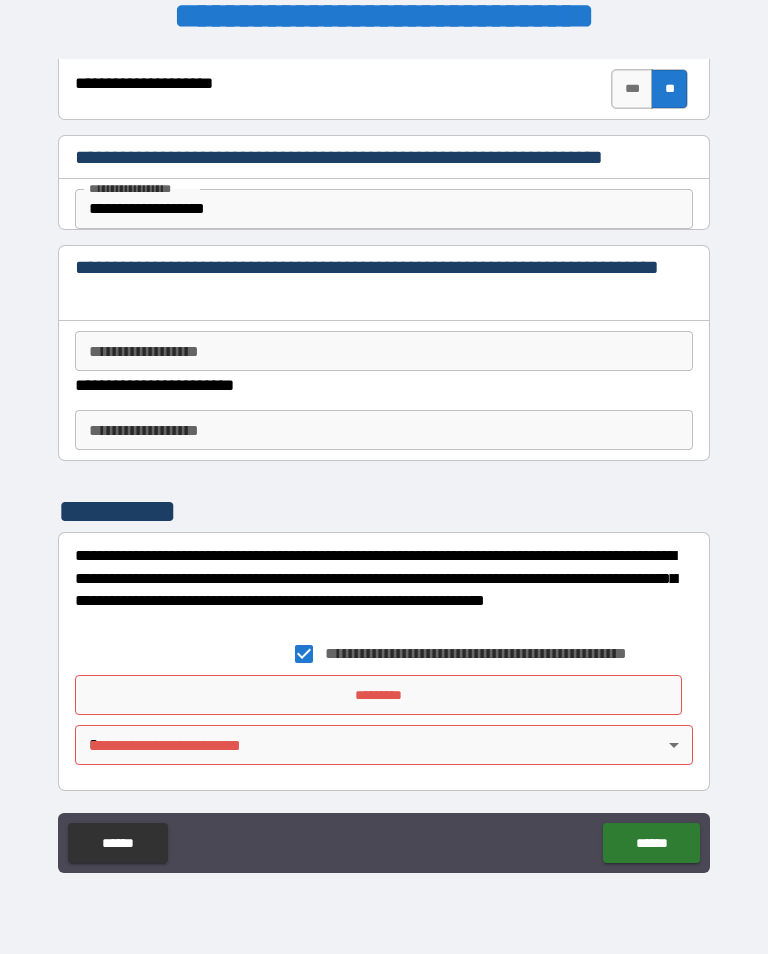 scroll, scrollTop: 4890, scrollLeft: 0, axis: vertical 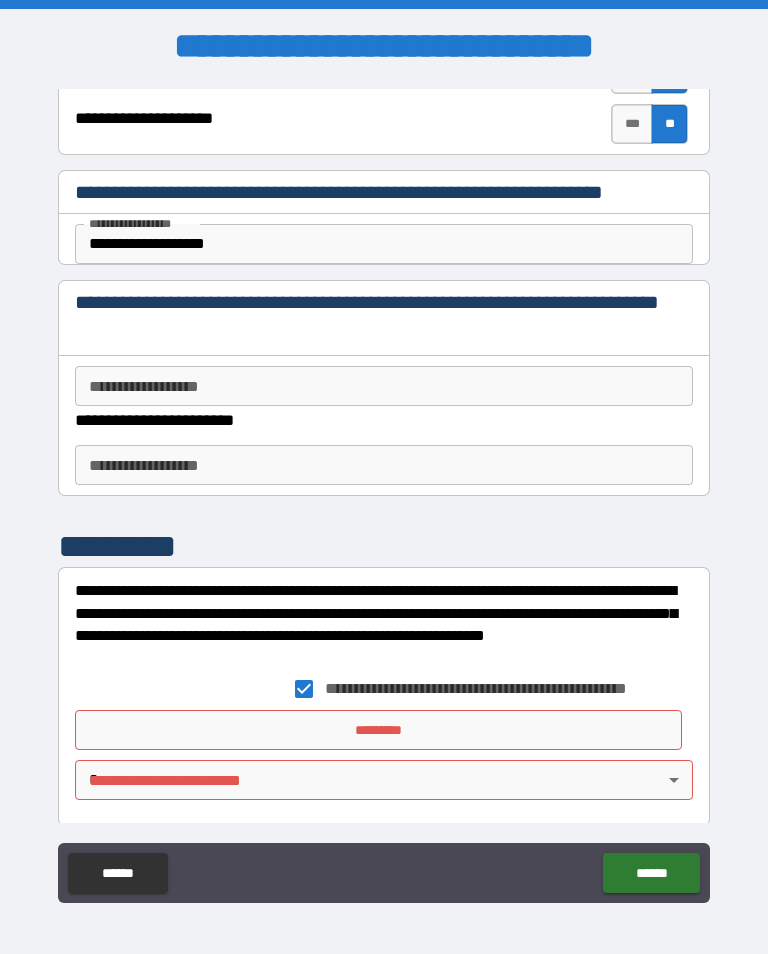 click on "*********" at bounding box center [378, 730] 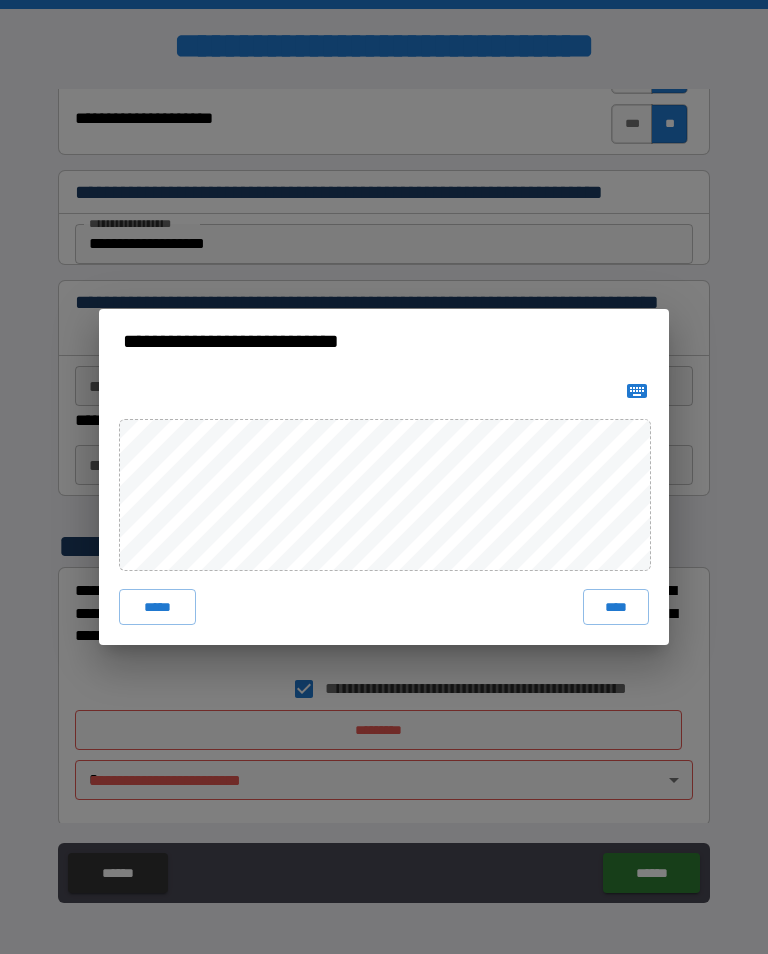 click on "****" at bounding box center [616, 607] 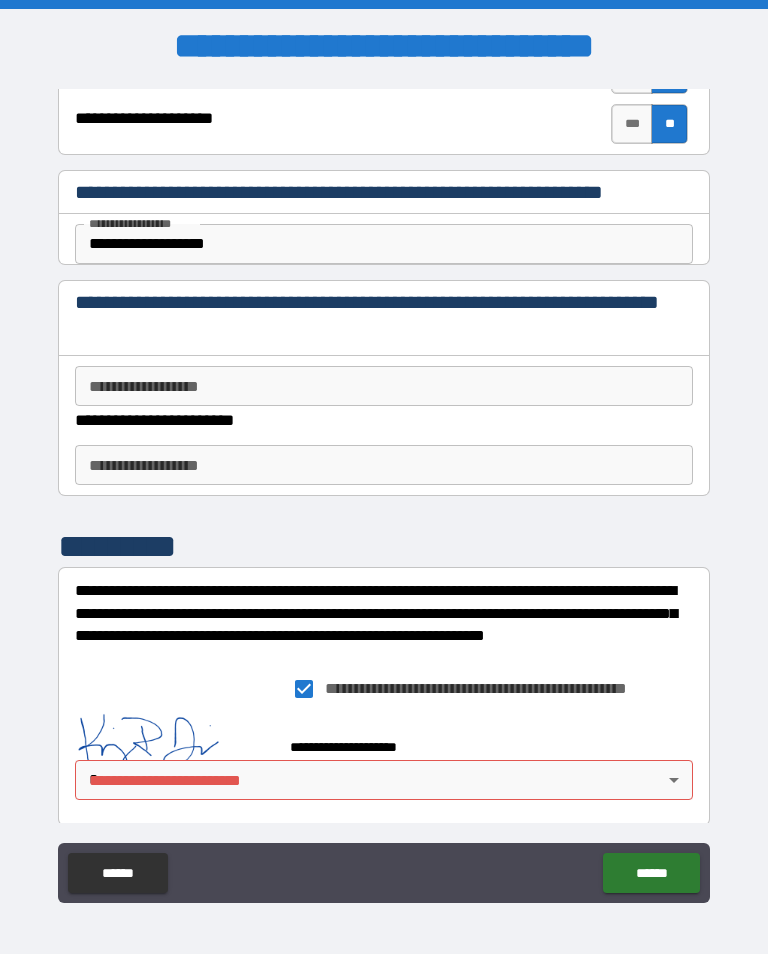 scroll, scrollTop: 4885, scrollLeft: 0, axis: vertical 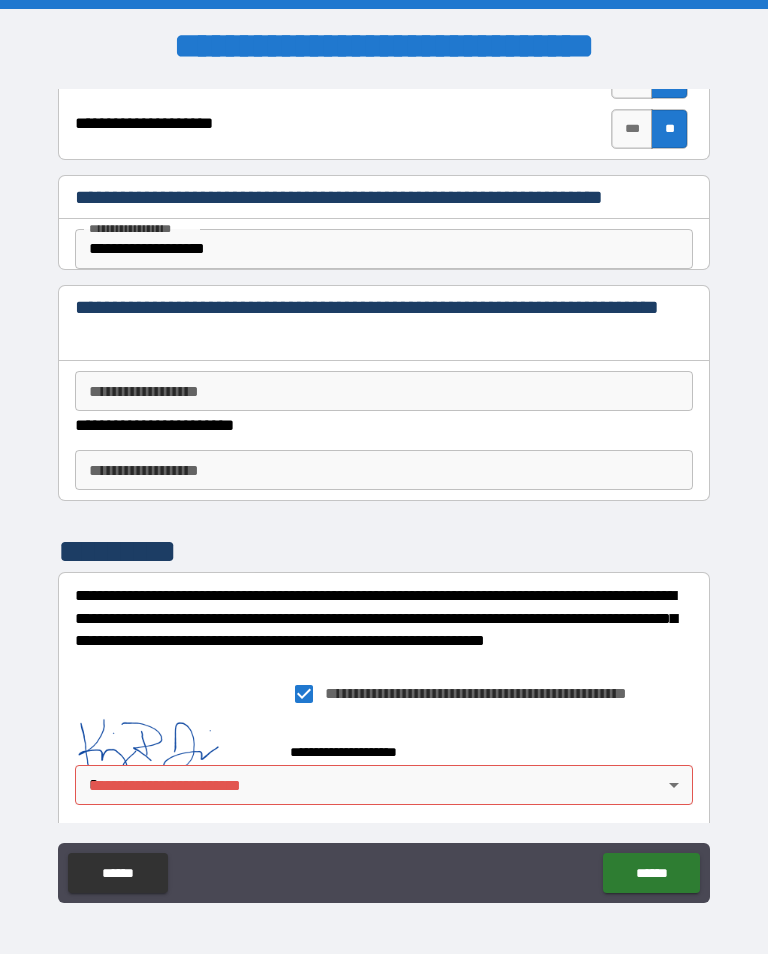 click on "**********" at bounding box center (384, 491) 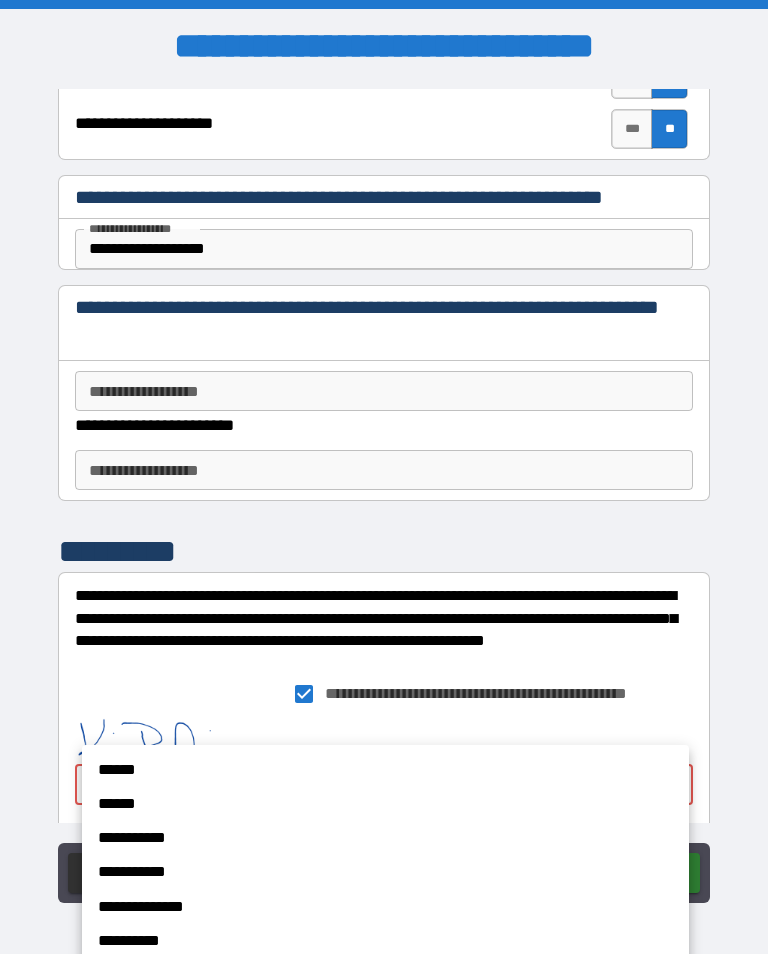 click on "******" at bounding box center (376, 770) 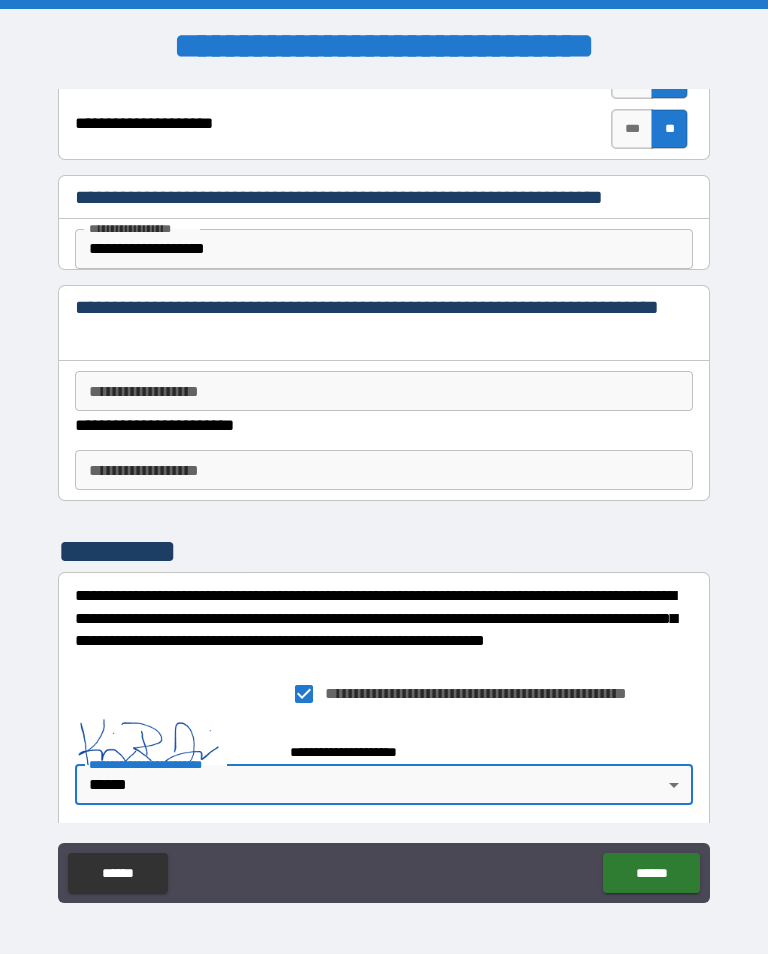 type on "******" 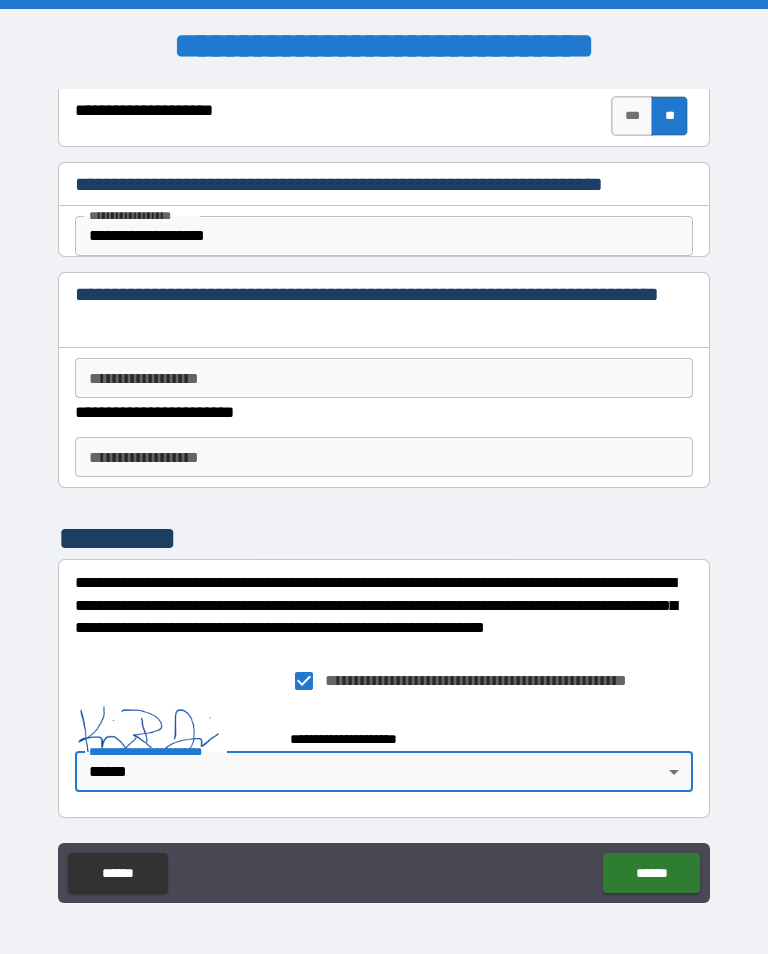 click on "******" at bounding box center (651, 873) 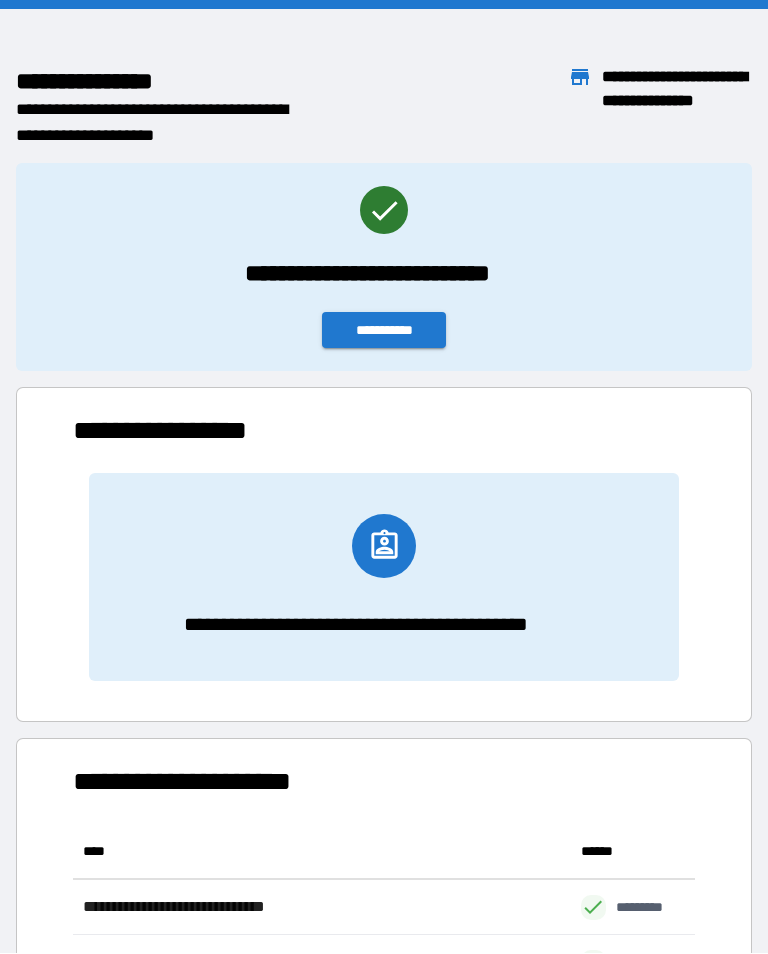 scroll, scrollTop: 1, scrollLeft: 1, axis: both 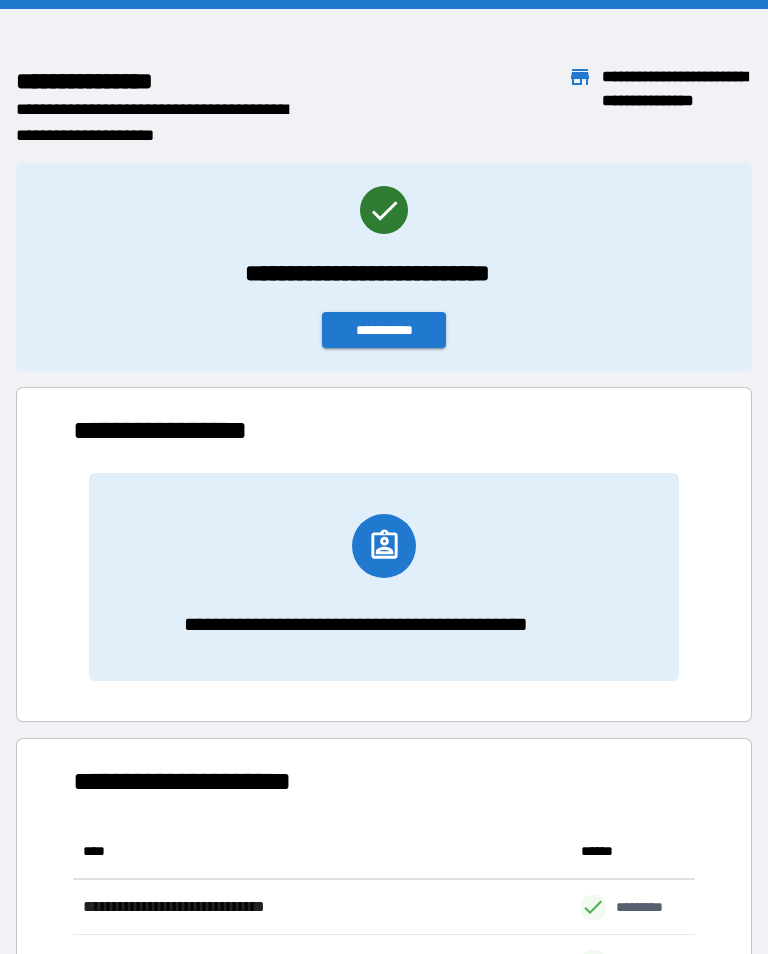 click on "**********" at bounding box center [384, 330] 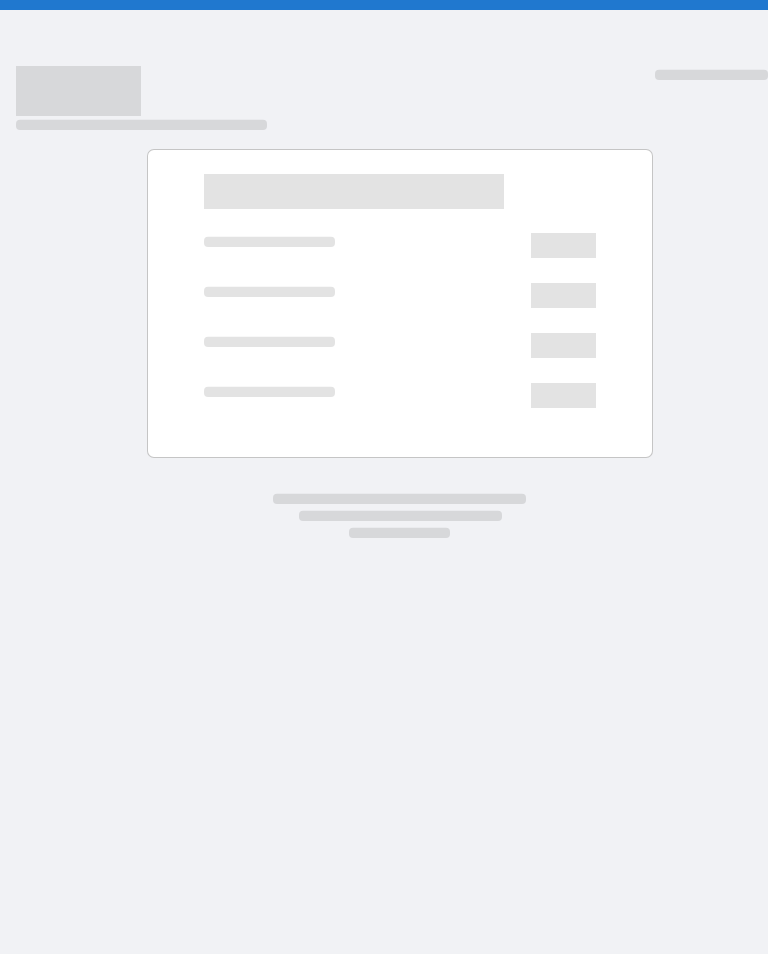scroll, scrollTop: 0, scrollLeft: 0, axis: both 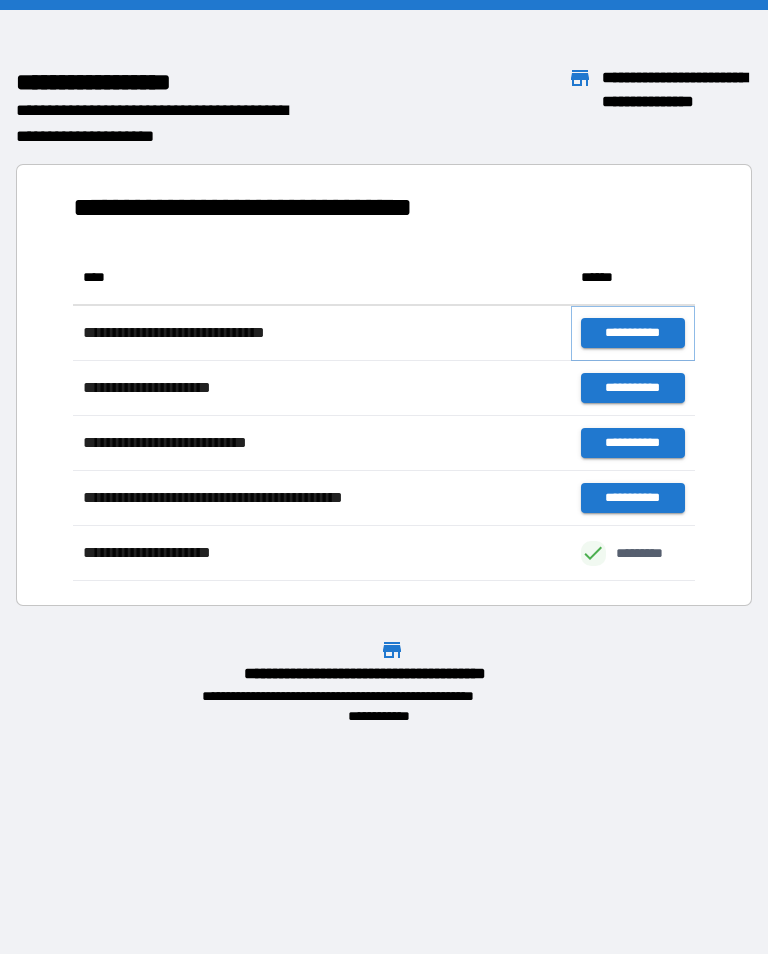 click on "**********" at bounding box center (633, 333) 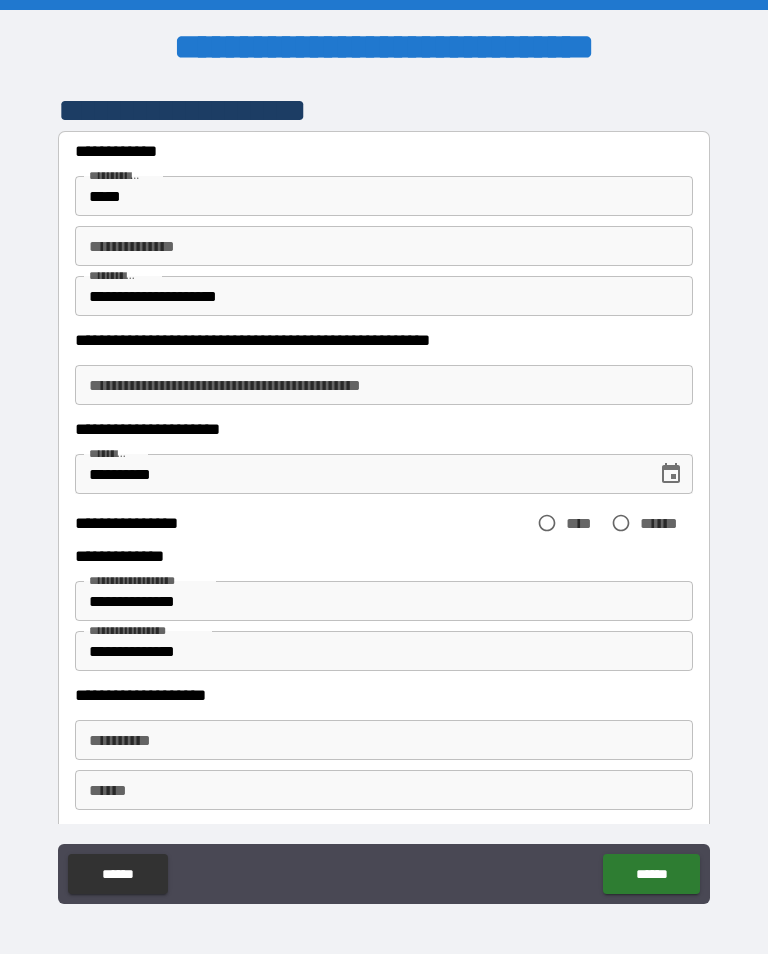 click on "**********" at bounding box center [384, 246] 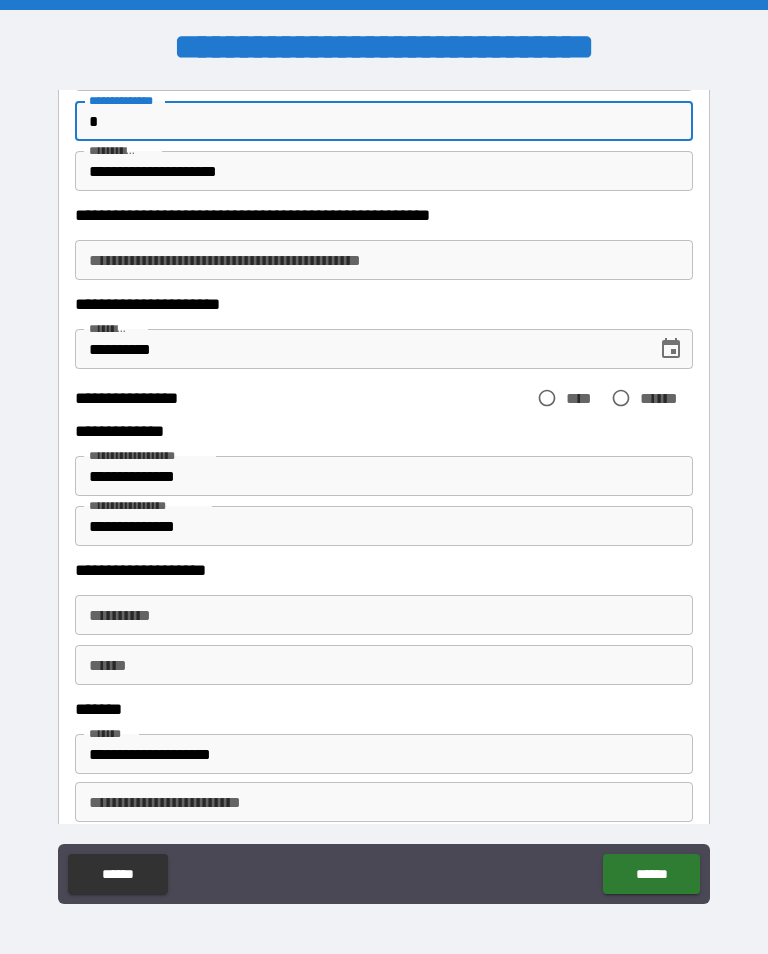 scroll, scrollTop: 135, scrollLeft: 0, axis: vertical 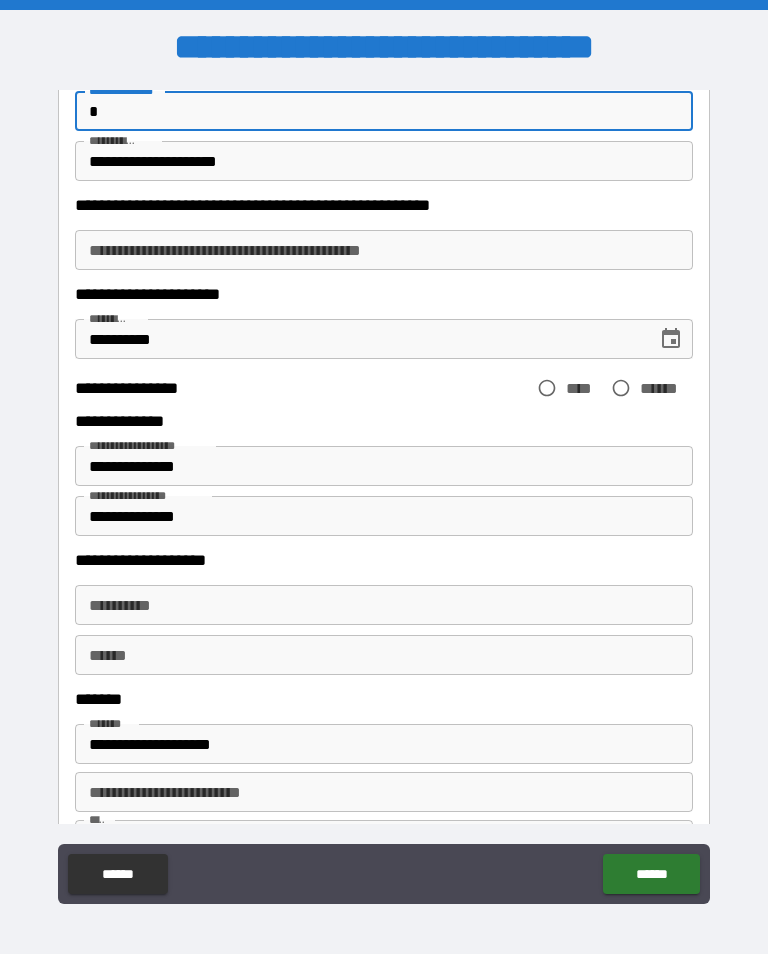 type on "*" 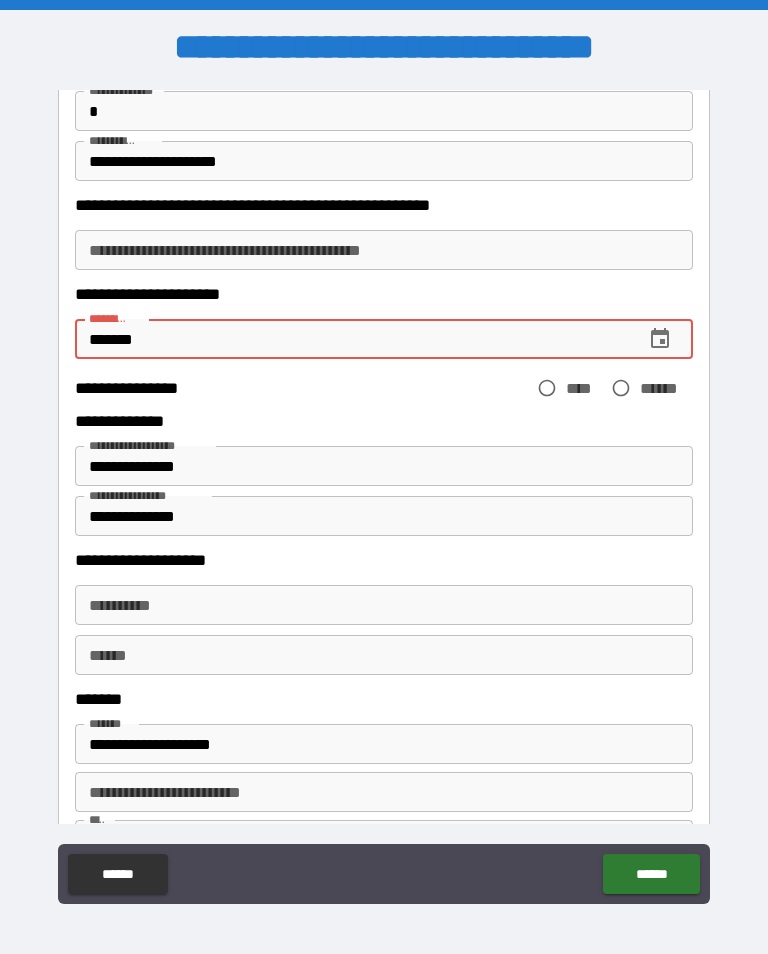 click 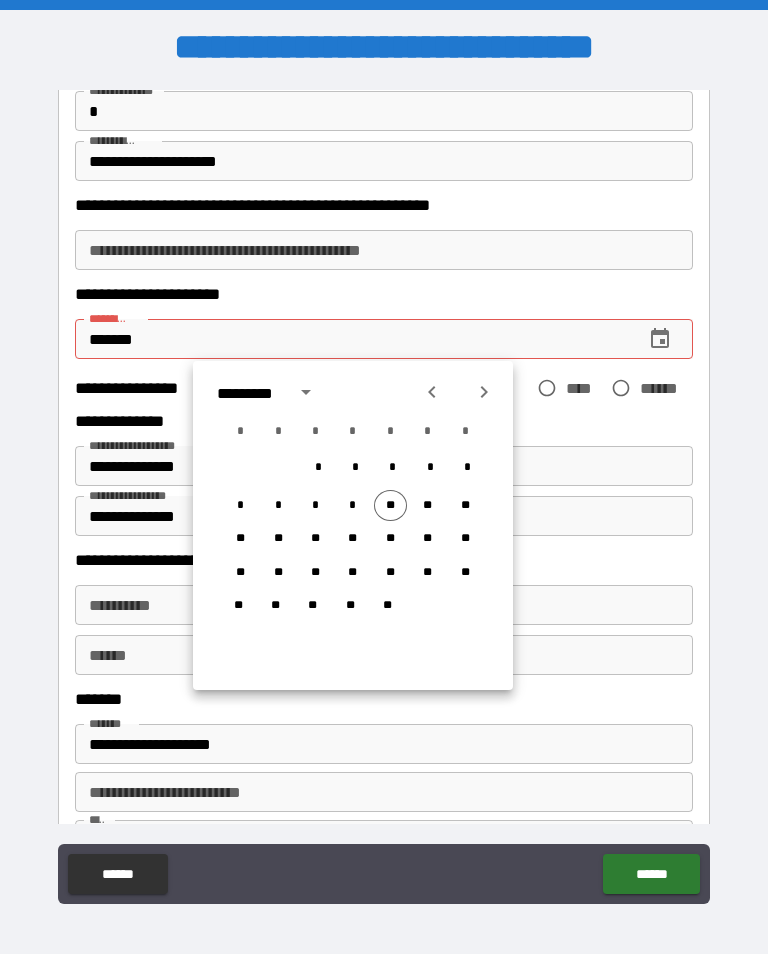 click 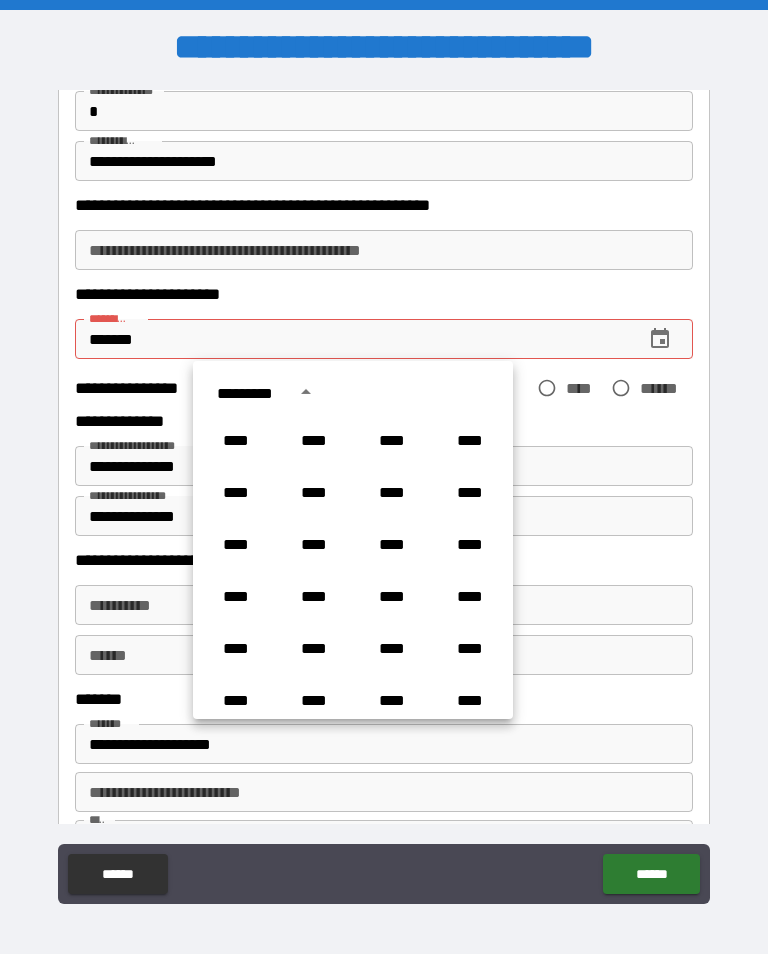 scroll, scrollTop: 1486, scrollLeft: 0, axis: vertical 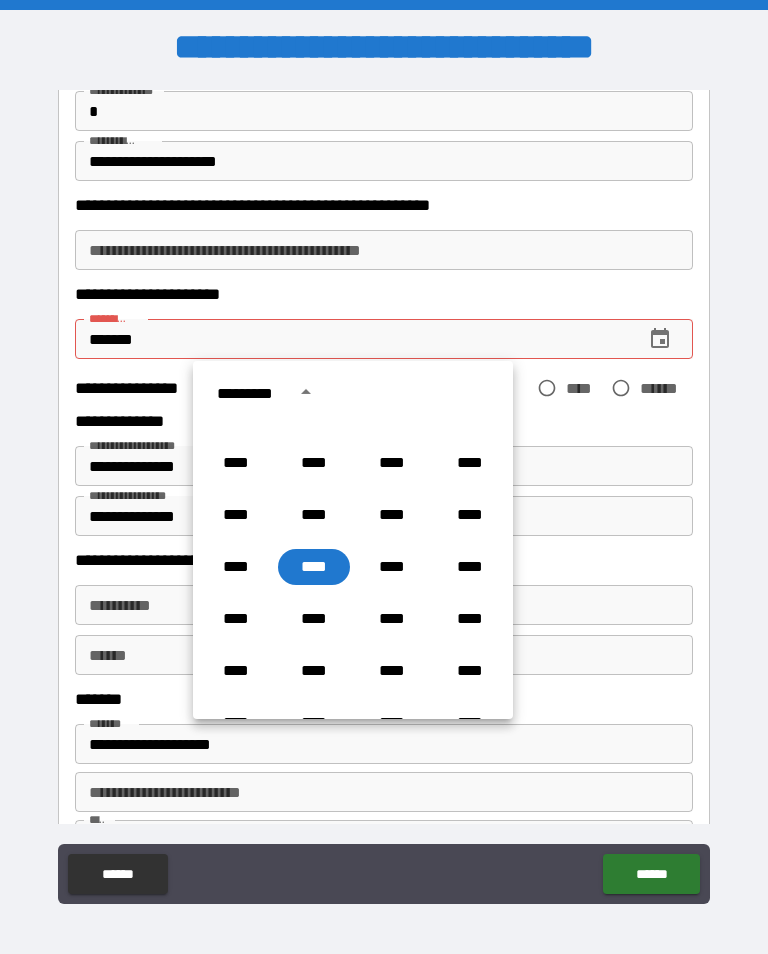 click on "*********" at bounding box center (250, 392) 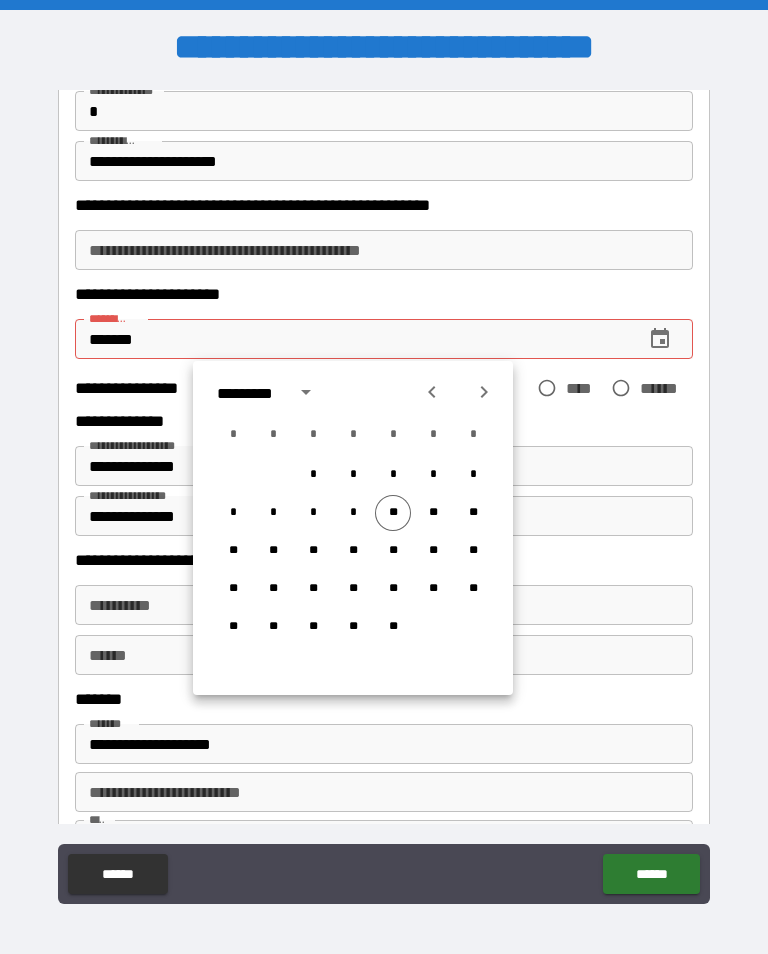 click on "*********" at bounding box center (250, 392) 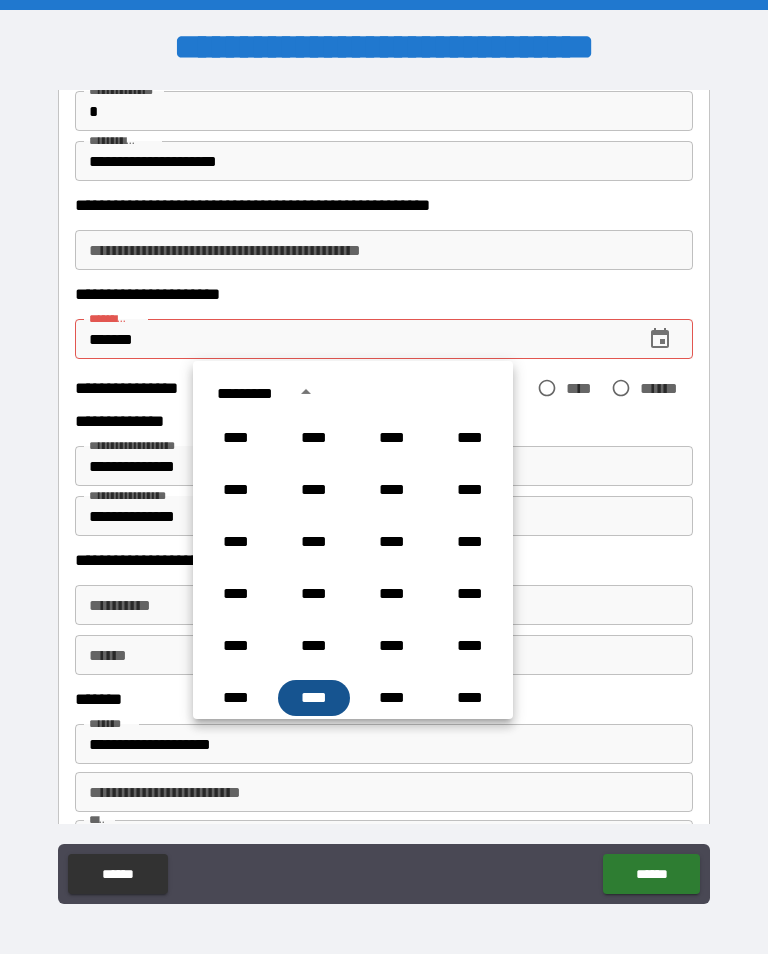 scroll, scrollTop: 1333, scrollLeft: 0, axis: vertical 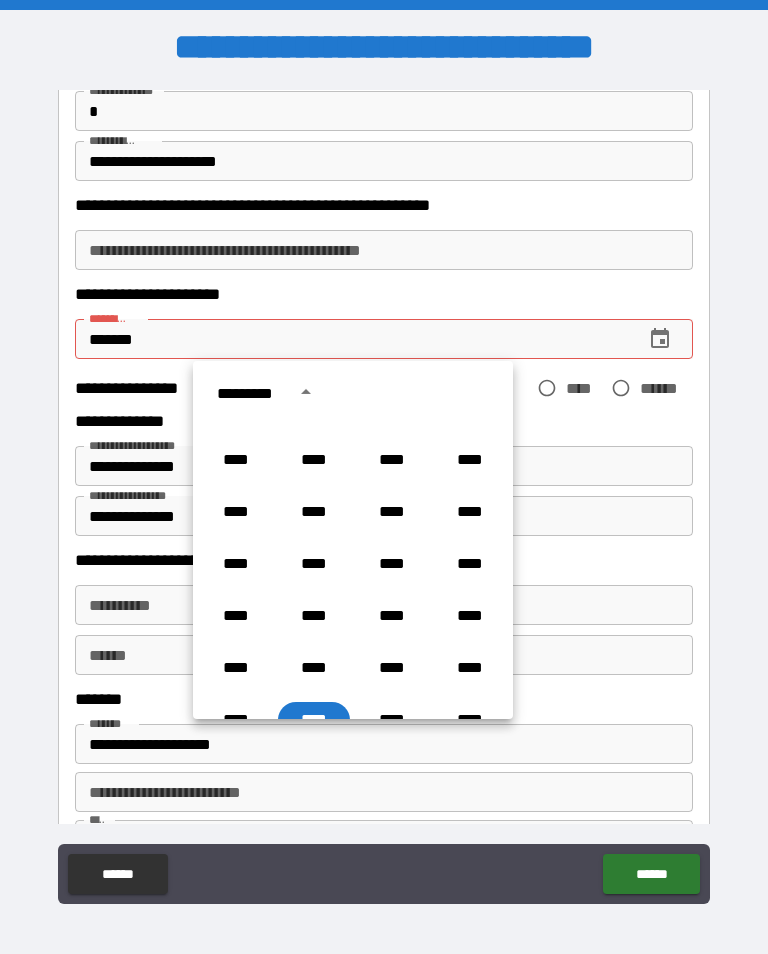 click on "****" at bounding box center [392, 460] 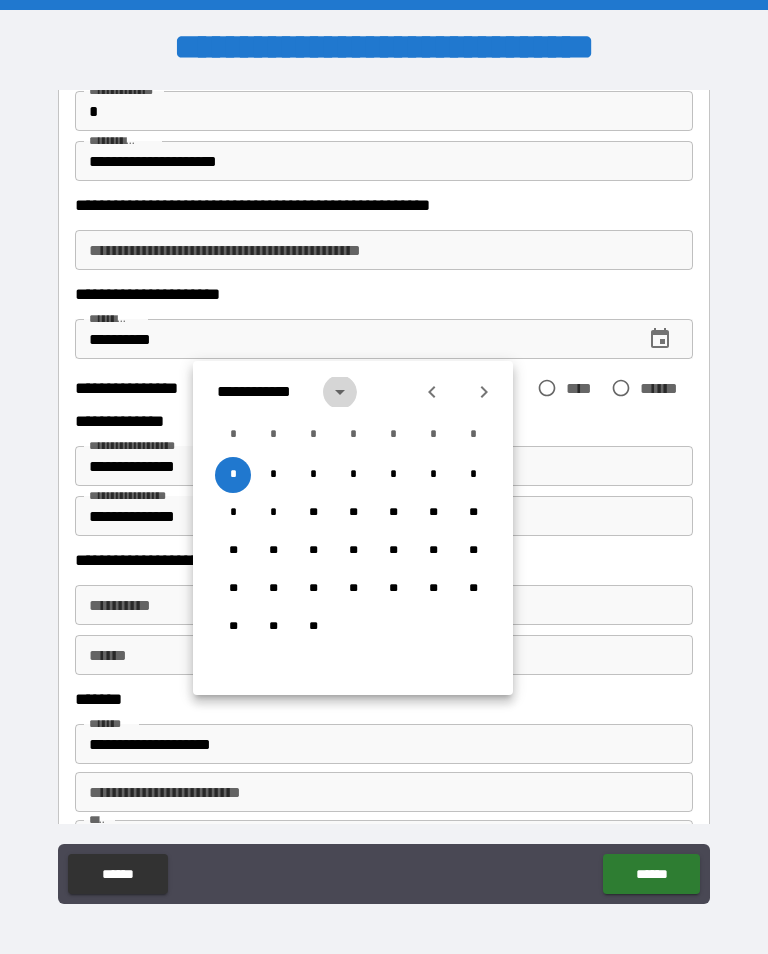 click at bounding box center [340, 392] 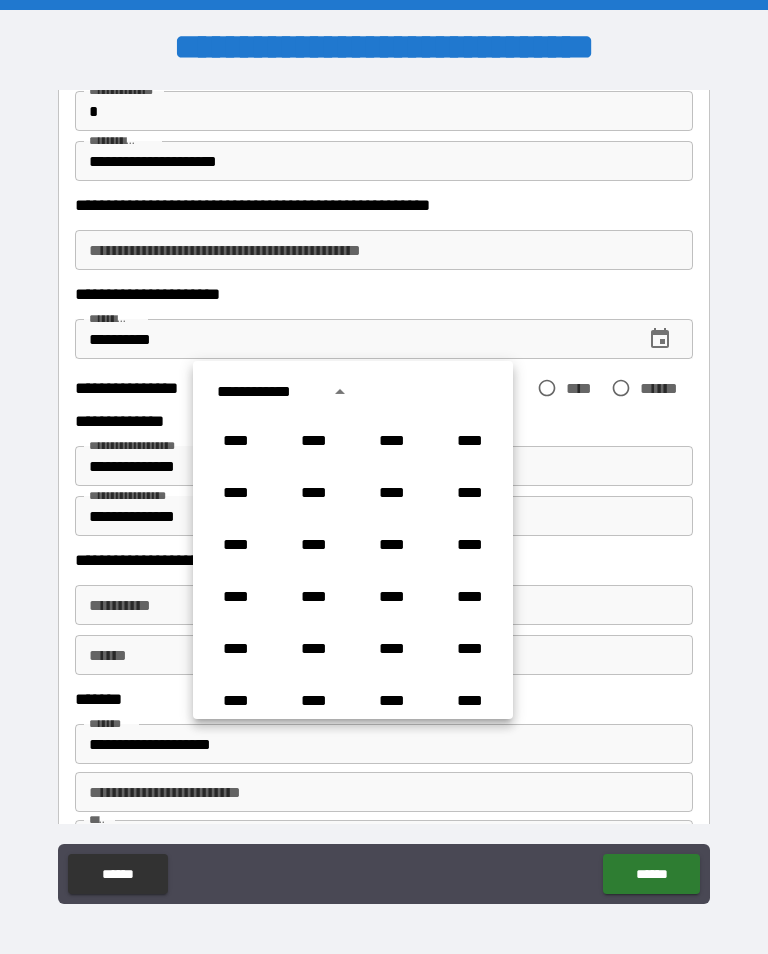 scroll, scrollTop: 1226, scrollLeft: 0, axis: vertical 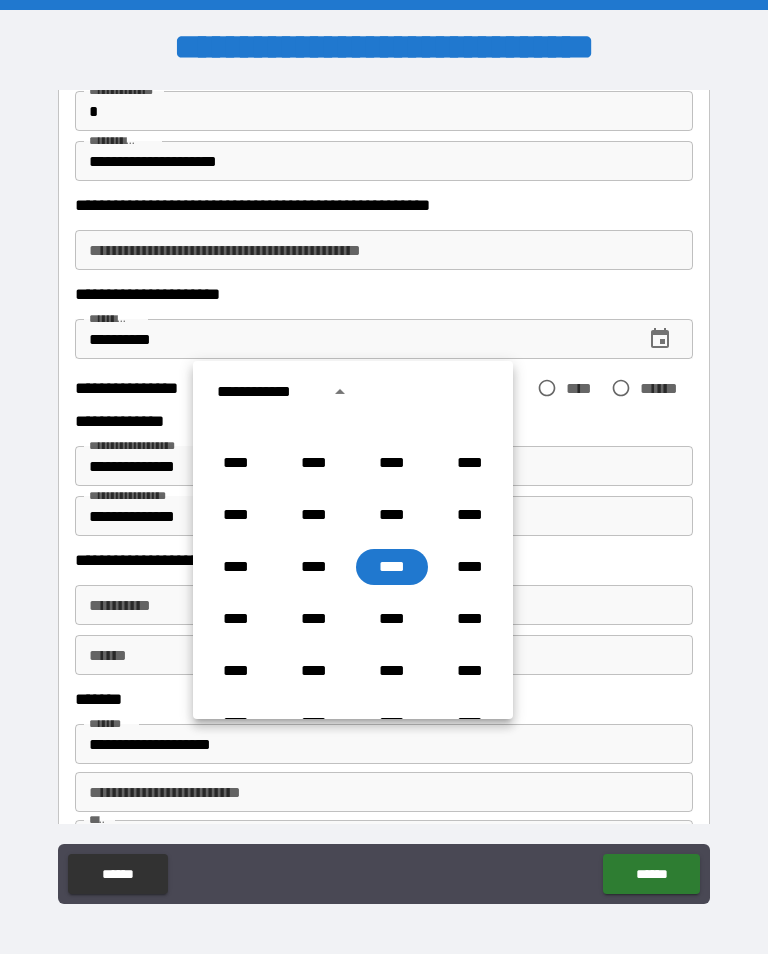 click on "**********" at bounding box center (267, 392) 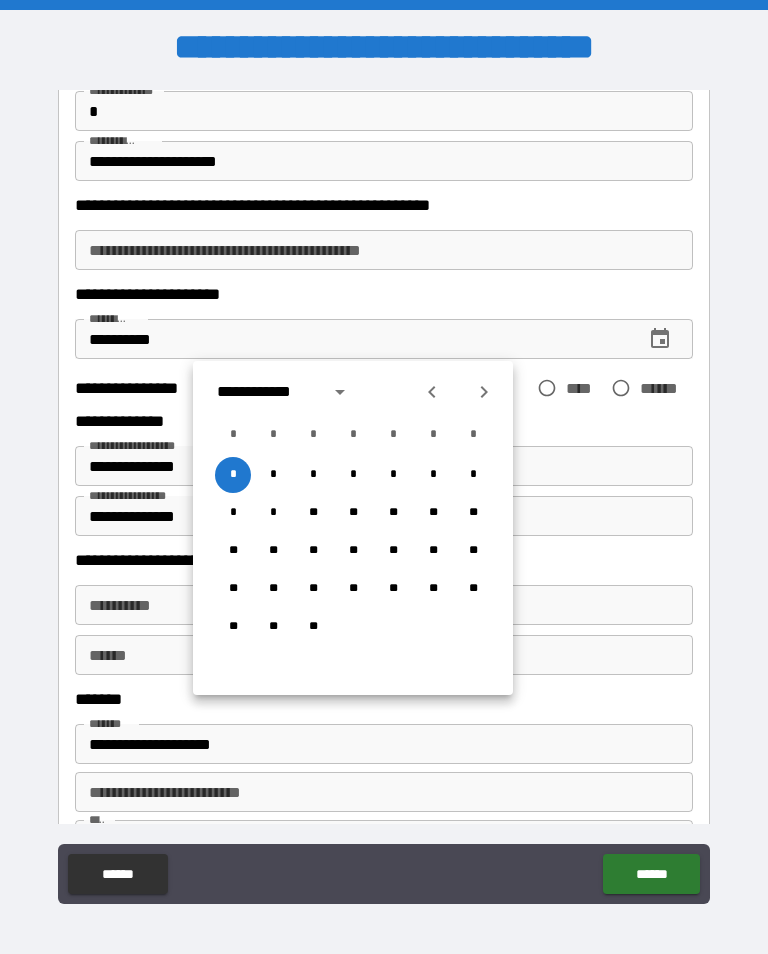click 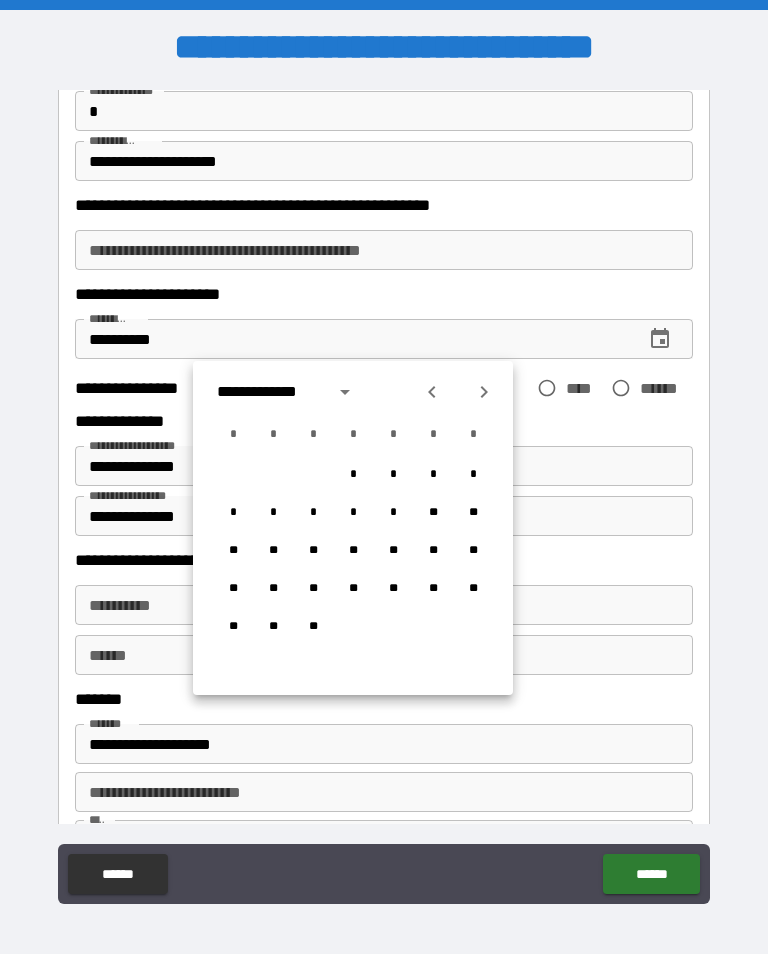 click 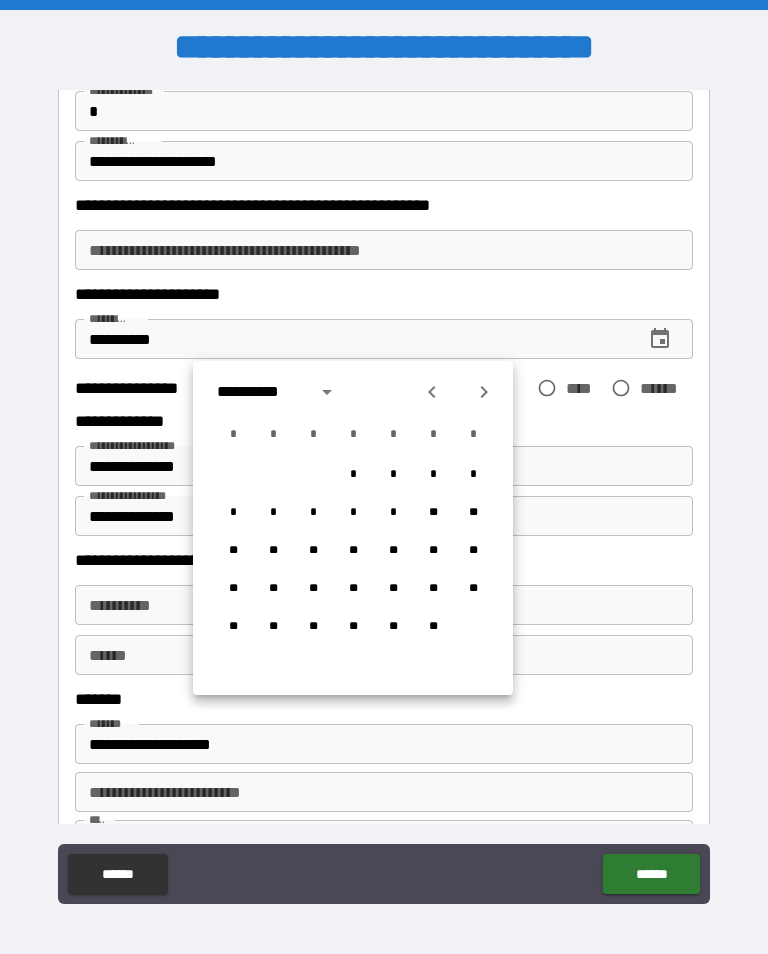 click 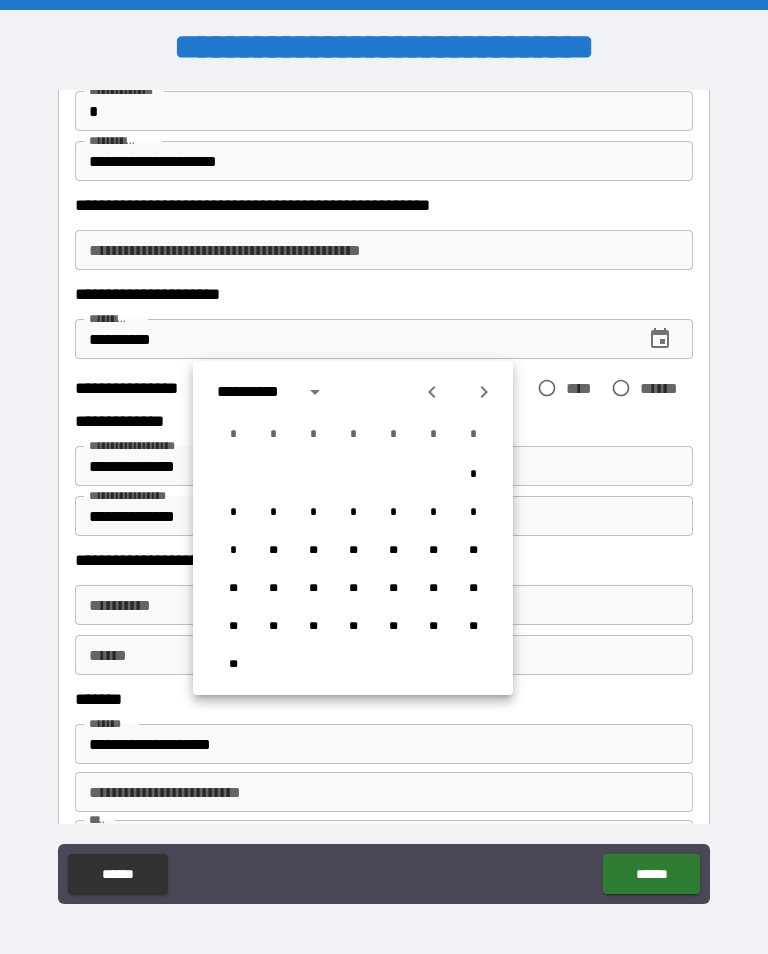 click 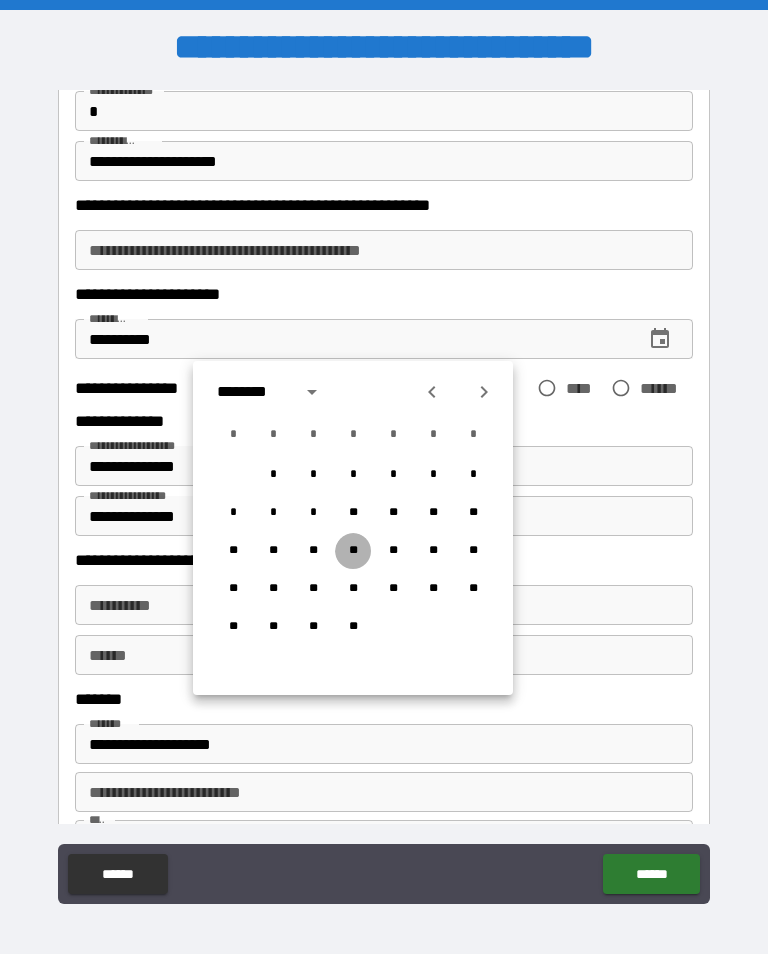 click on "**" at bounding box center [353, 551] 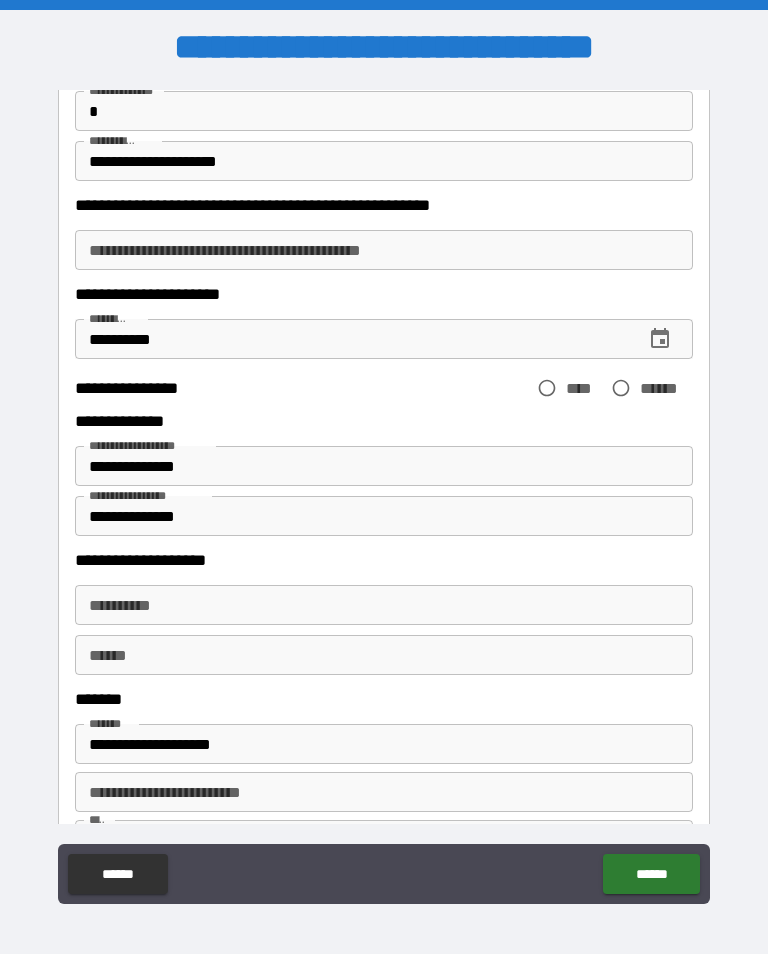 type on "**********" 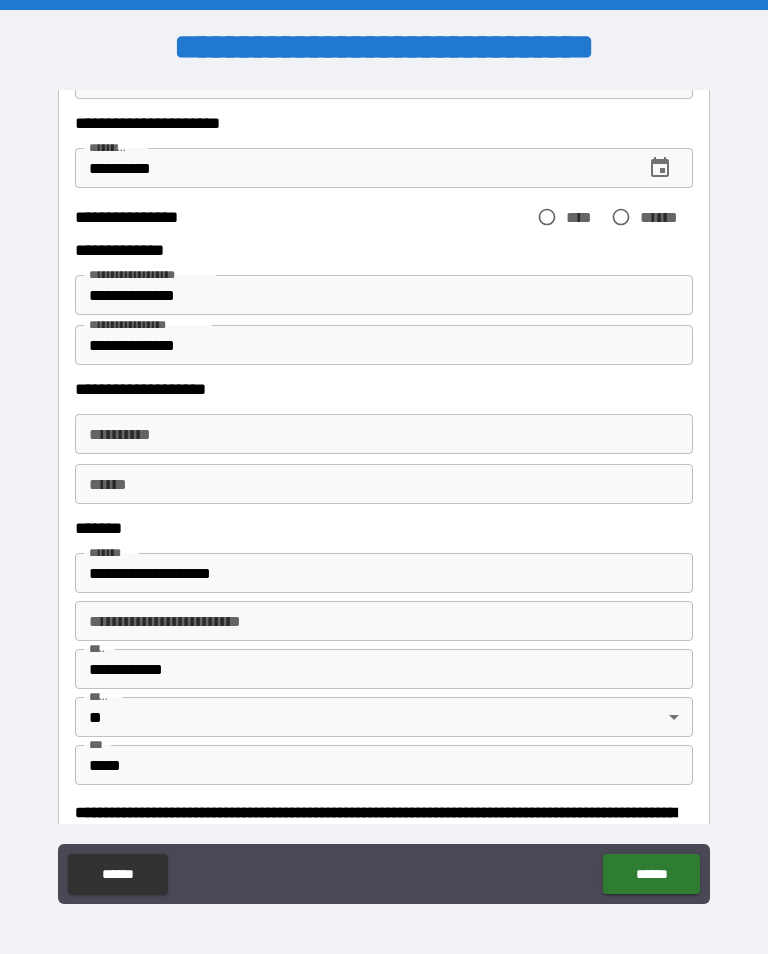 scroll, scrollTop: 306, scrollLeft: 0, axis: vertical 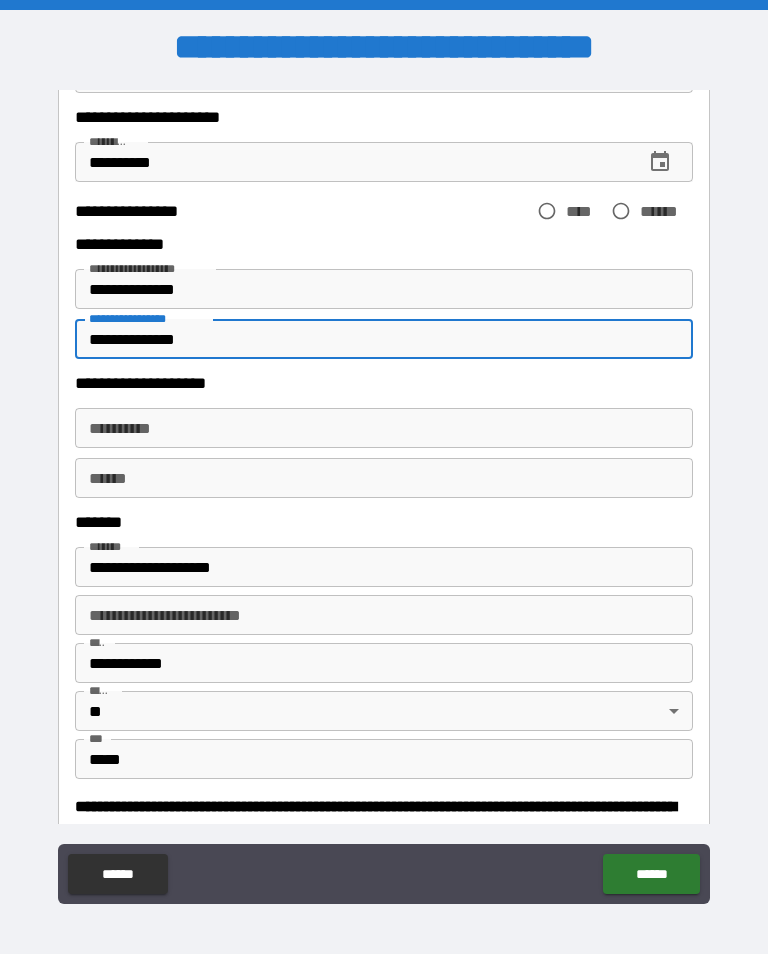 type on "**********" 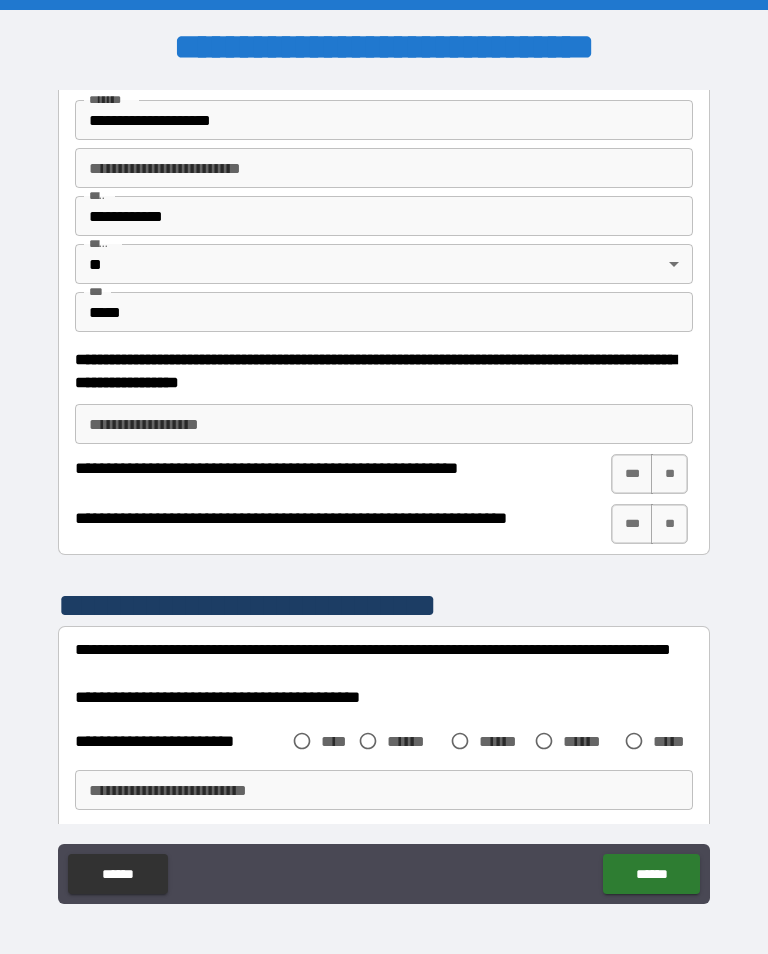 scroll, scrollTop: 760, scrollLeft: 0, axis: vertical 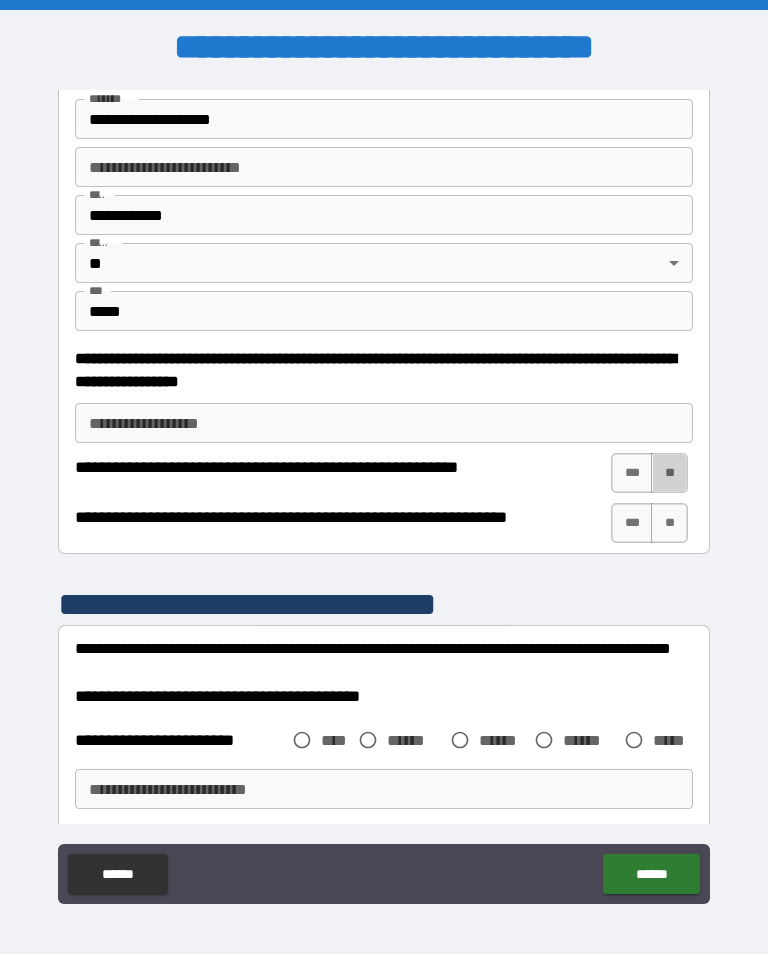 type on "**********" 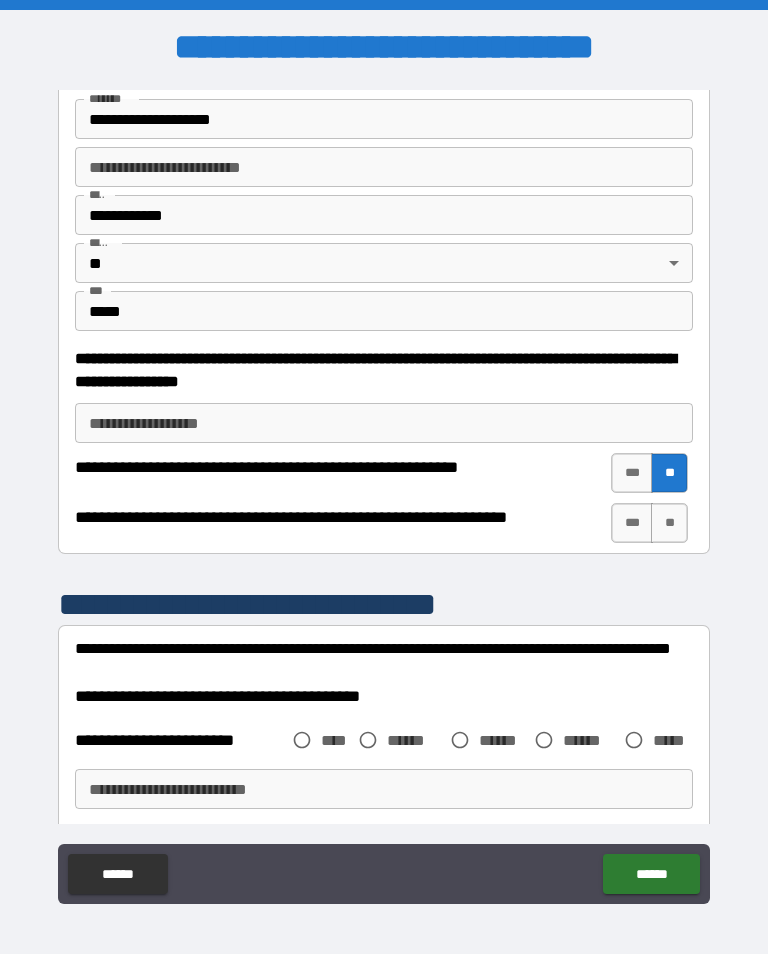 click on "***" at bounding box center [632, 523] 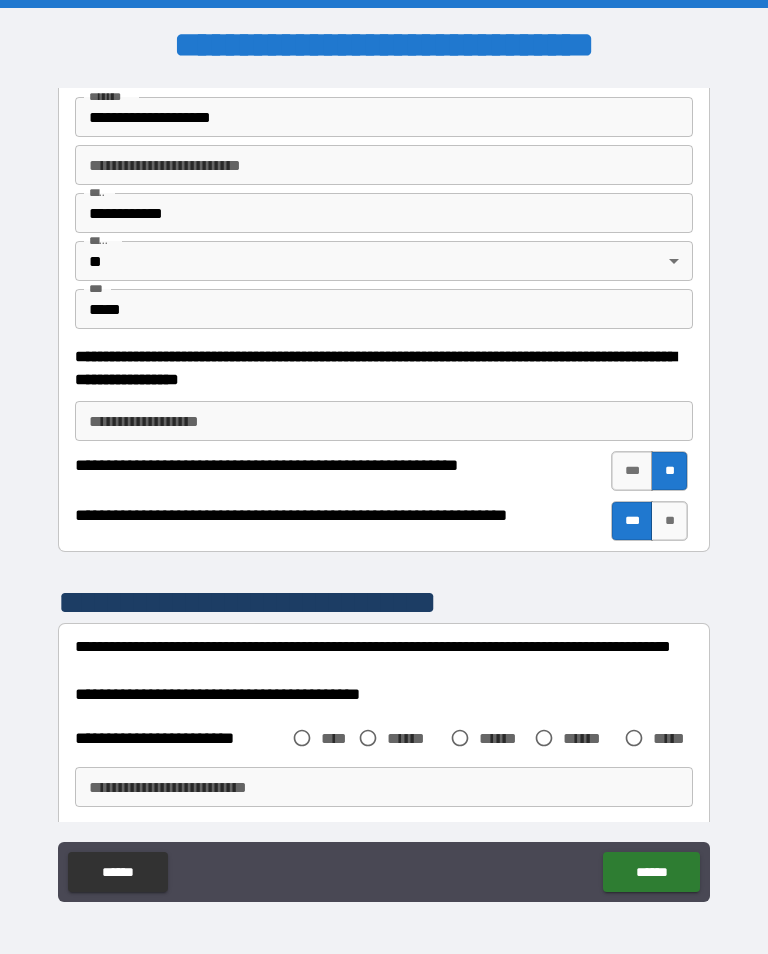 scroll, scrollTop: 1, scrollLeft: 0, axis: vertical 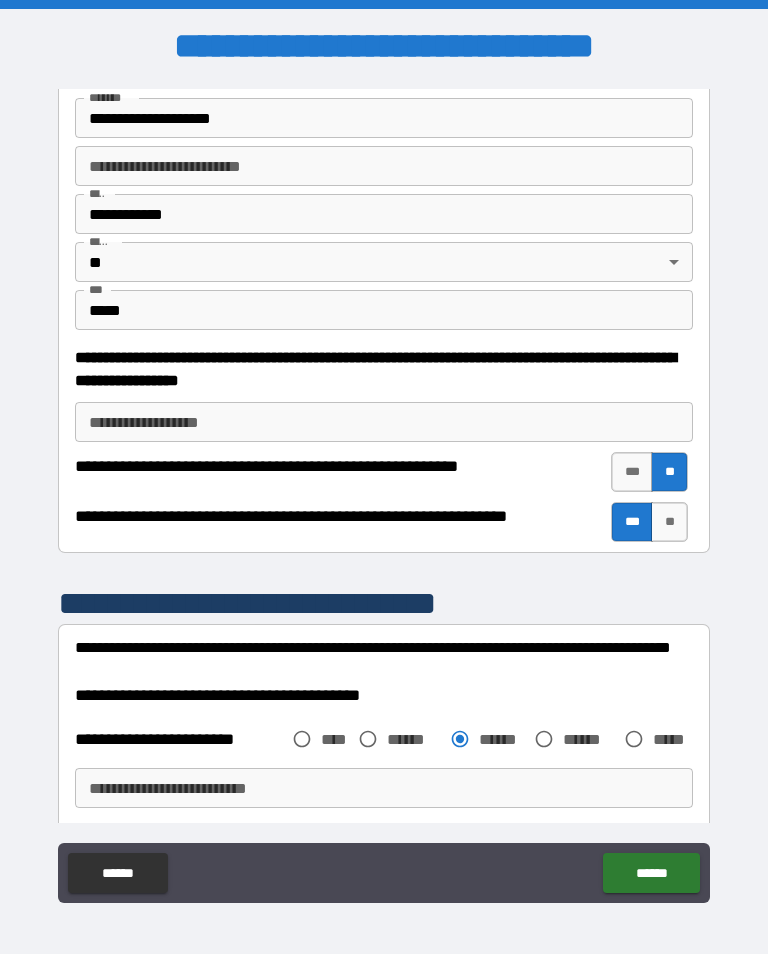 click on "******" at bounding box center [651, 873] 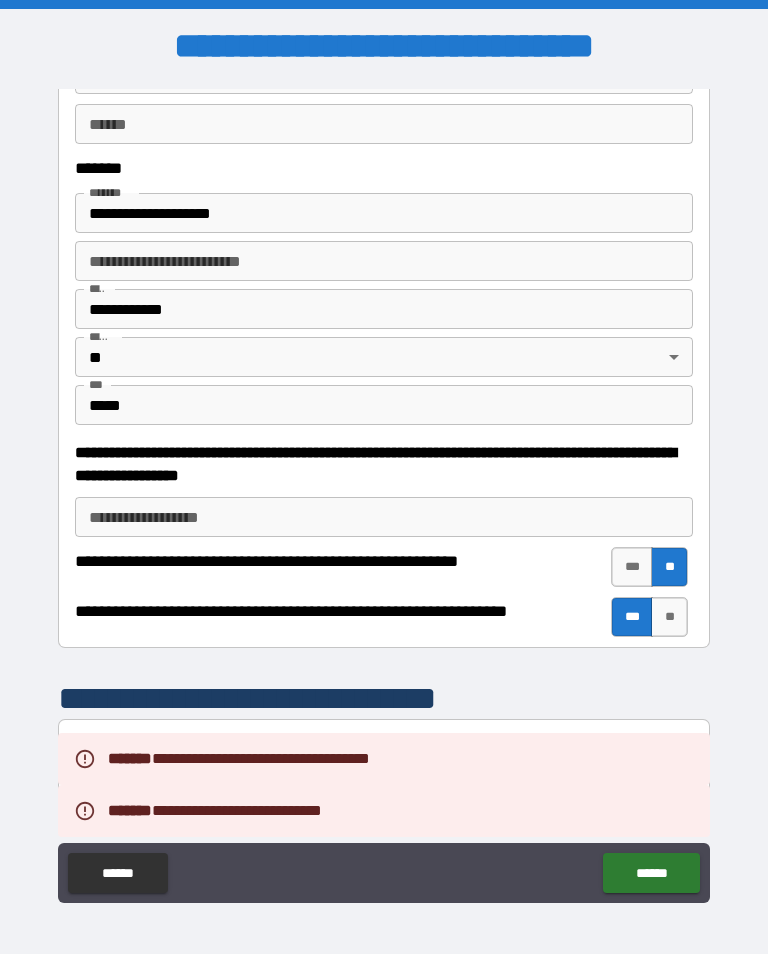 scroll, scrollTop: 659, scrollLeft: 0, axis: vertical 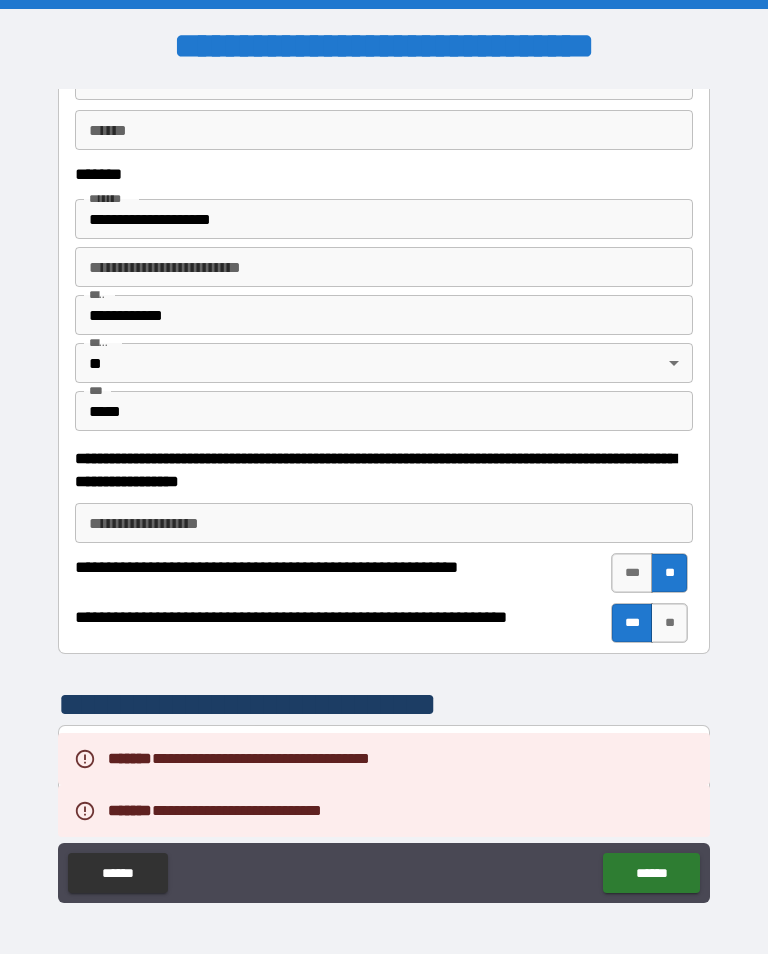 click on "**********" at bounding box center (384, 523) 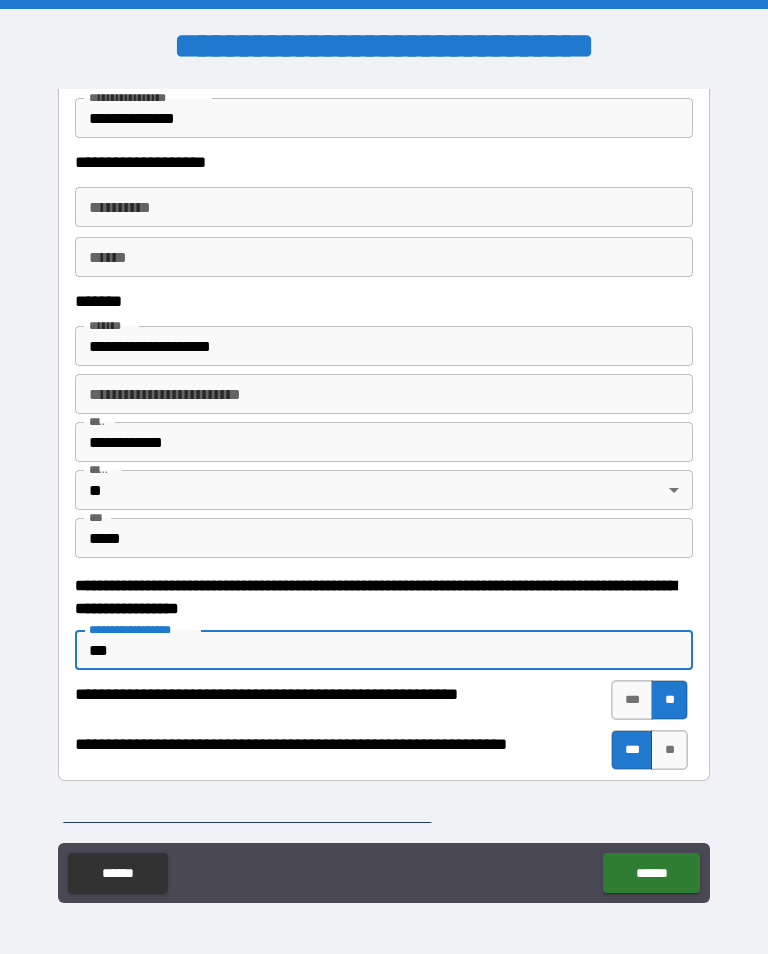 scroll, scrollTop: 529, scrollLeft: 0, axis: vertical 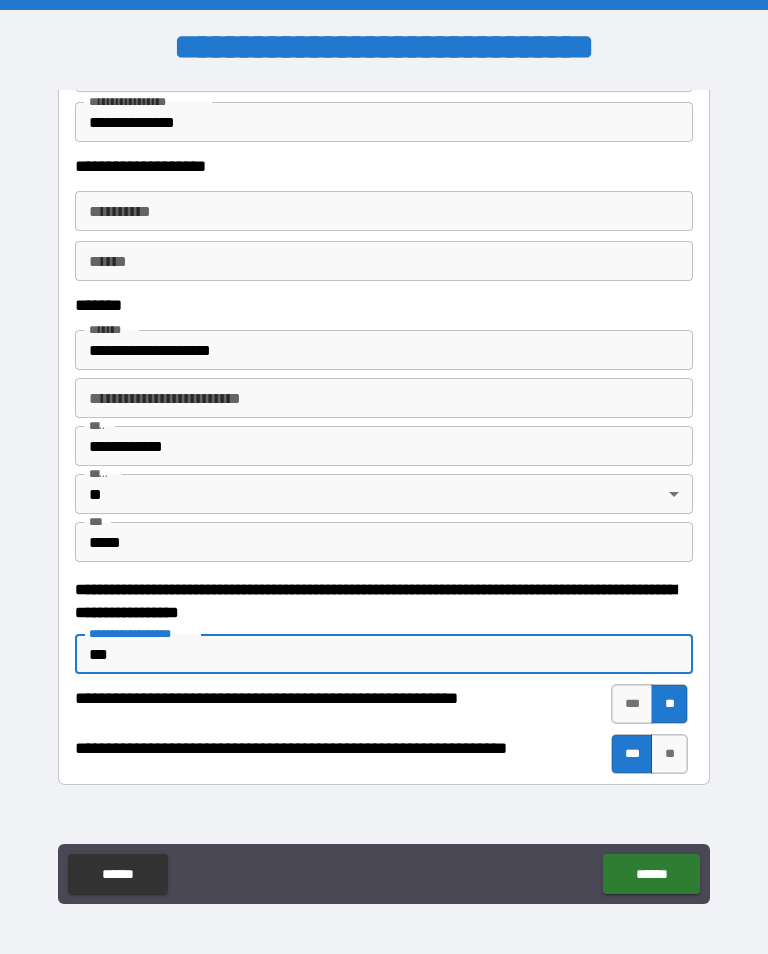 type on "***" 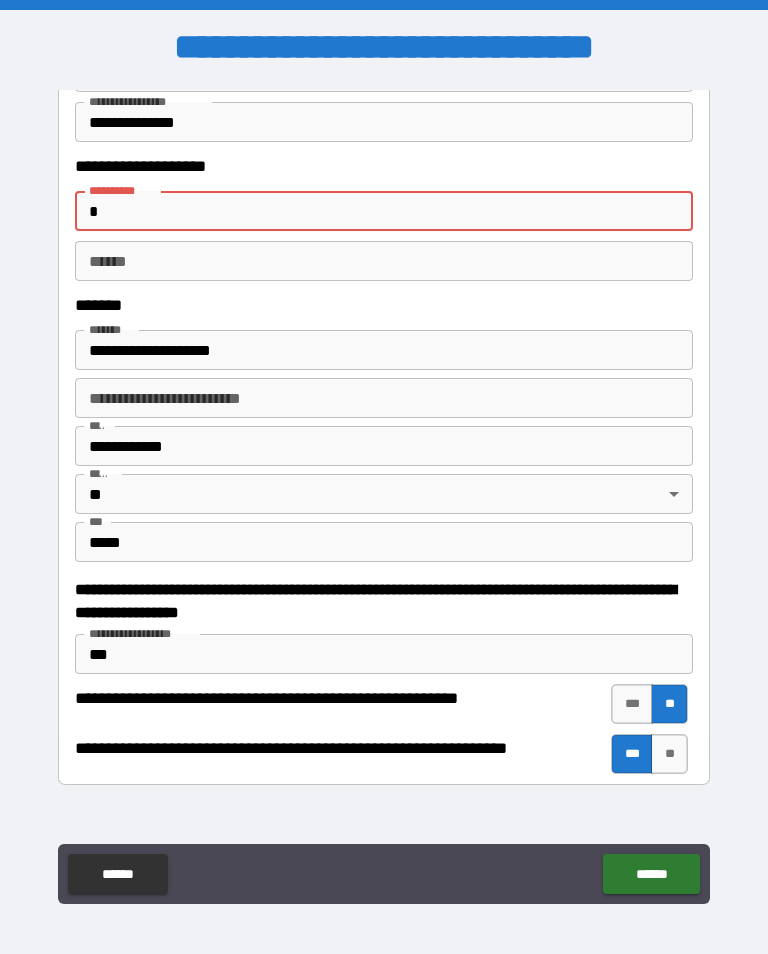 click on "*" at bounding box center [378, 211] 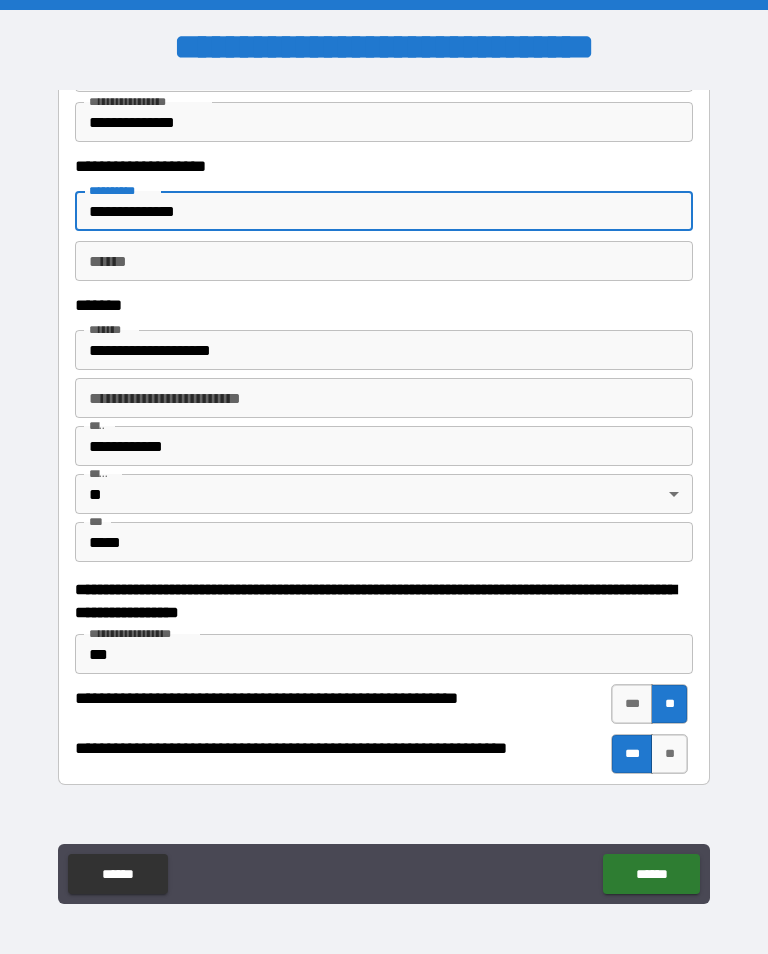 type on "**********" 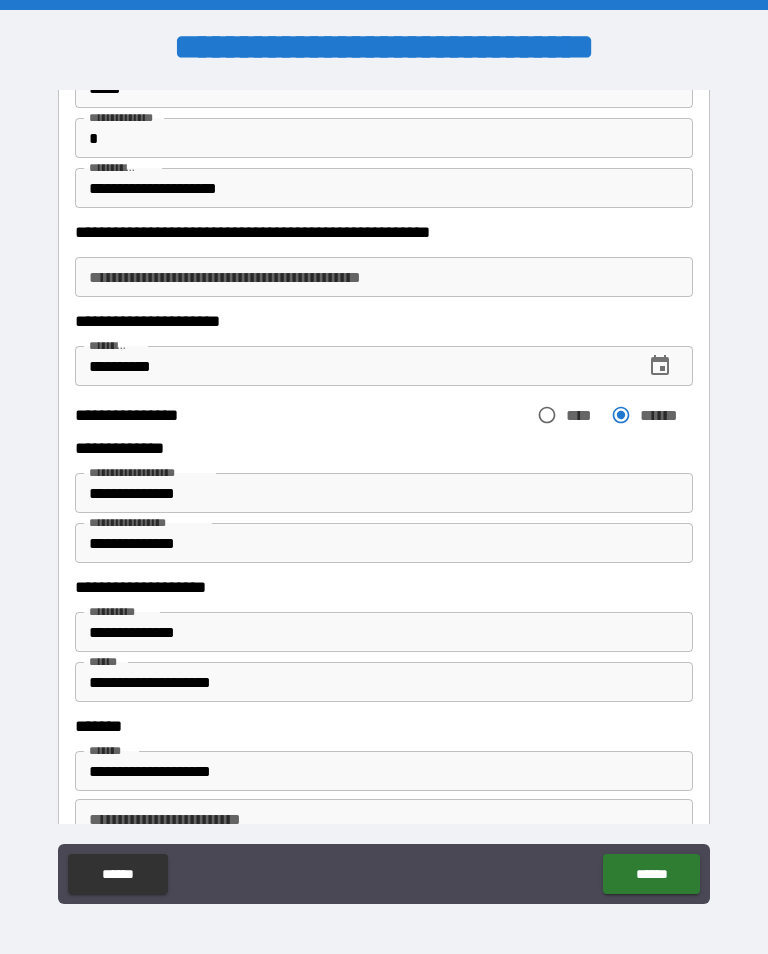 scroll, scrollTop: 107, scrollLeft: 0, axis: vertical 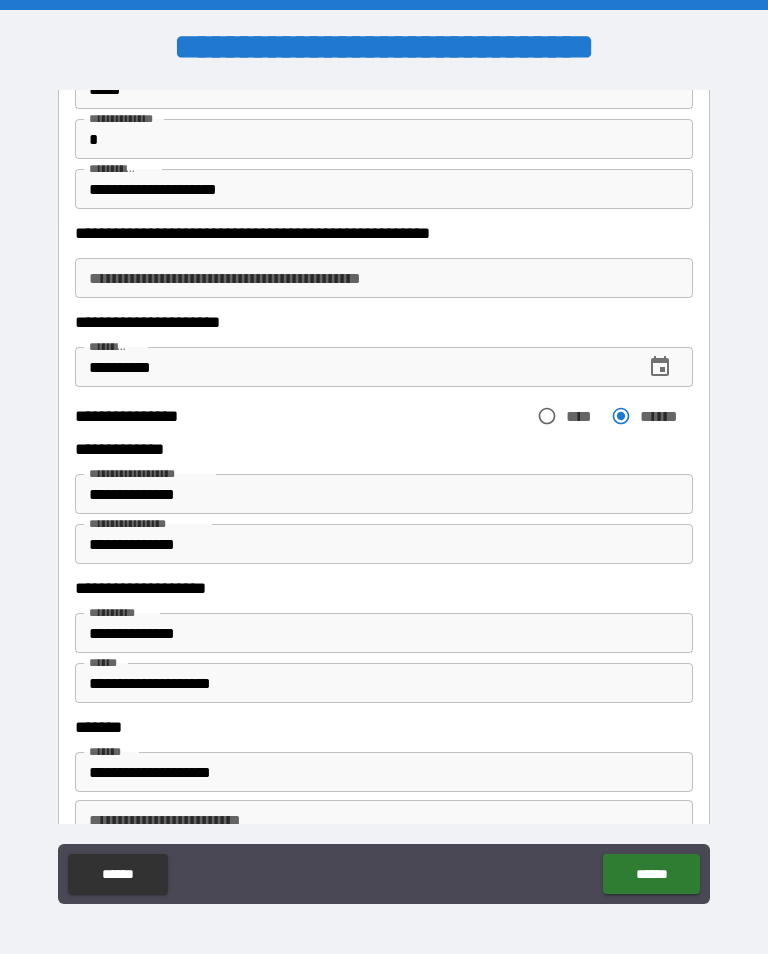 click on "**********" at bounding box center (378, 683) 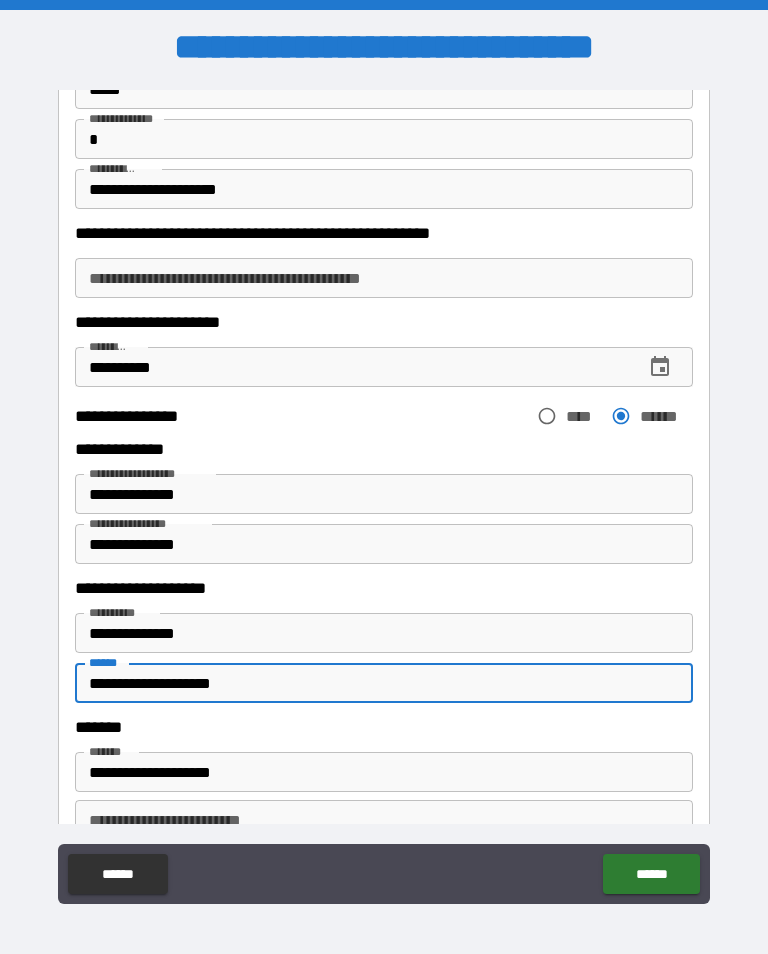scroll, scrollTop: 344, scrollLeft: 0, axis: vertical 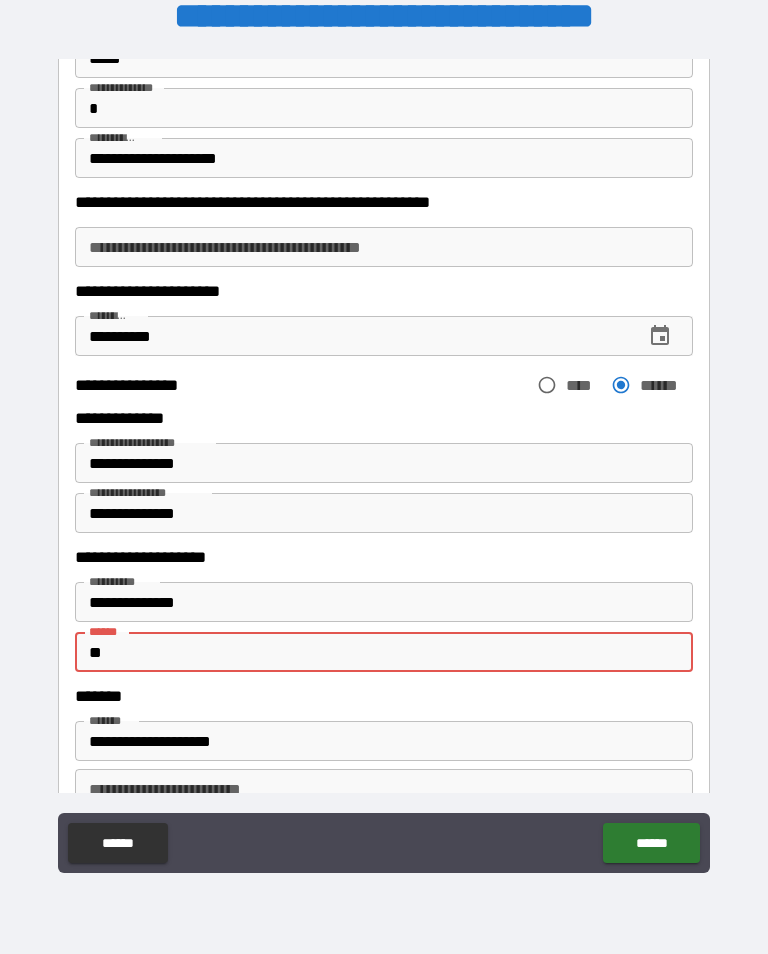 type on "*" 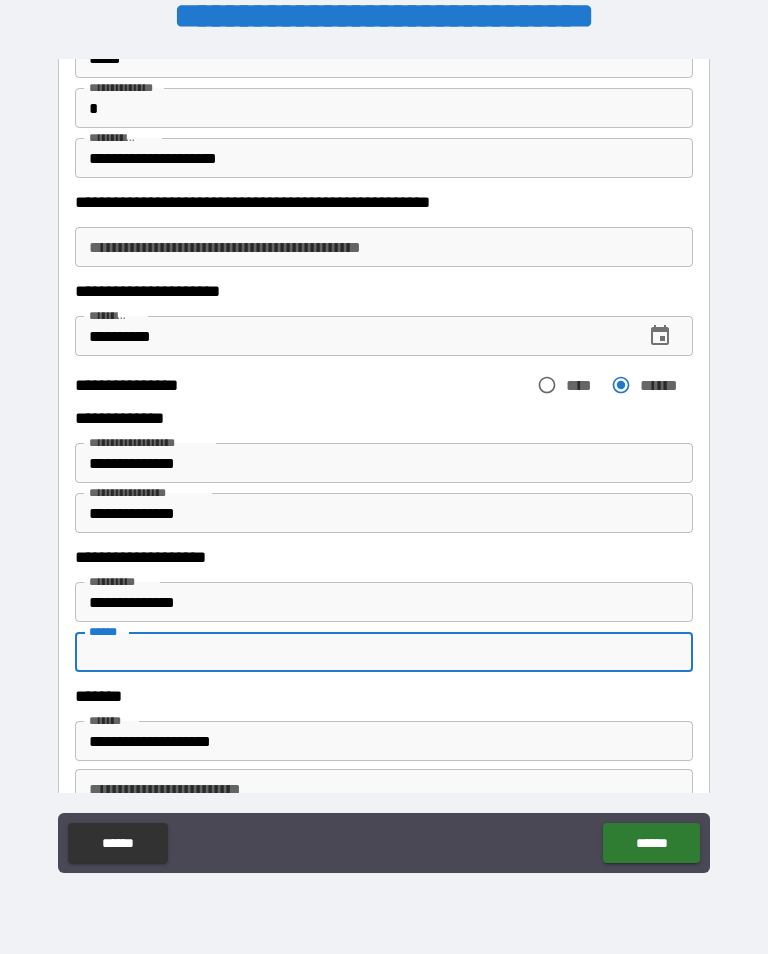 type 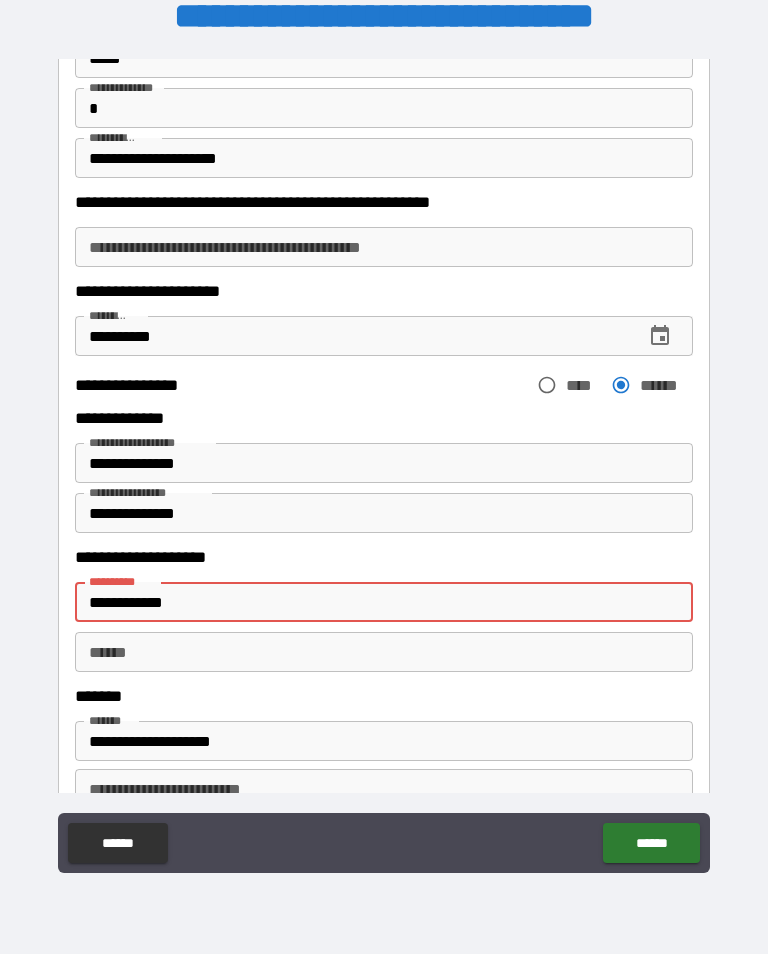 scroll, scrollTop: 31, scrollLeft: 0, axis: vertical 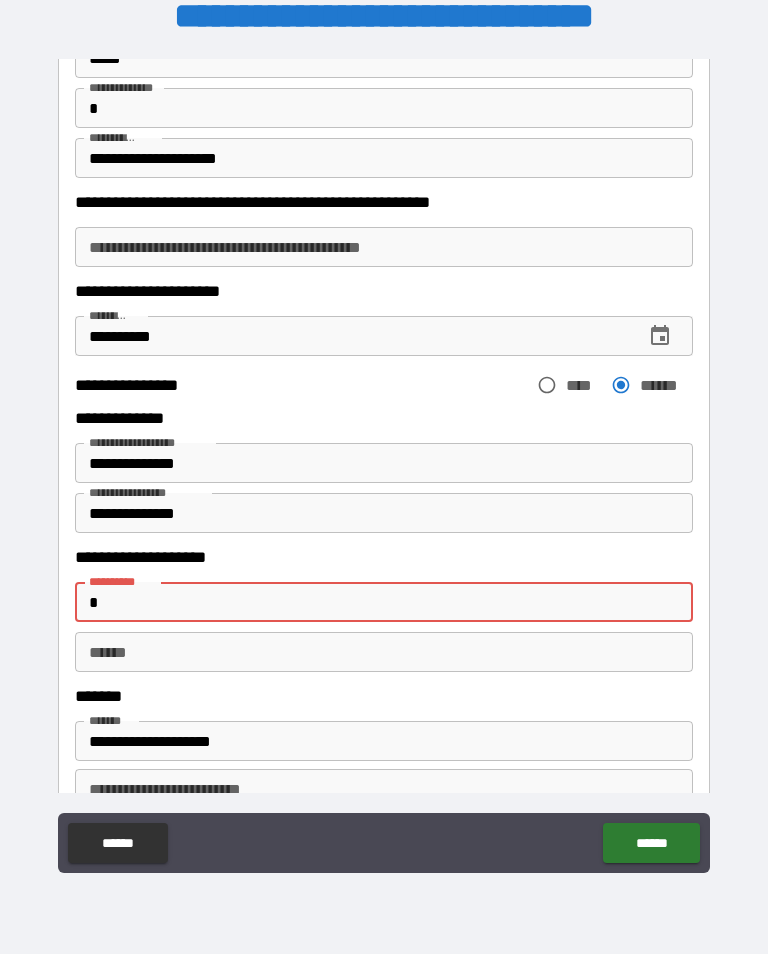 type on "*" 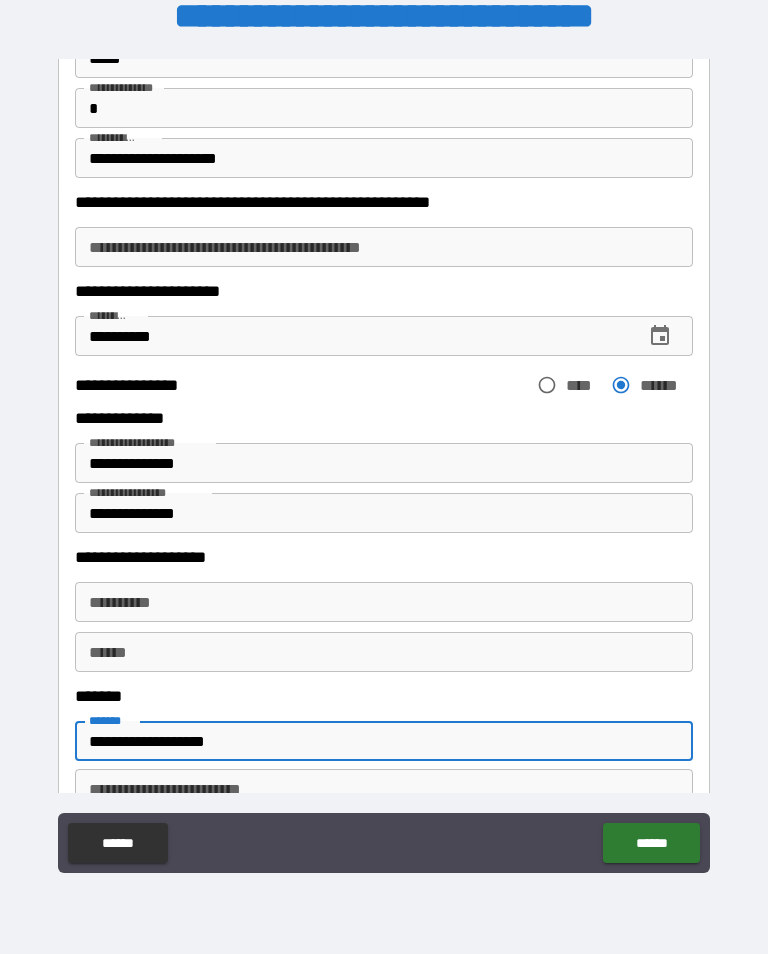 scroll, scrollTop: 344, scrollLeft: 0, axis: vertical 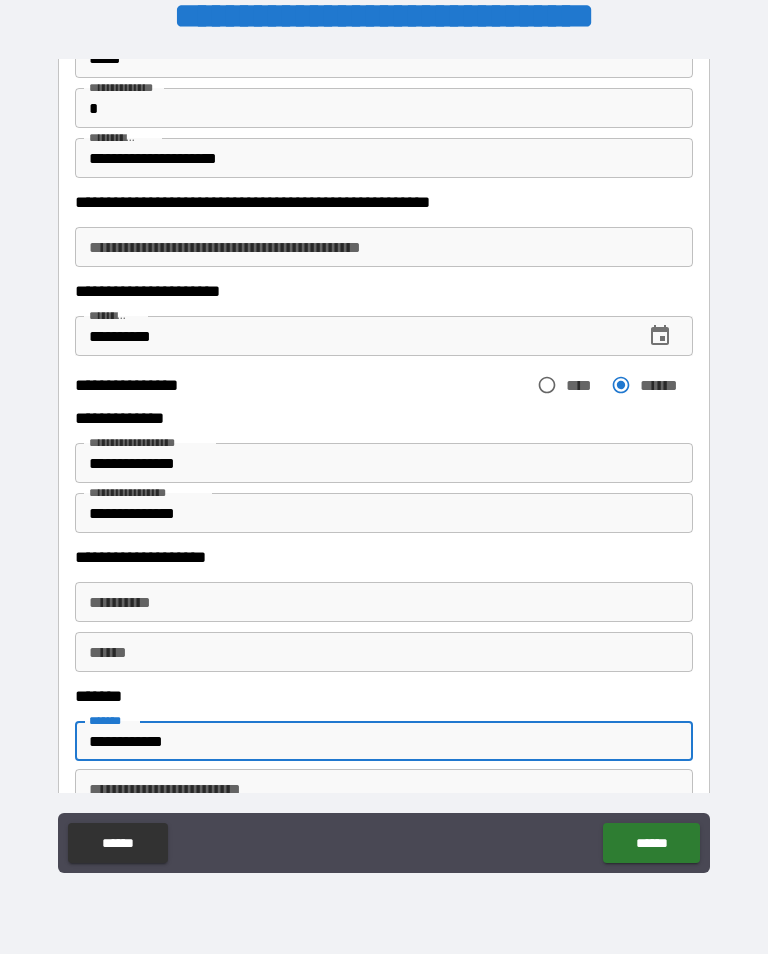 click on "*******" at bounding box center [378, 696] 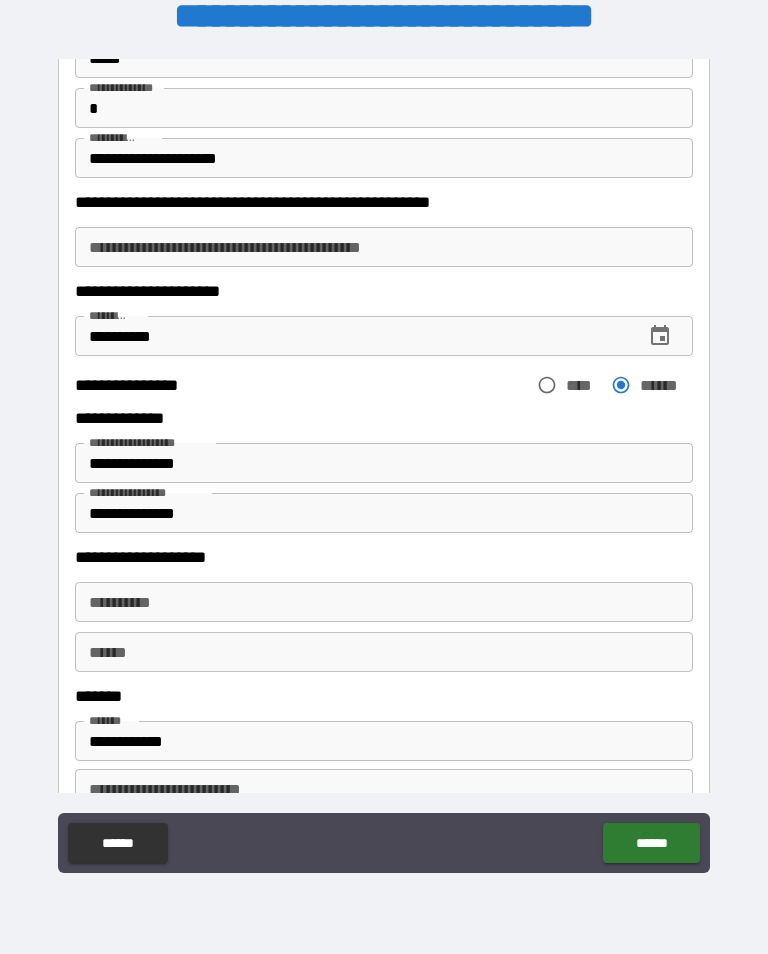 scroll, scrollTop: 31, scrollLeft: 0, axis: vertical 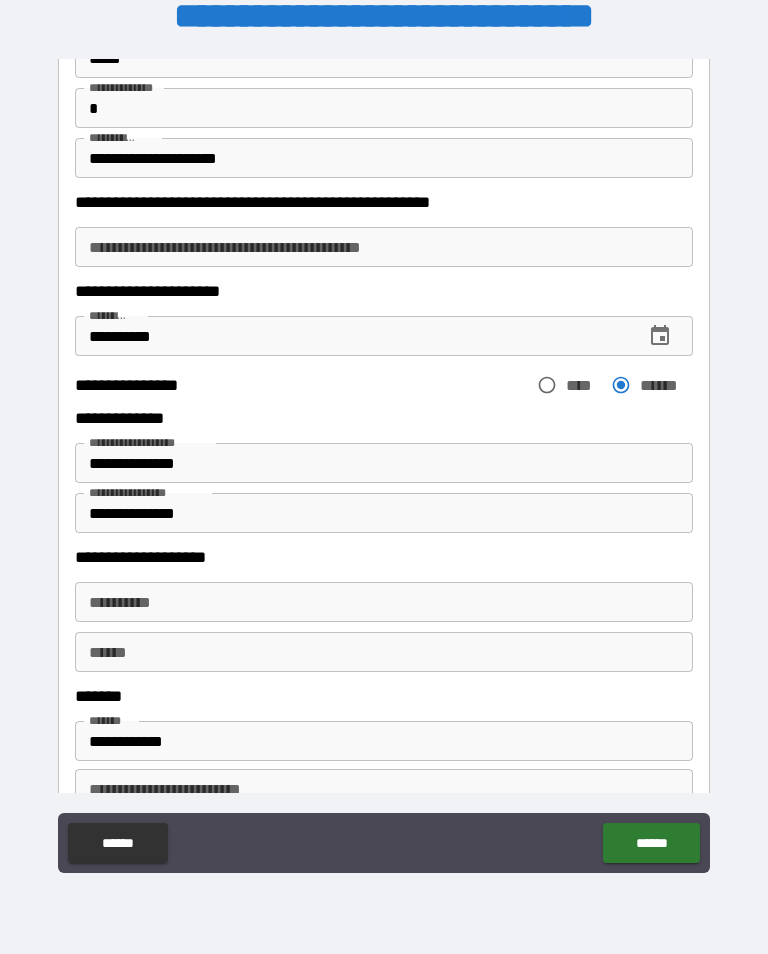 click on "******" at bounding box center (378, 652) 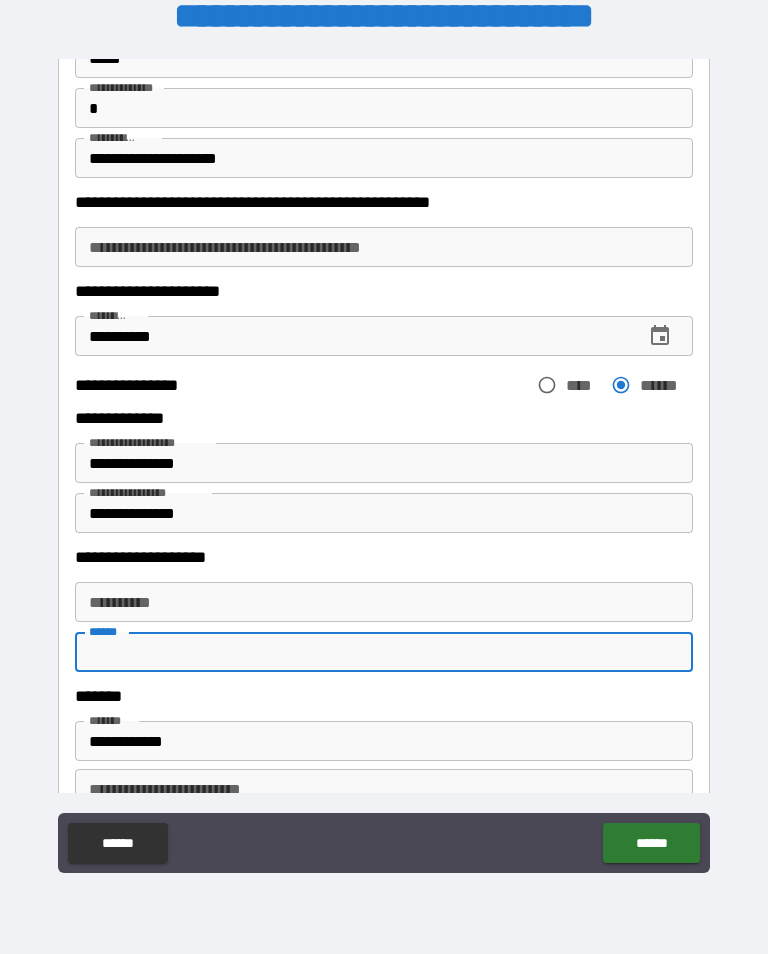 scroll, scrollTop: 344, scrollLeft: 0, axis: vertical 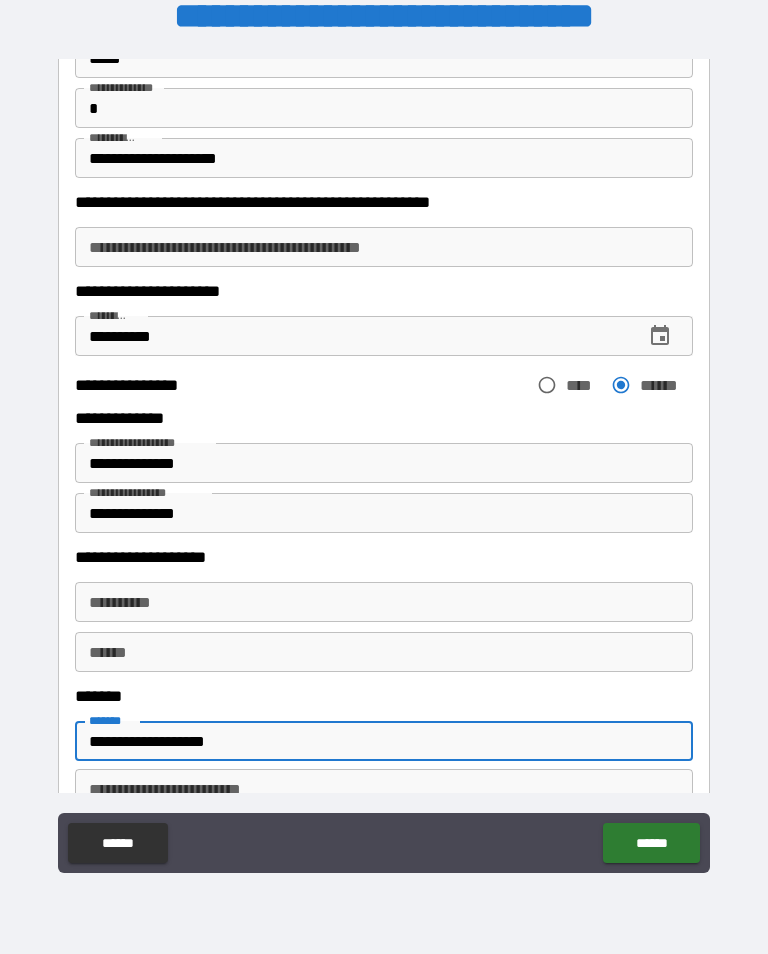 type on "**********" 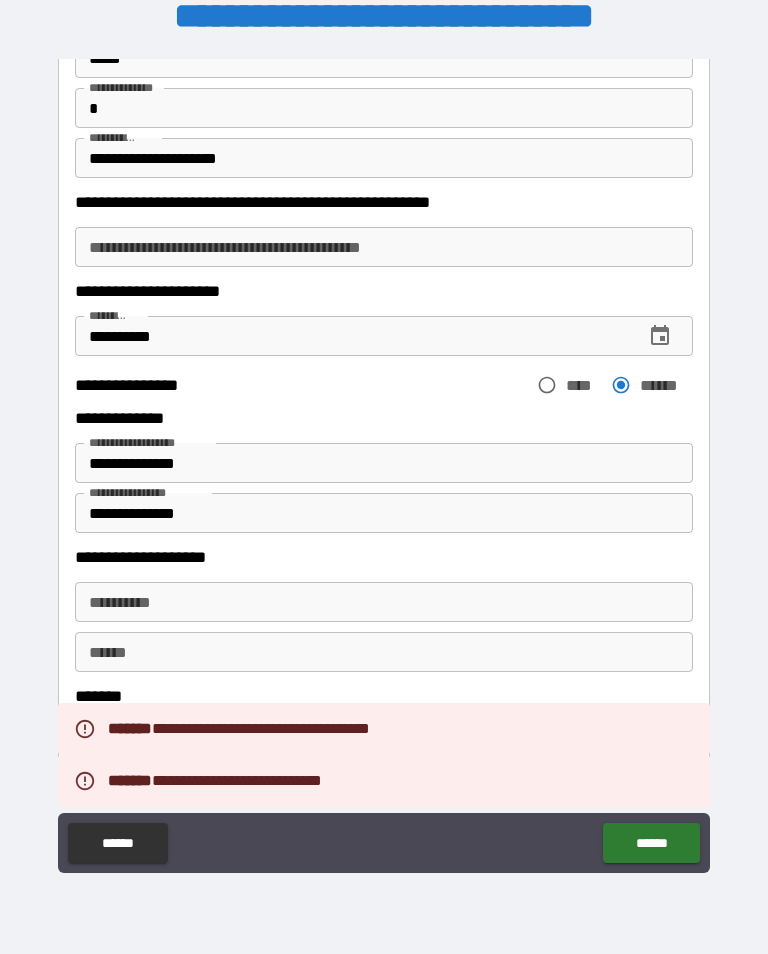 scroll, scrollTop: 31, scrollLeft: 0, axis: vertical 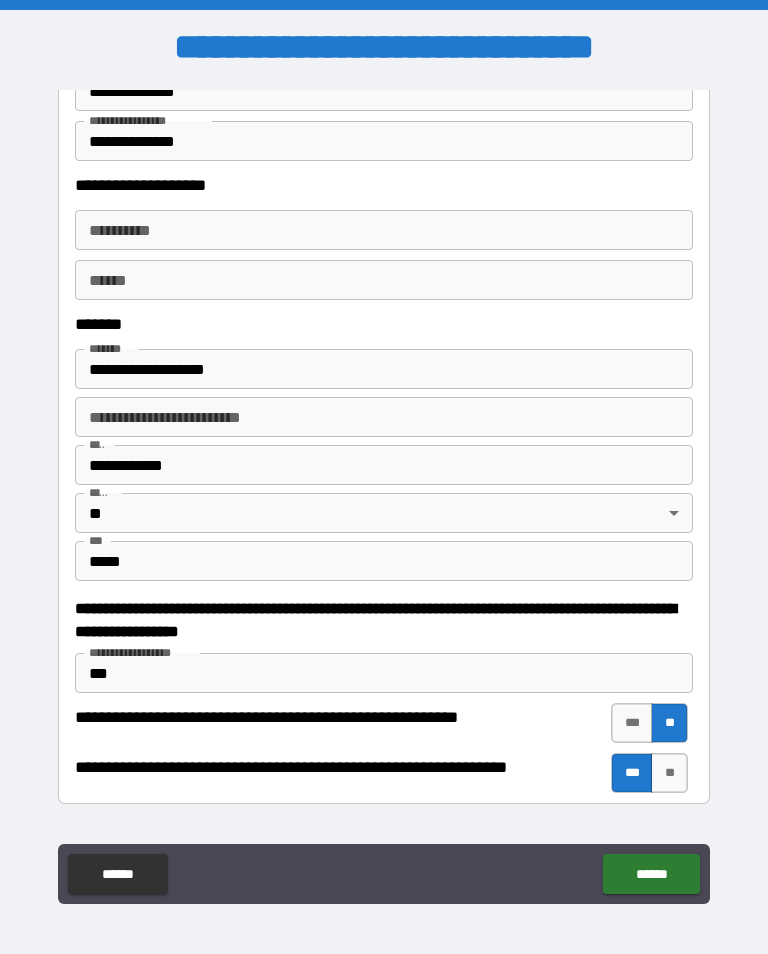 click on "**********" at bounding box center (378, 230) 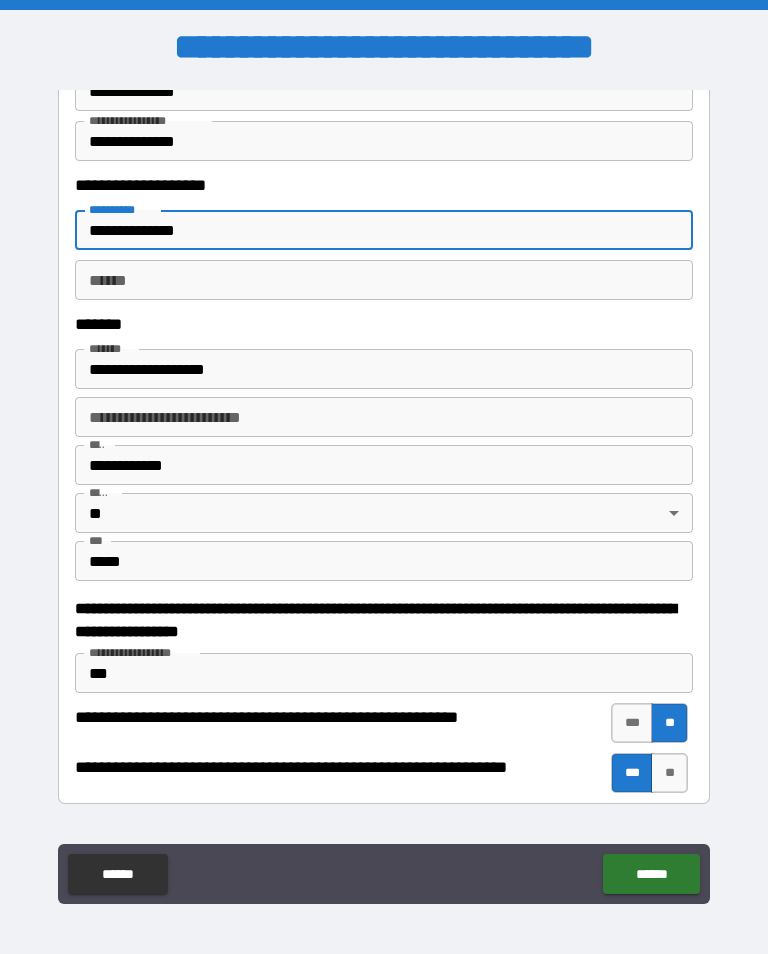 type on "**********" 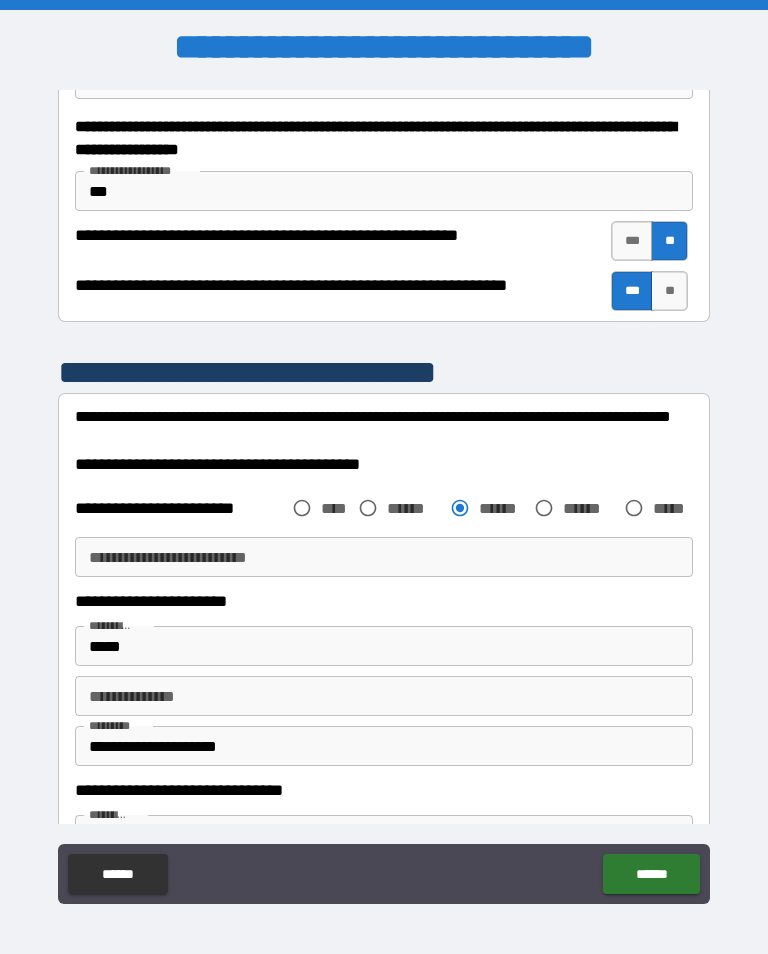 scroll, scrollTop: 1001, scrollLeft: 0, axis: vertical 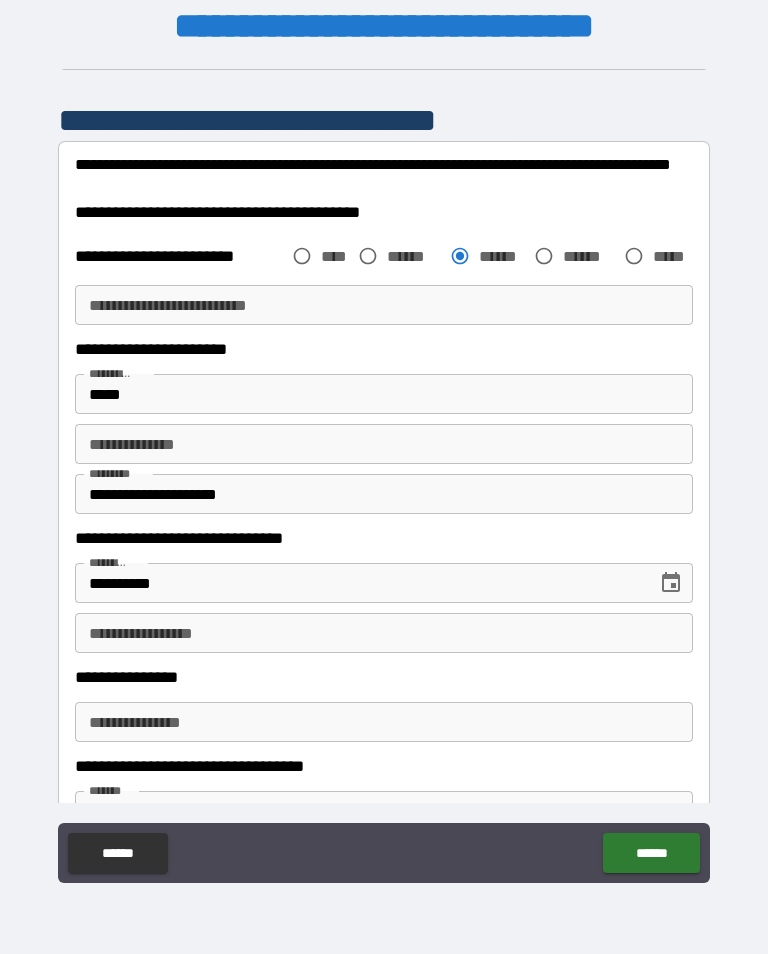 type on "**********" 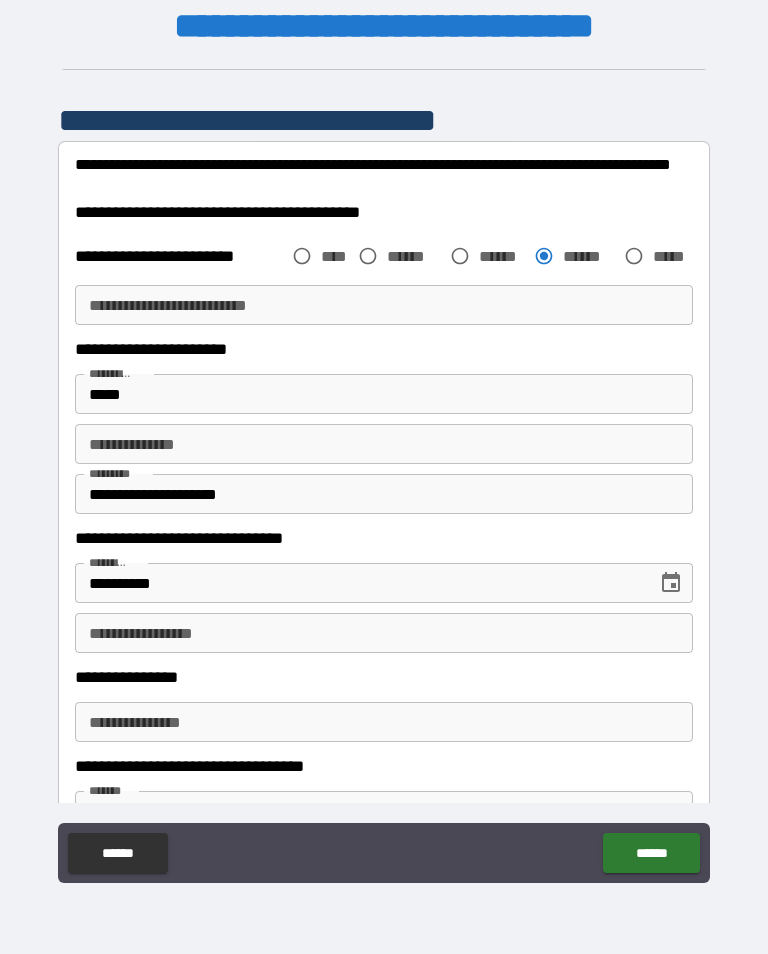 scroll, scrollTop: 1, scrollLeft: 0, axis: vertical 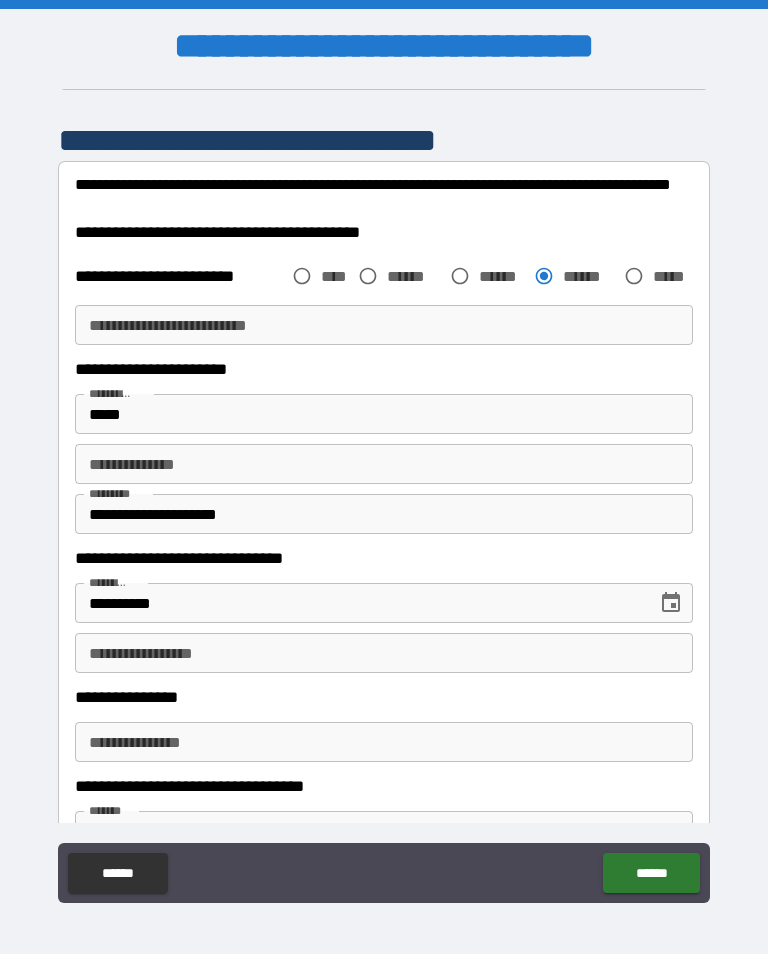 click on "*****" at bounding box center (384, 414) 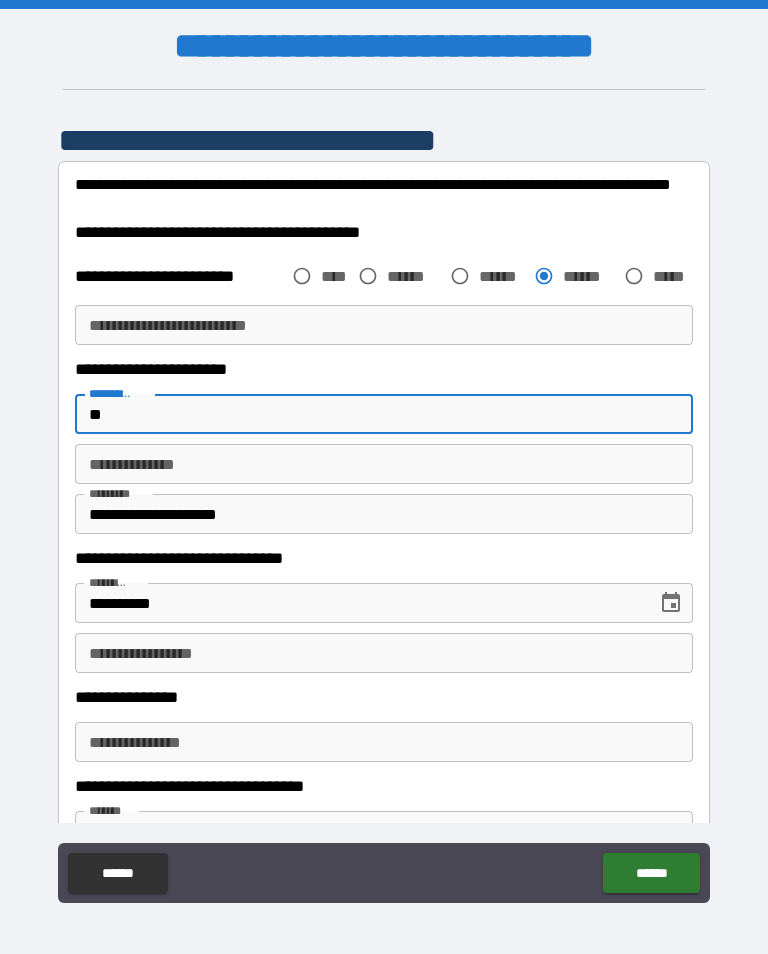 type on "*" 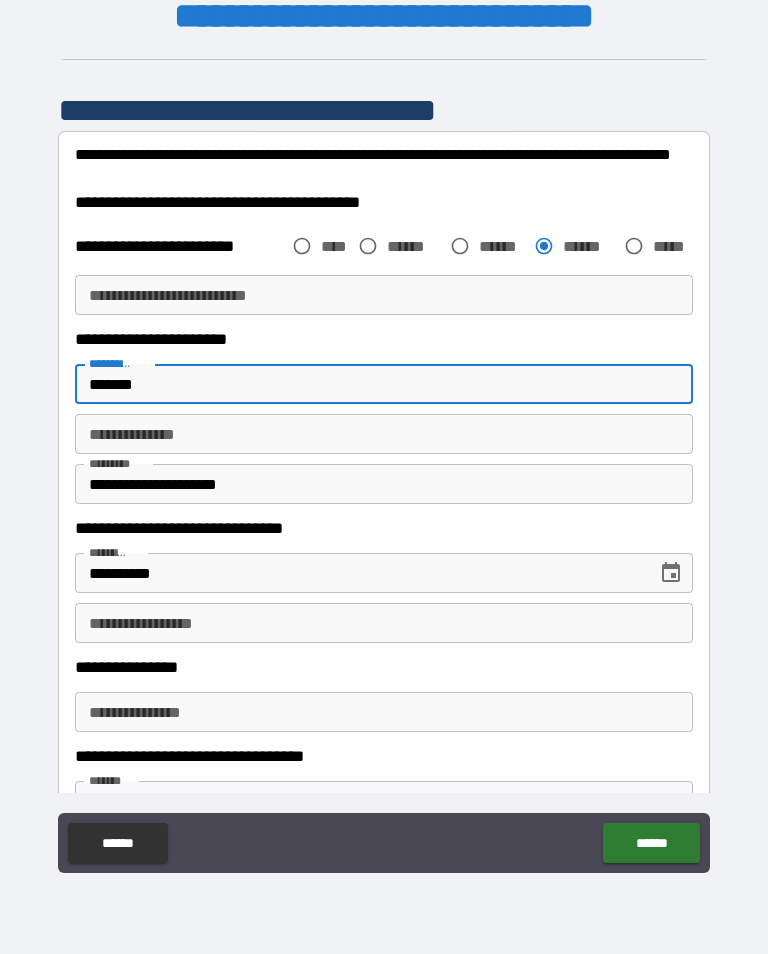 scroll, scrollTop: 203, scrollLeft: 0, axis: vertical 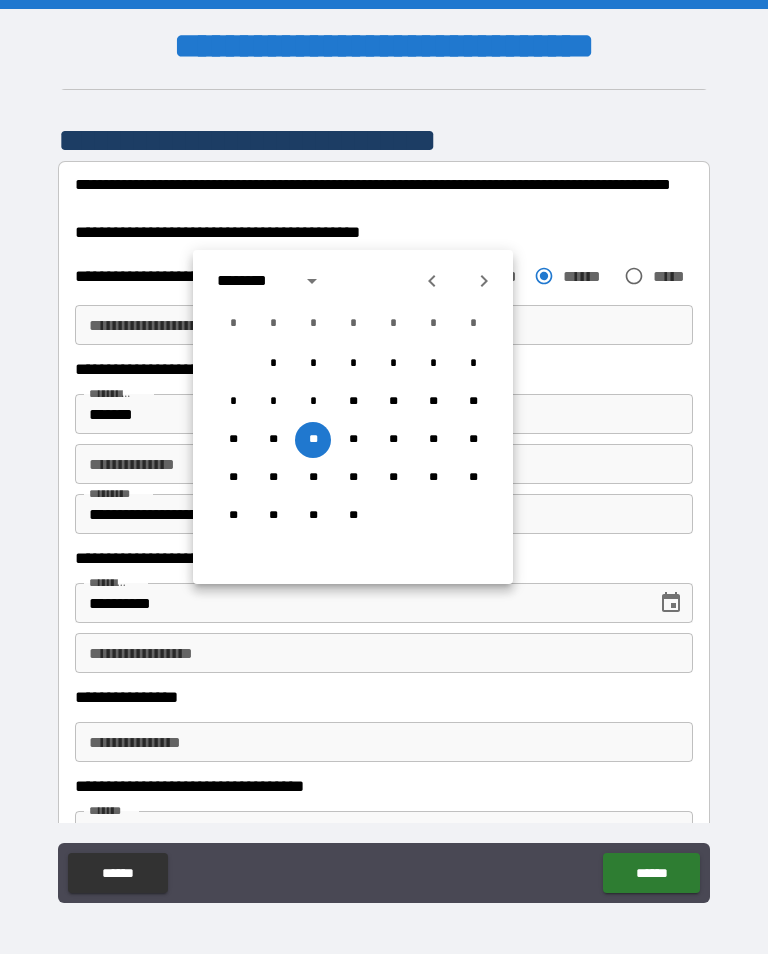 click on "*" at bounding box center [473, 364] 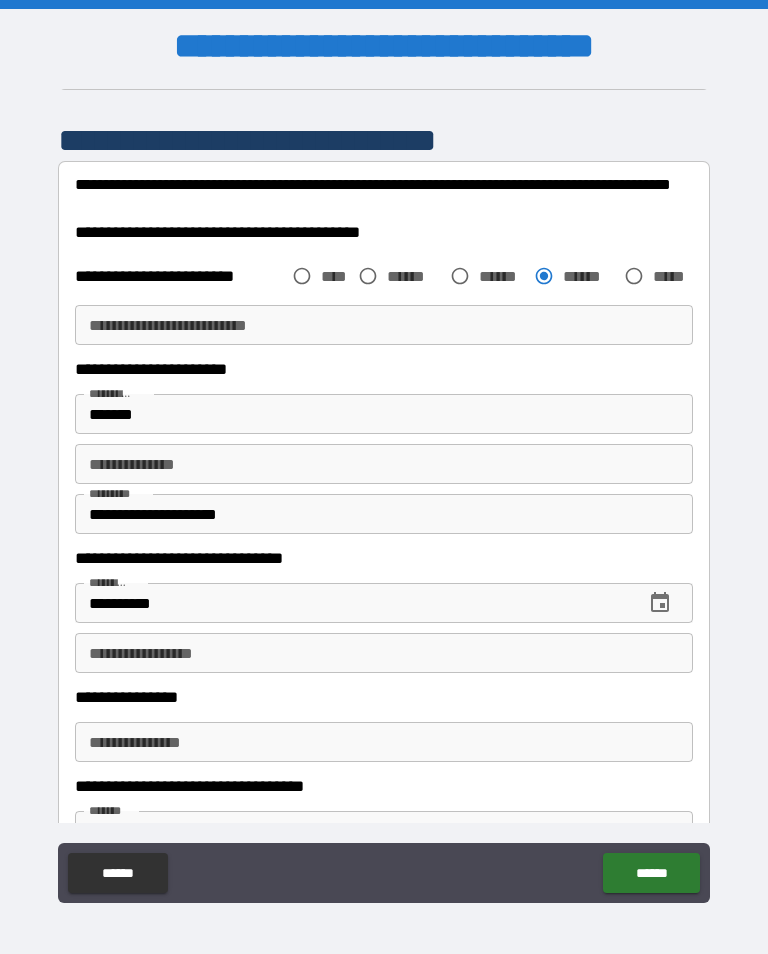 click on "**********" at bounding box center (353, 603) 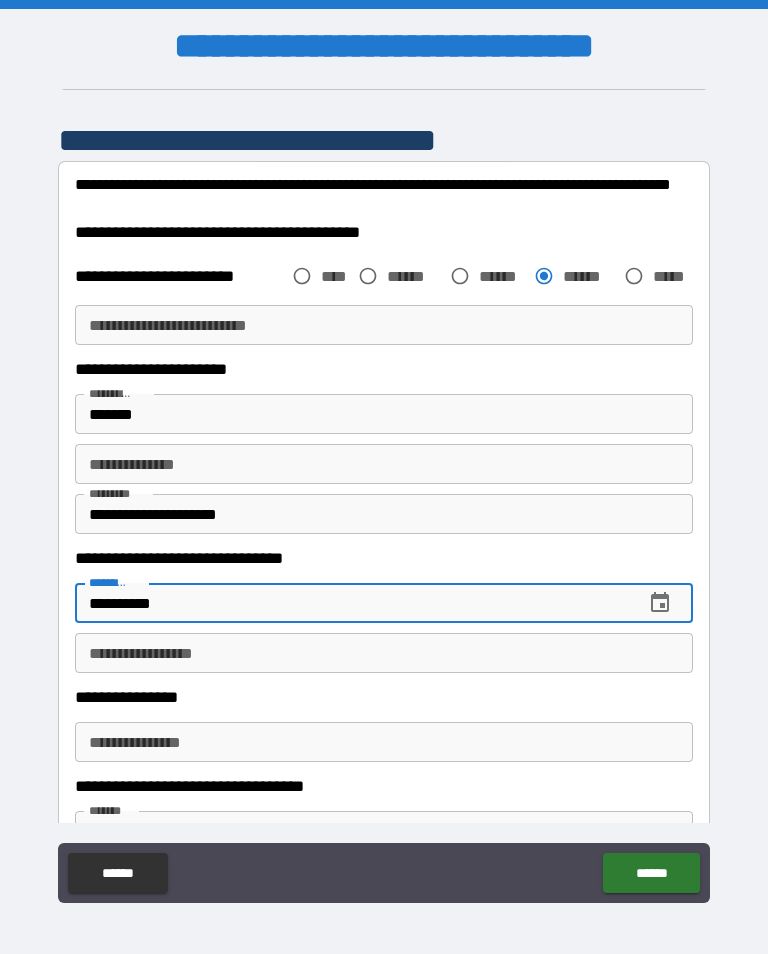 click 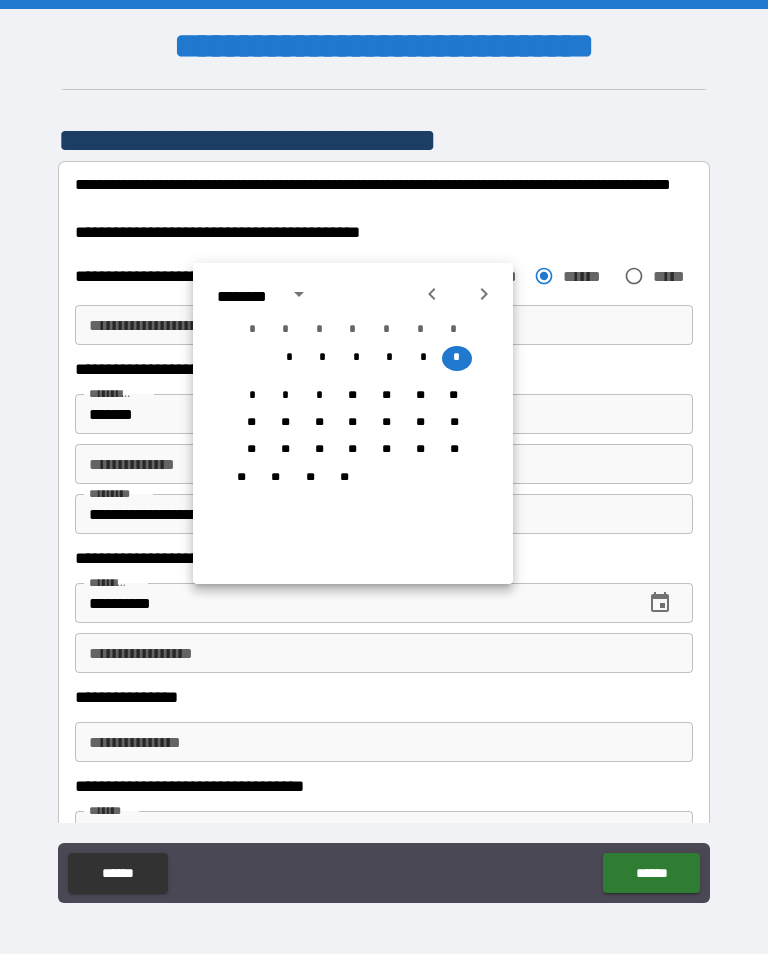 click 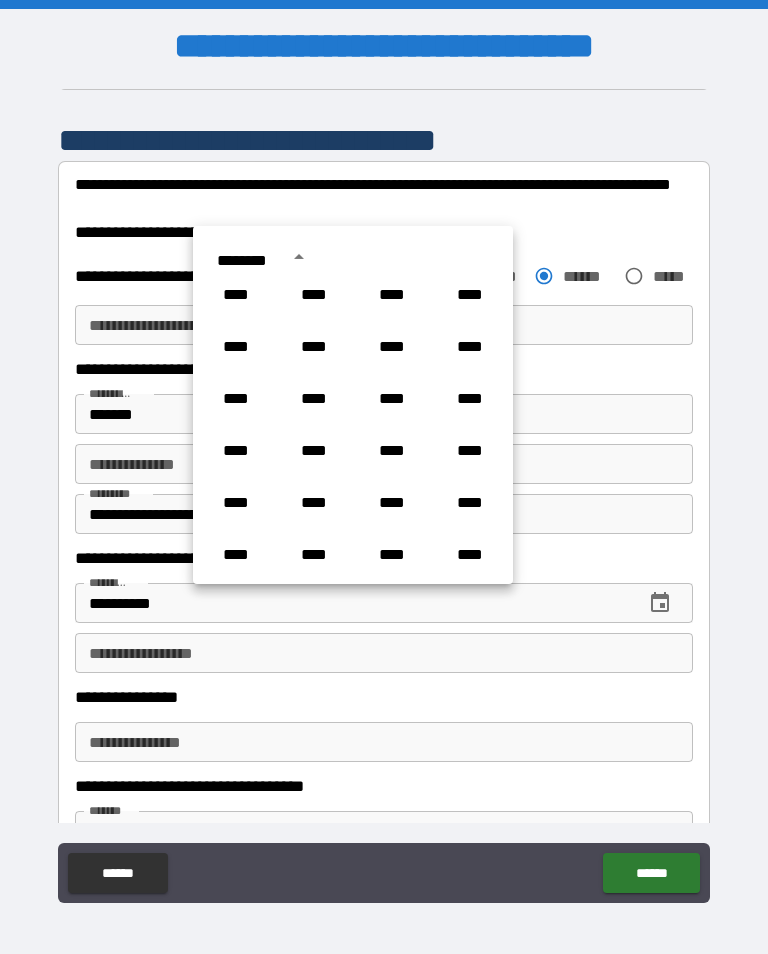 scroll, scrollTop: 840, scrollLeft: 0, axis: vertical 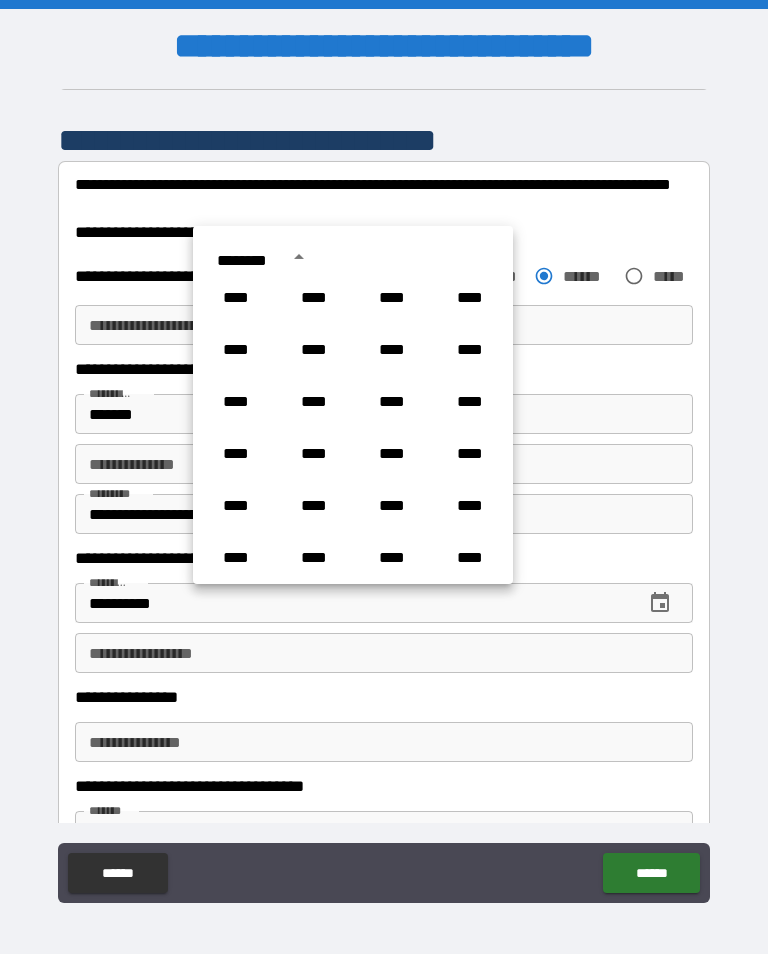 click on "****" at bounding box center [392, 402] 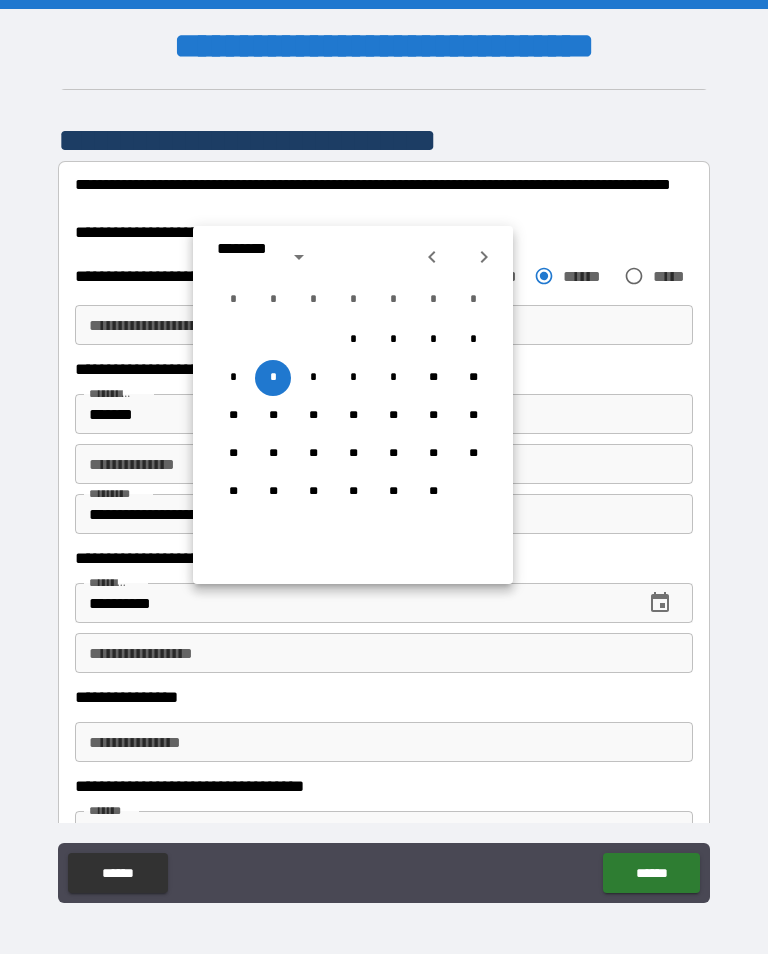 type on "**********" 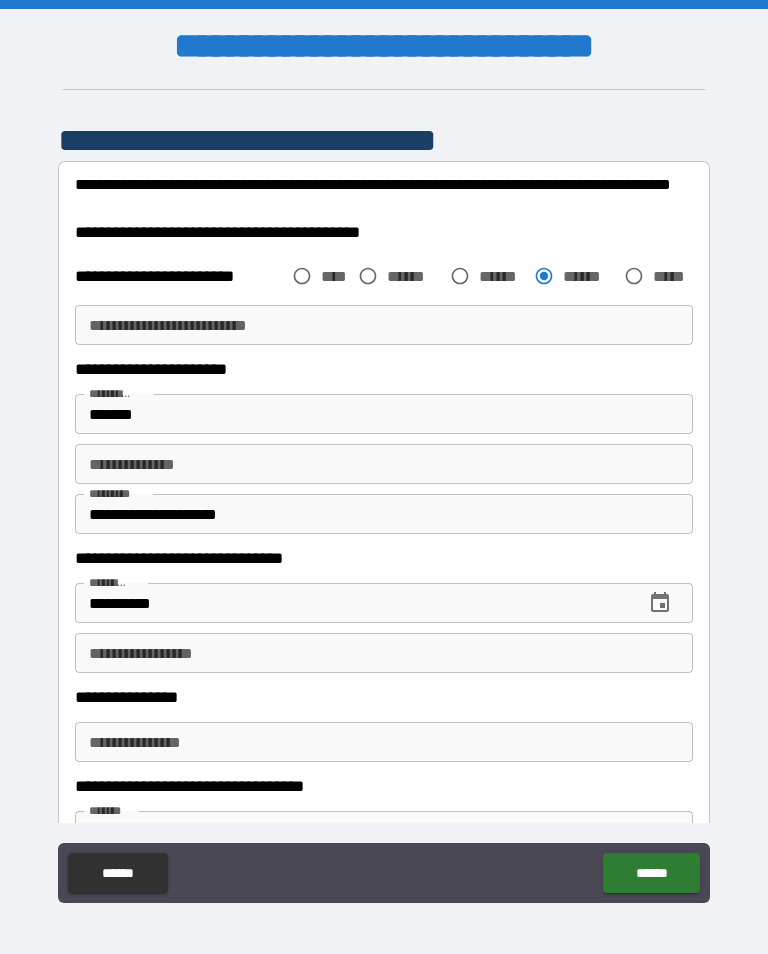 click on "**********" at bounding box center [384, 494] 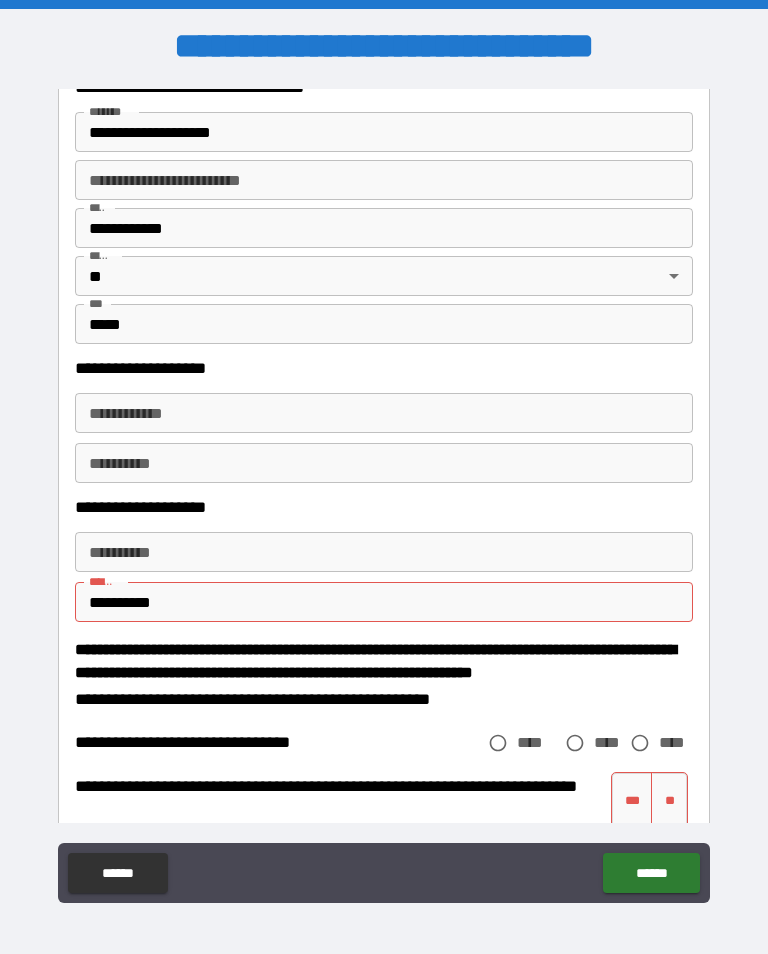 scroll, scrollTop: 1920, scrollLeft: 0, axis: vertical 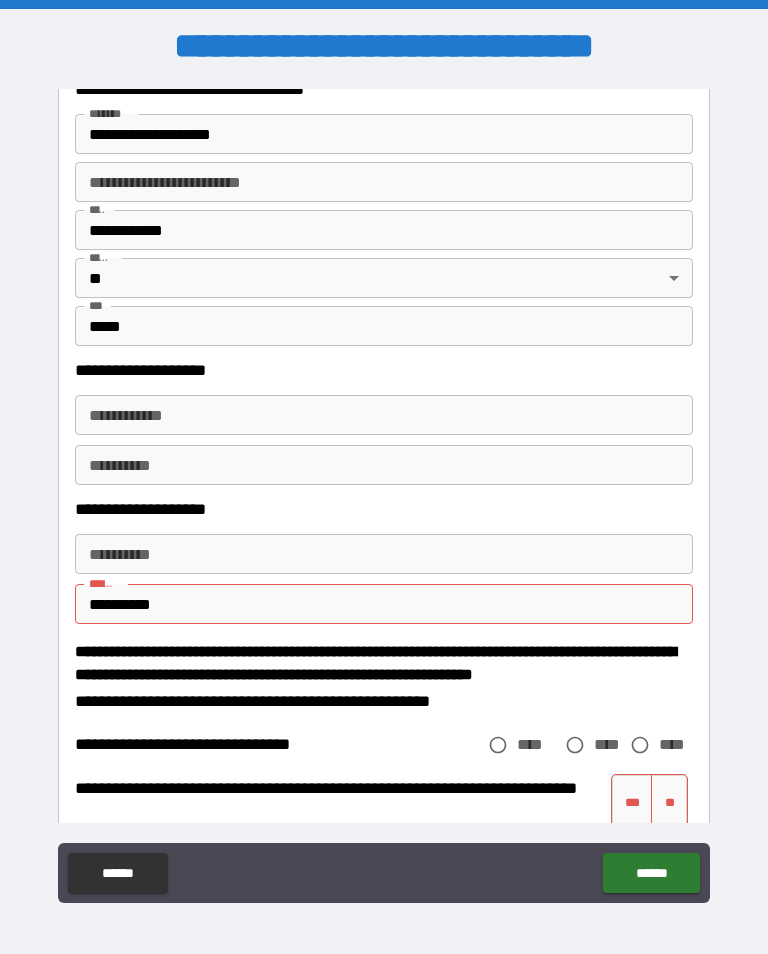 click on "**********" at bounding box center [384, 415] 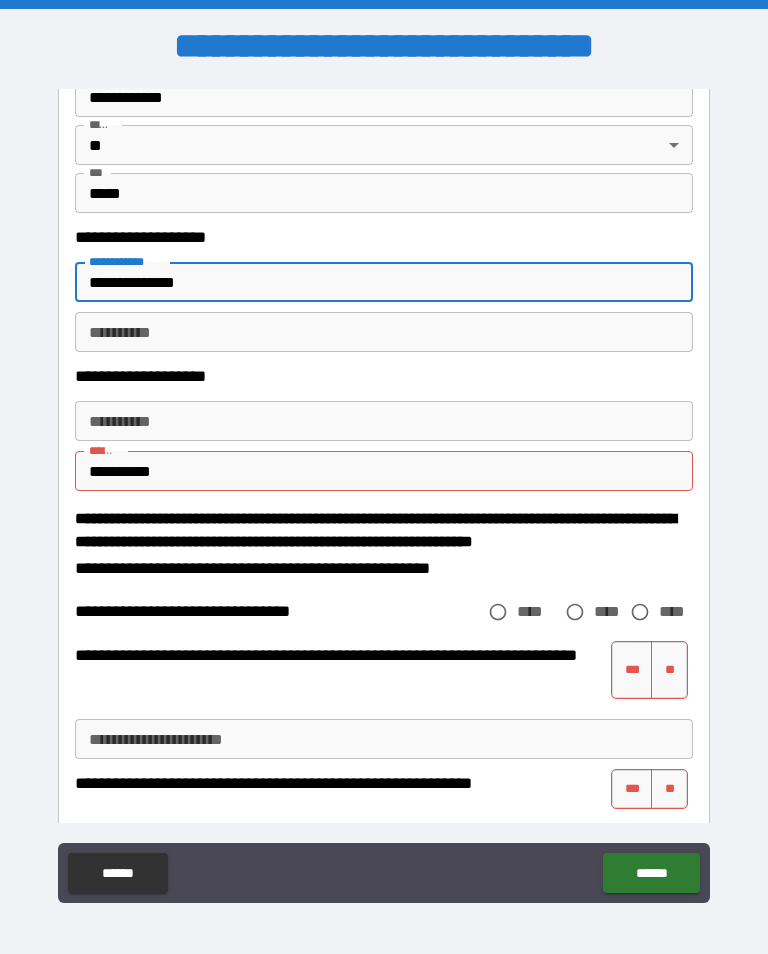 scroll, scrollTop: 2071, scrollLeft: 0, axis: vertical 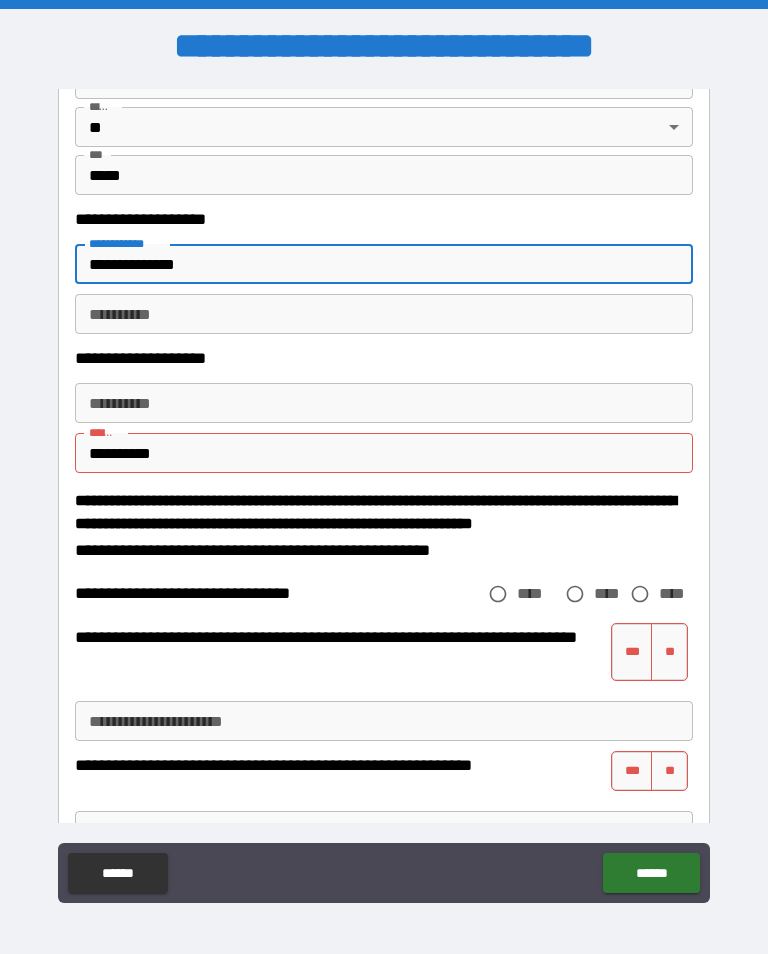 type on "**********" 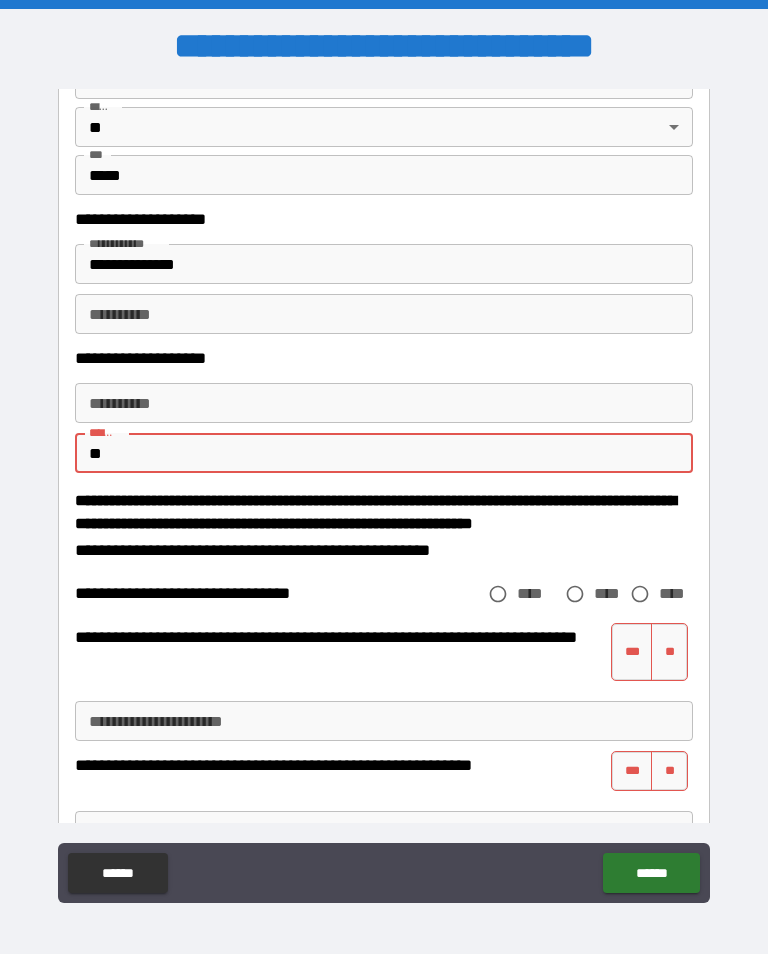 type on "*" 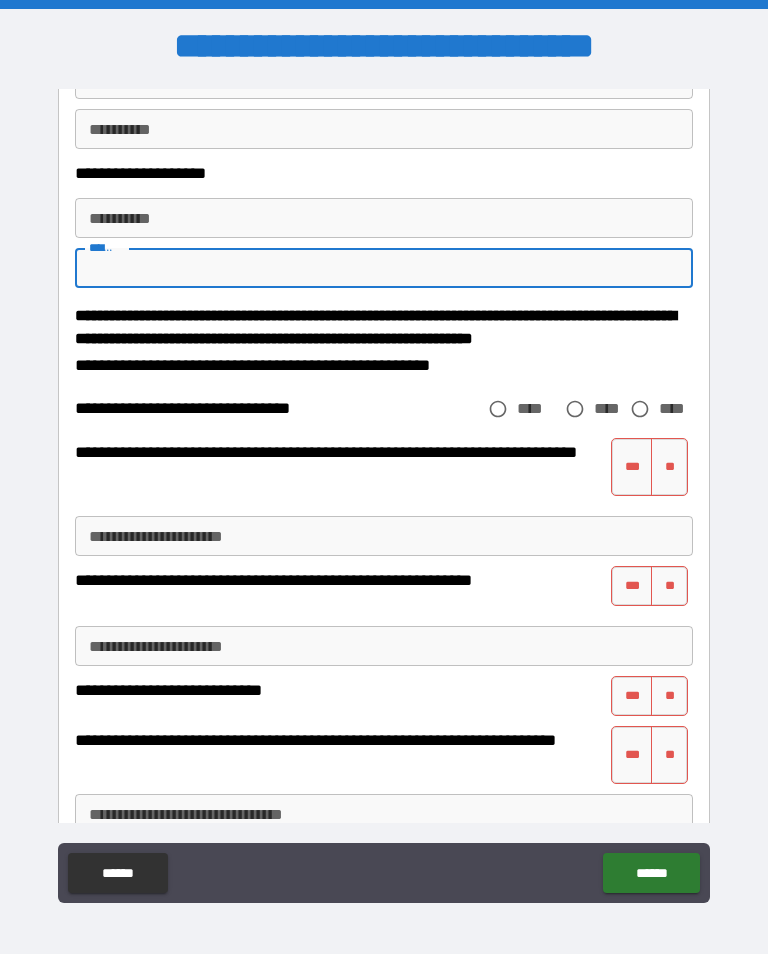 scroll, scrollTop: 2260, scrollLeft: 0, axis: vertical 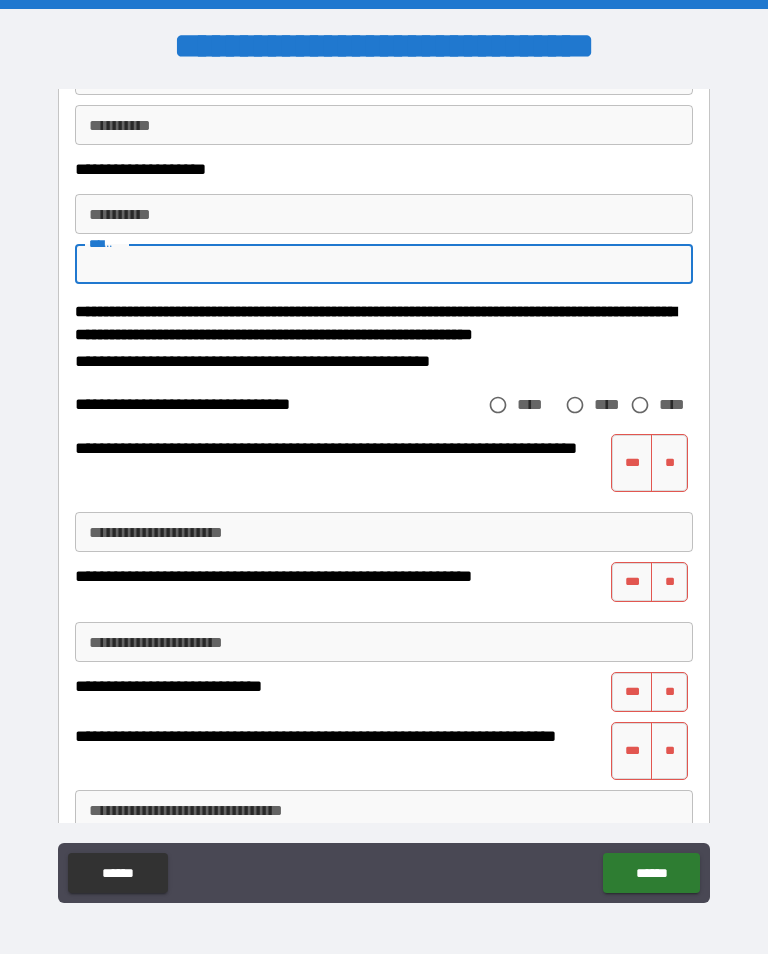 type 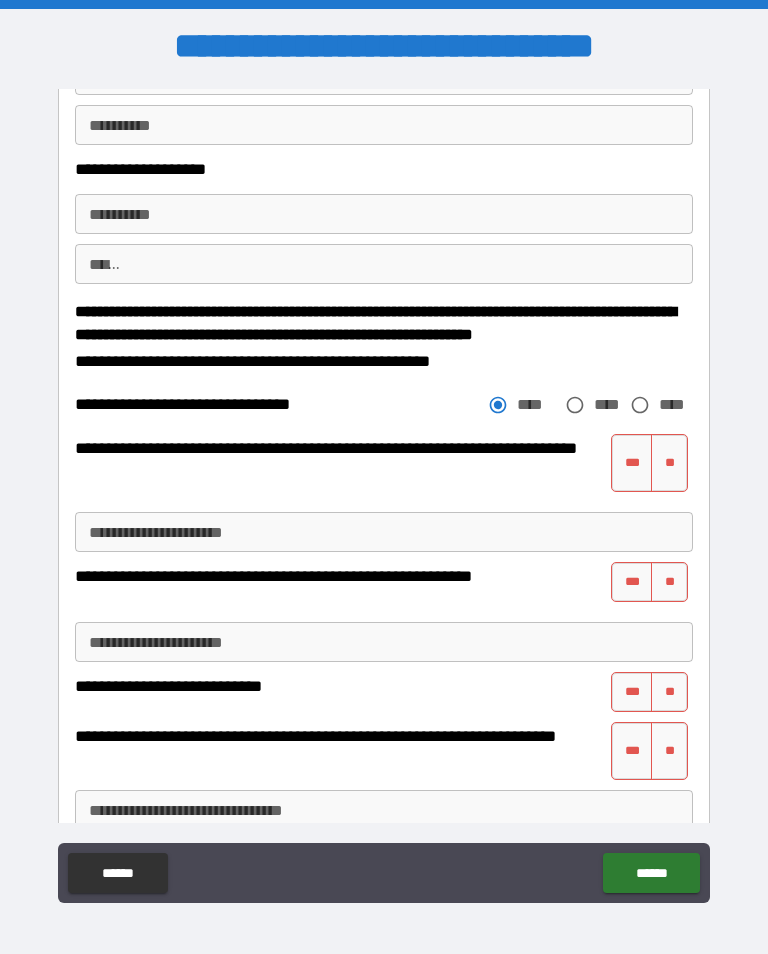 click on "**" at bounding box center (669, 463) 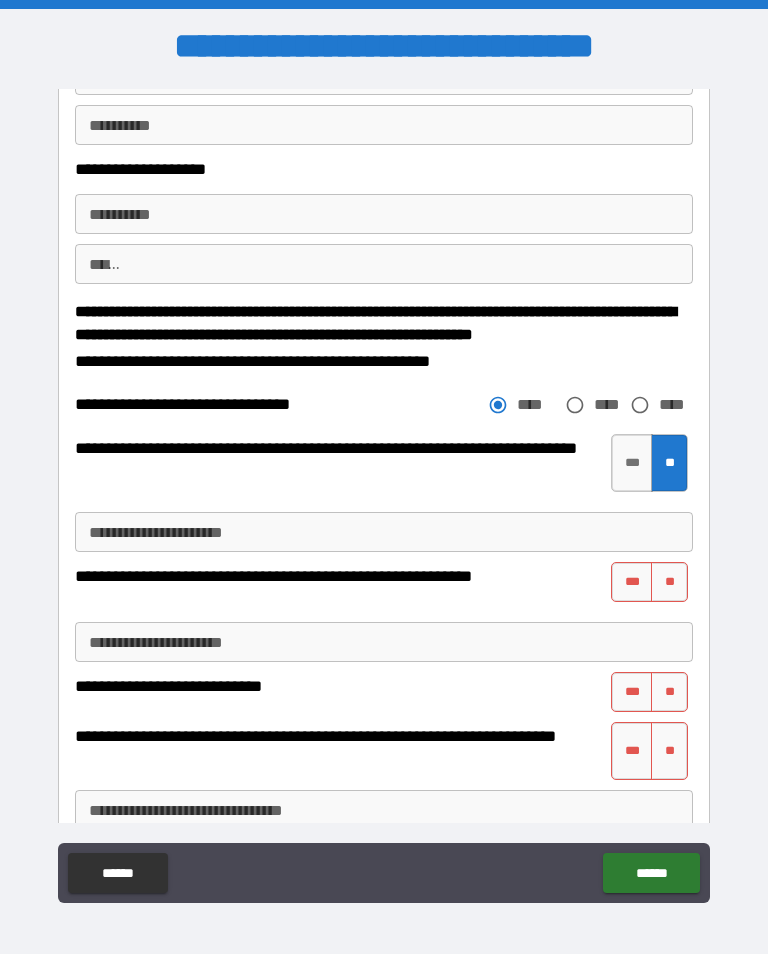 click on "**" at bounding box center [669, 582] 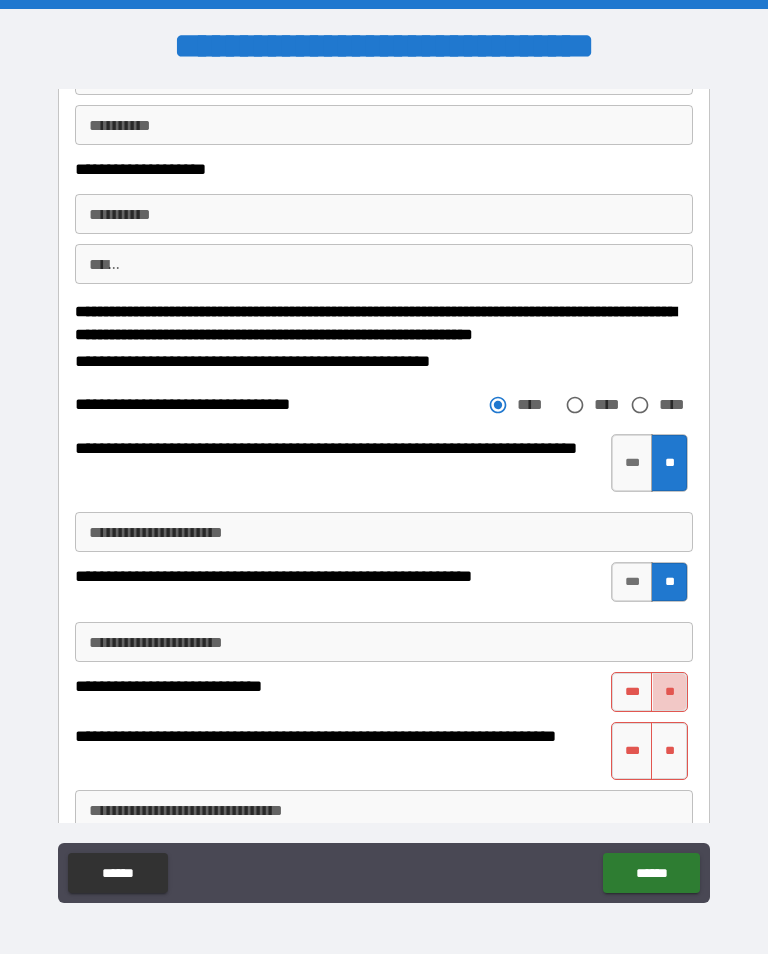 click on "**" at bounding box center [669, 692] 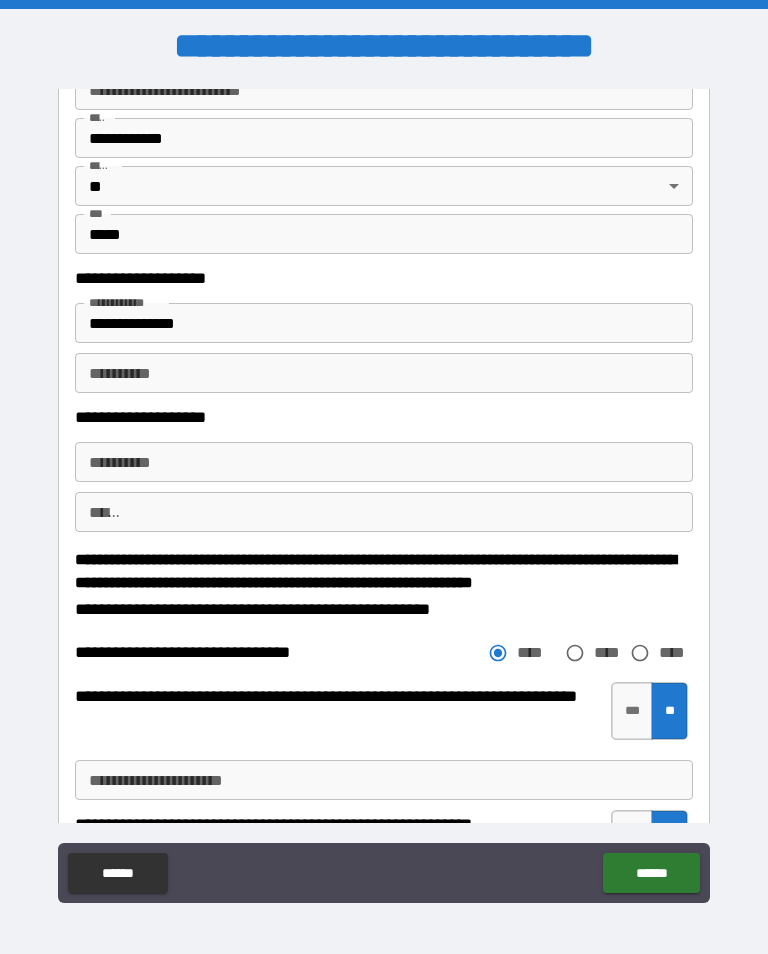 scroll, scrollTop: 1993, scrollLeft: 0, axis: vertical 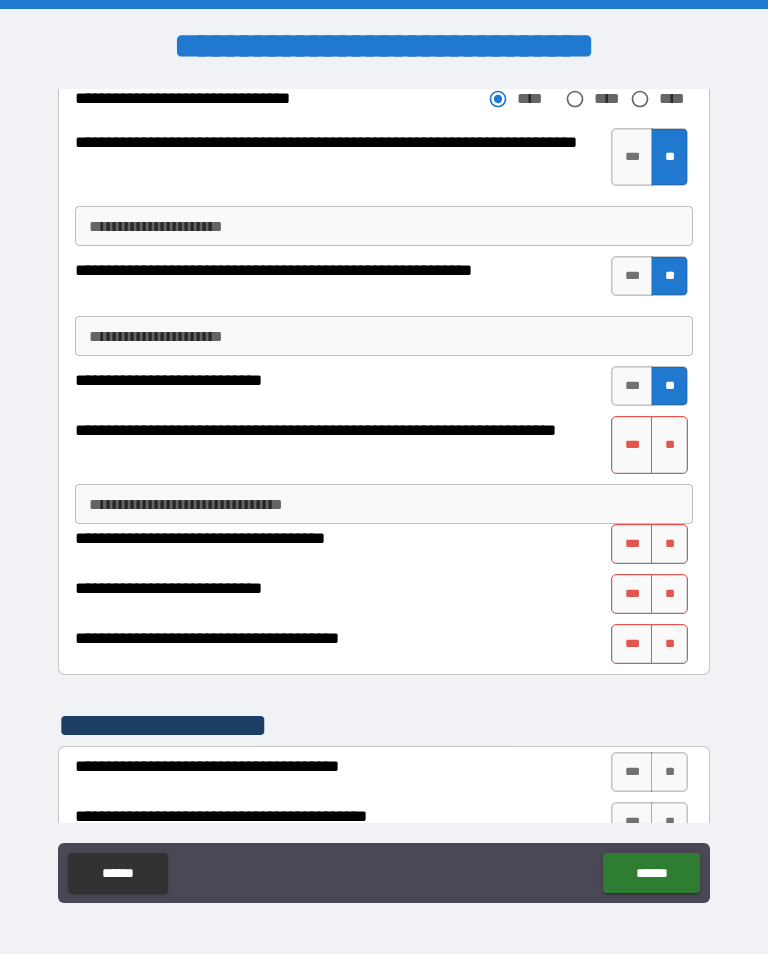 click on "**" at bounding box center (669, 544) 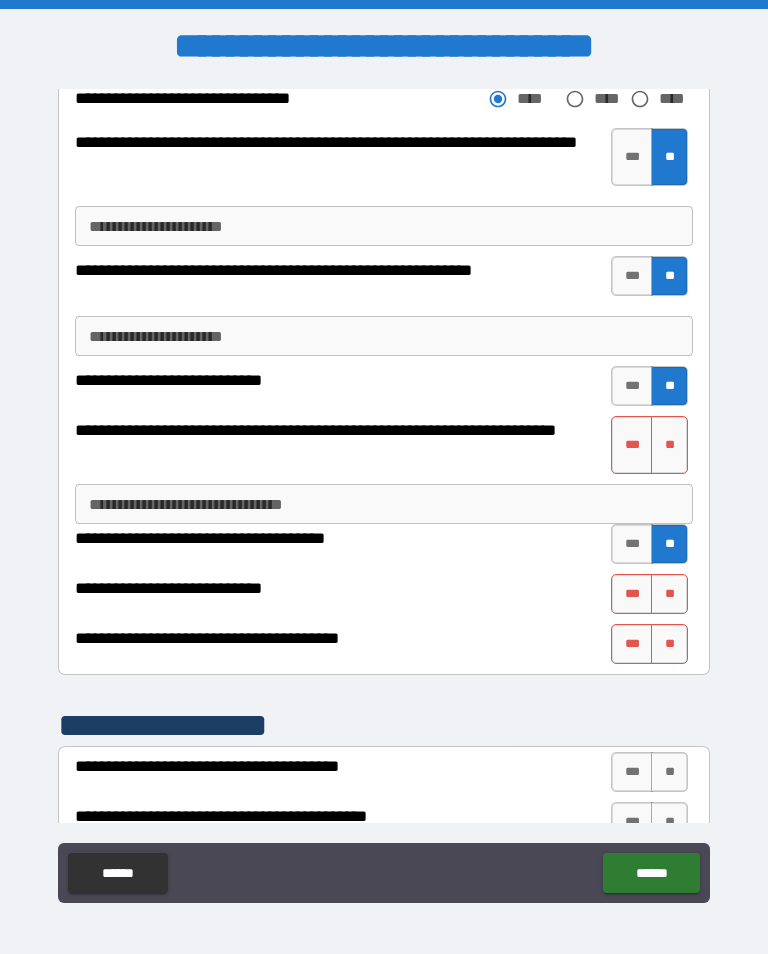 click on "**" at bounding box center (669, 594) 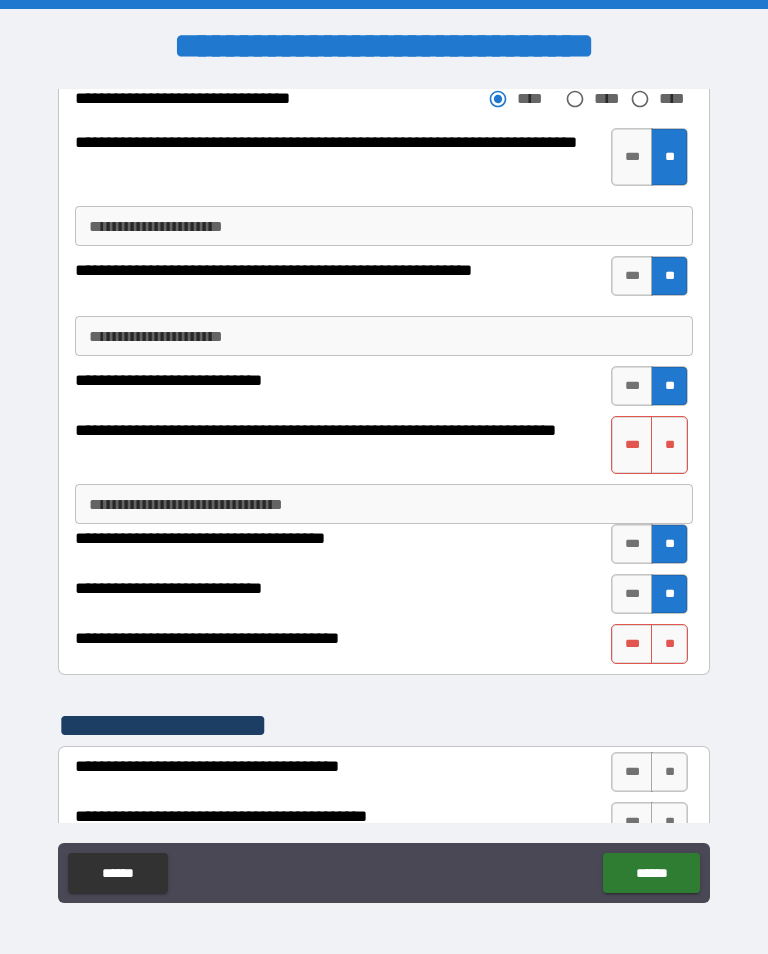 click on "**" at bounding box center [669, 644] 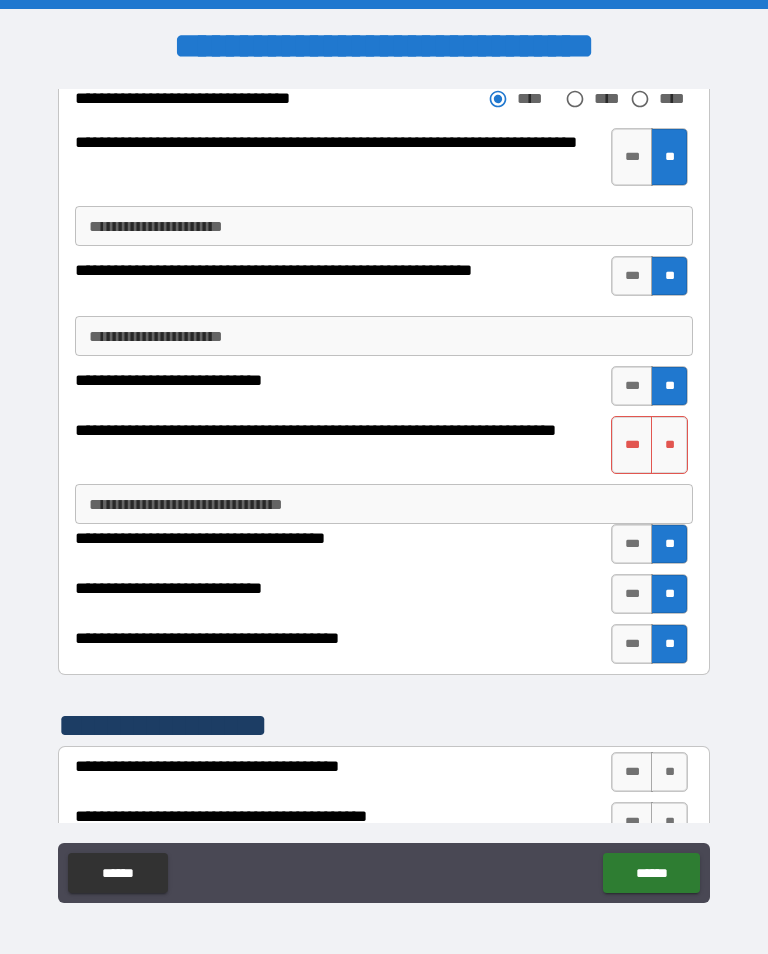 click on "***" at bounding box center (632, 445) 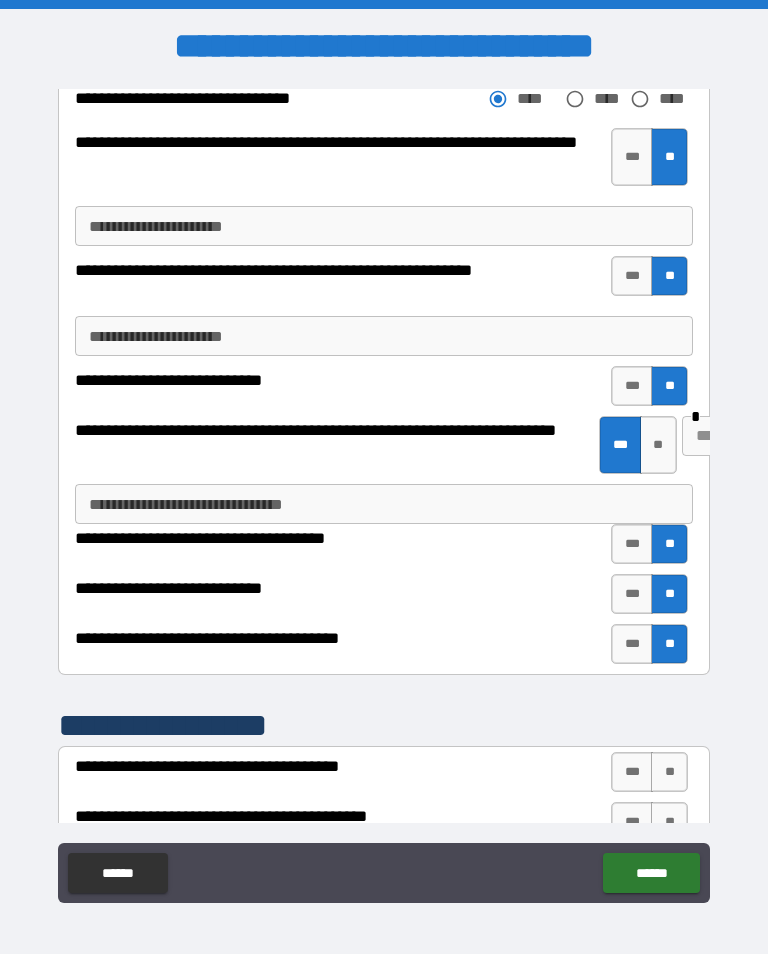click on "**********" at bounding box center (384, 504) 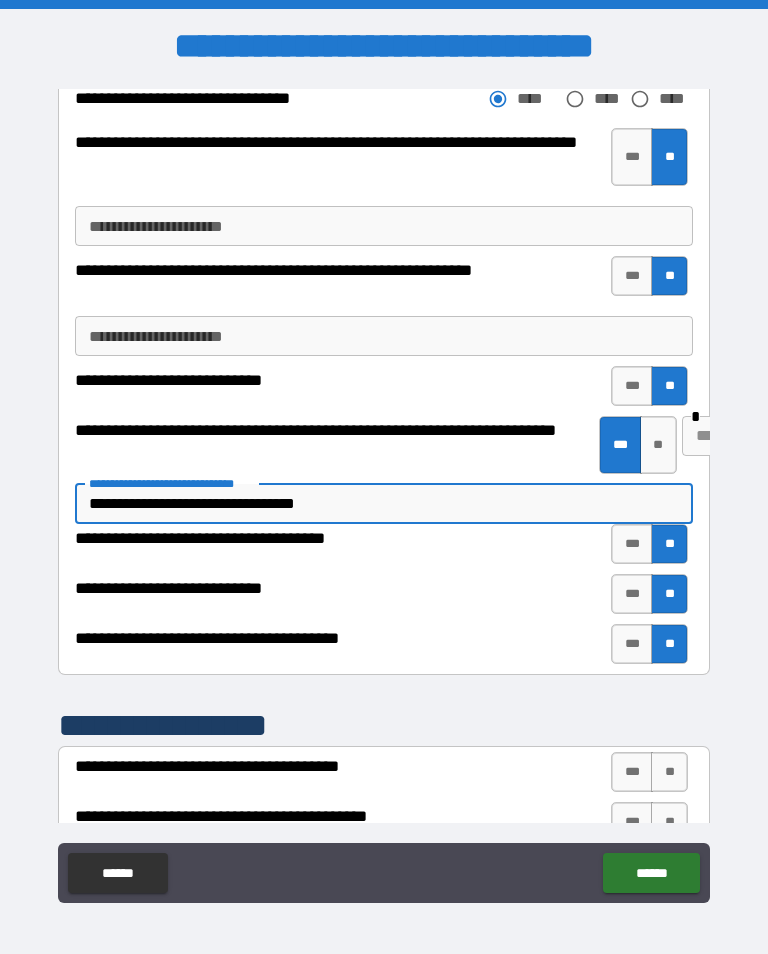 type on "**********" 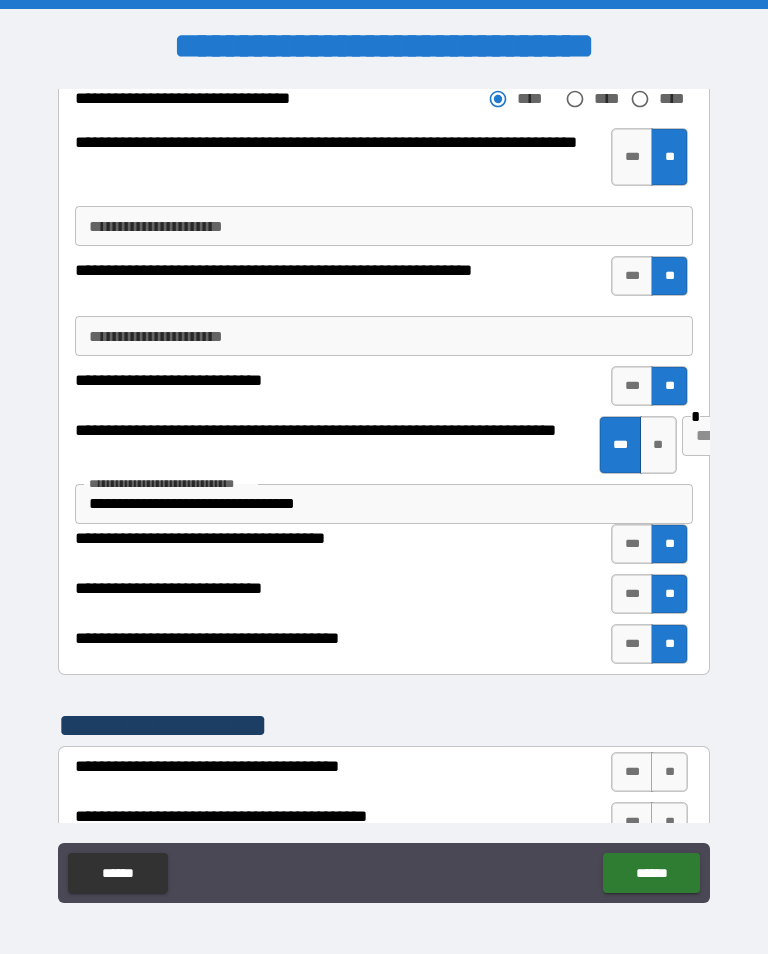 scroll, scrollTop: 314, scrollLeft: 0, axis: vertical 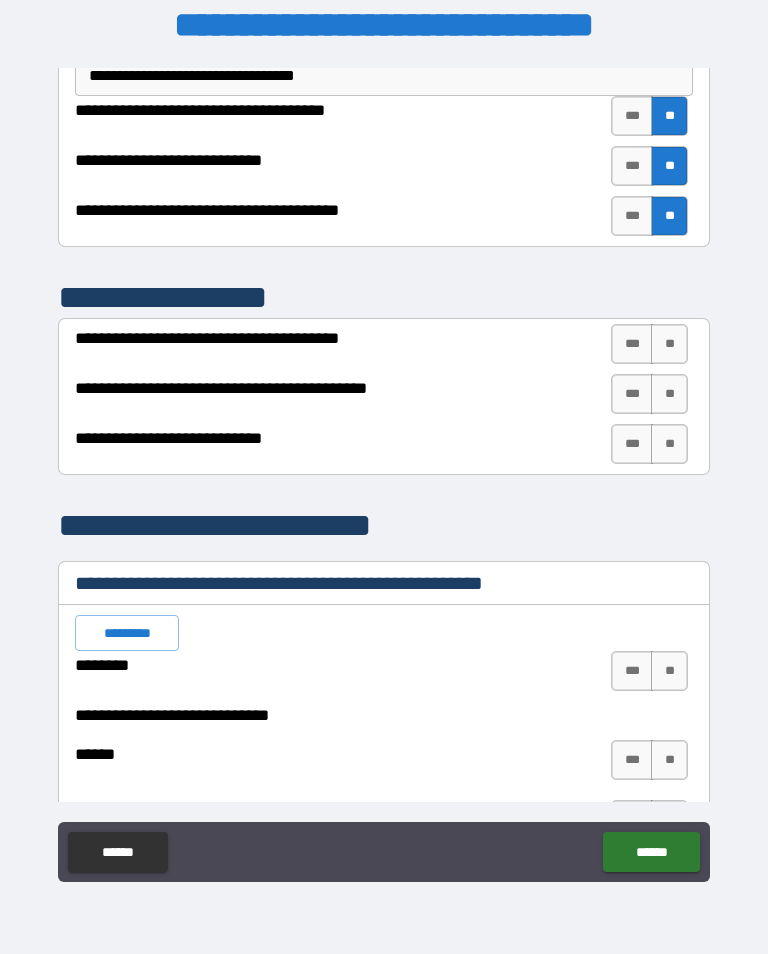 click on "***" at bounding box center [632, 344] 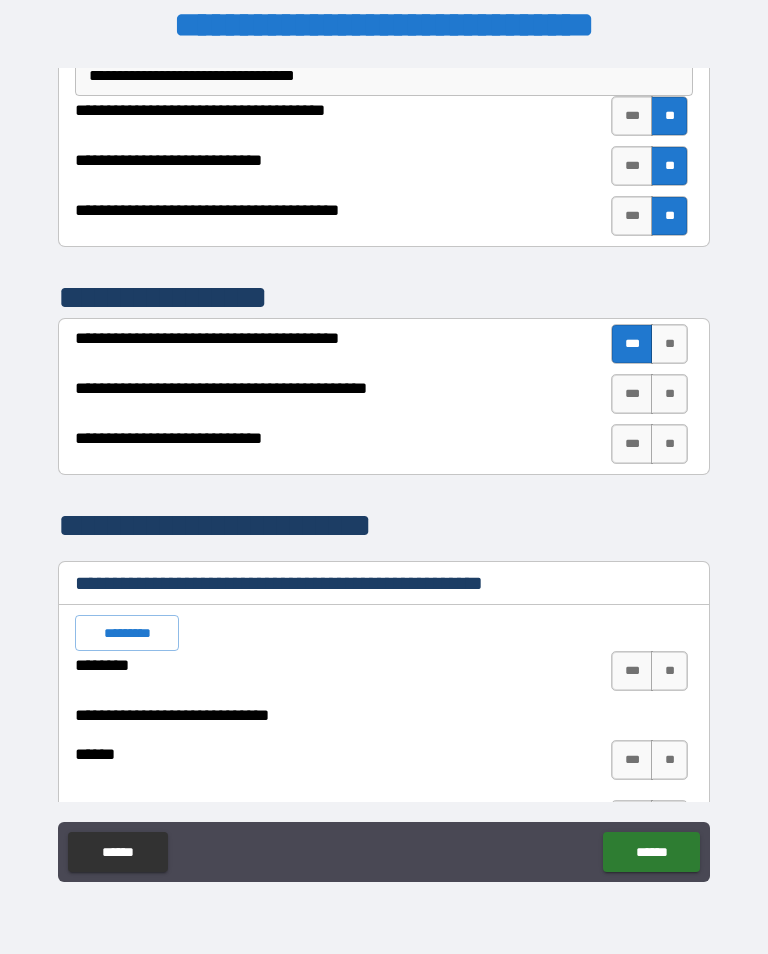 scroll, scrollTop: 1, scrollLeft: 0, axis: vertical 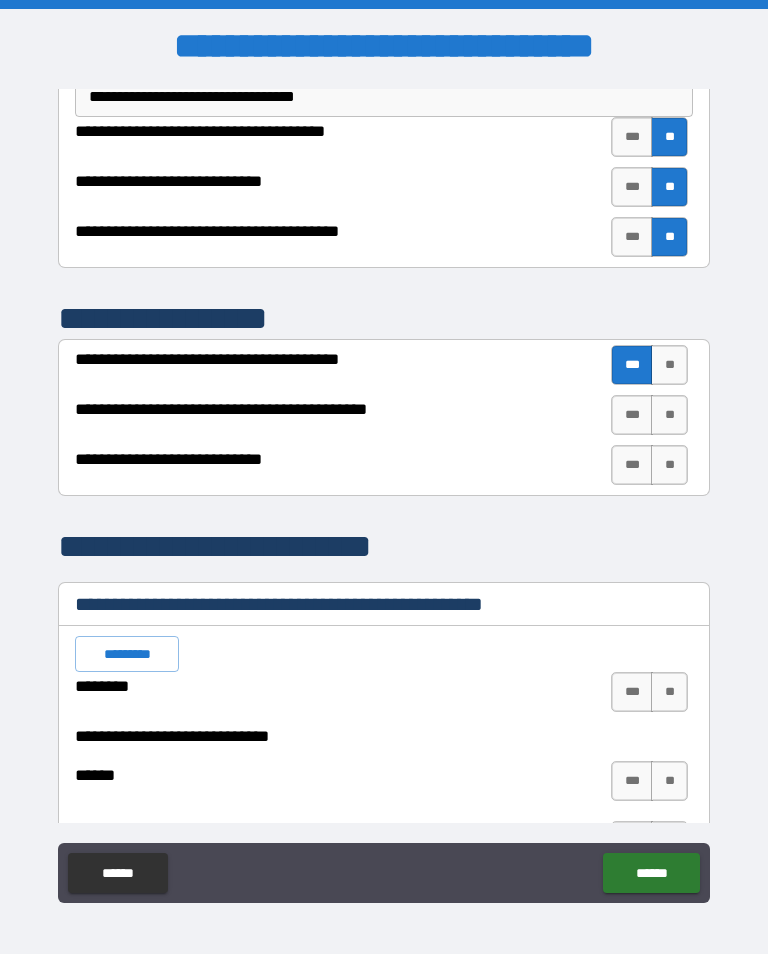 click on "**" at bounding box center [669, 415] 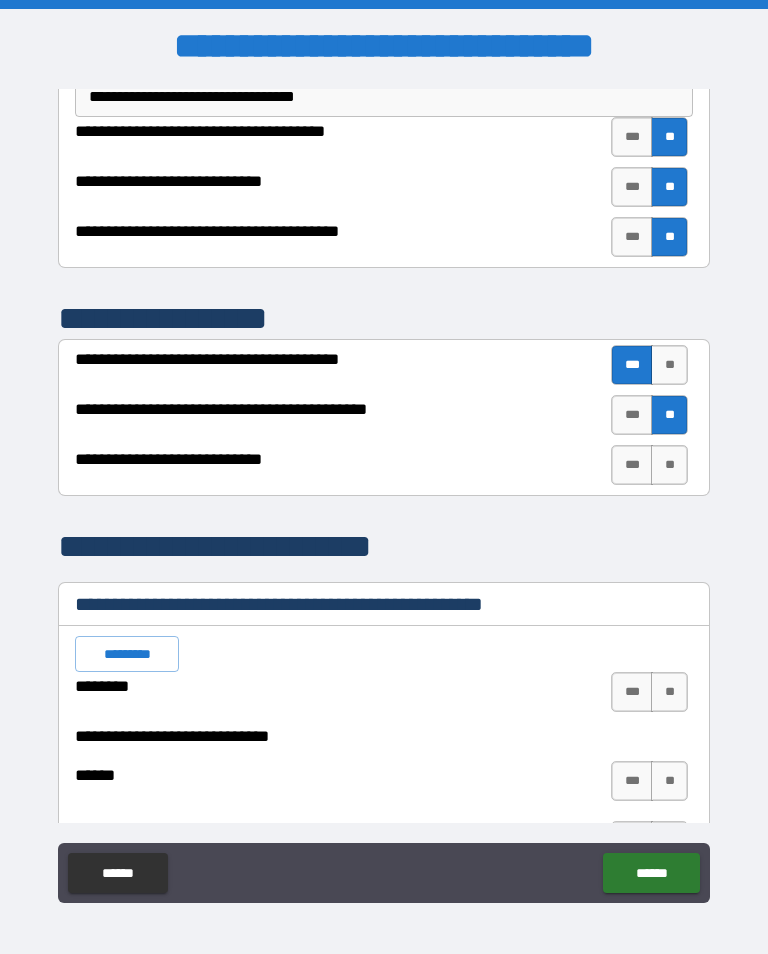 click on "***" at bounding box center [632, 465] 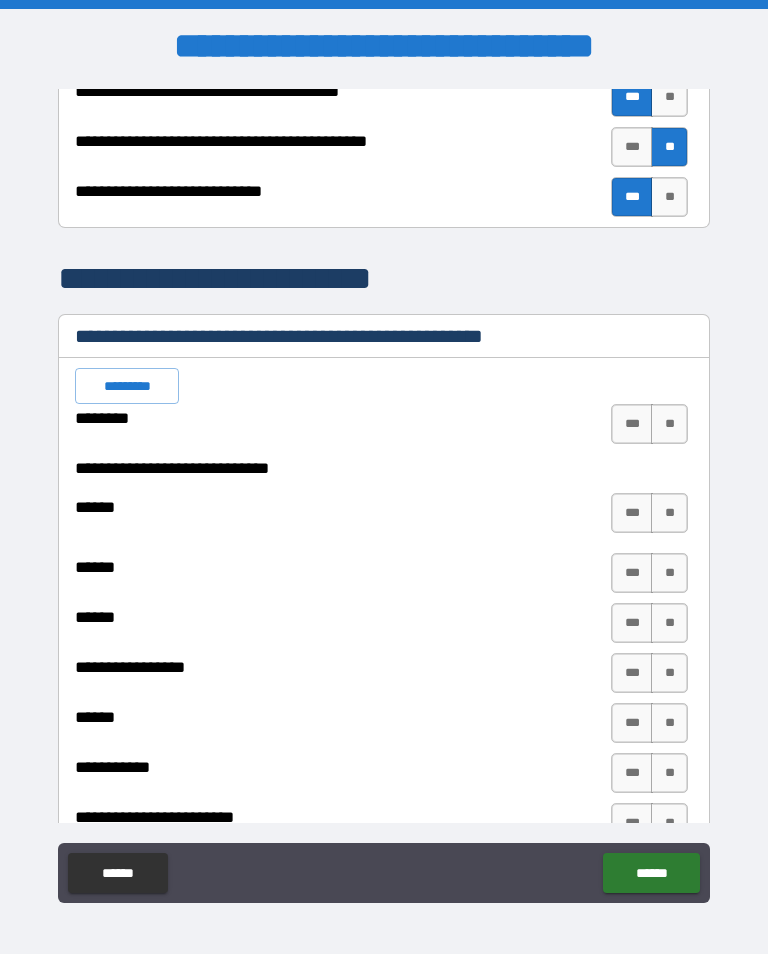 scroll, scrollTop: 3250, scrollLeft: 0, axis: vertical 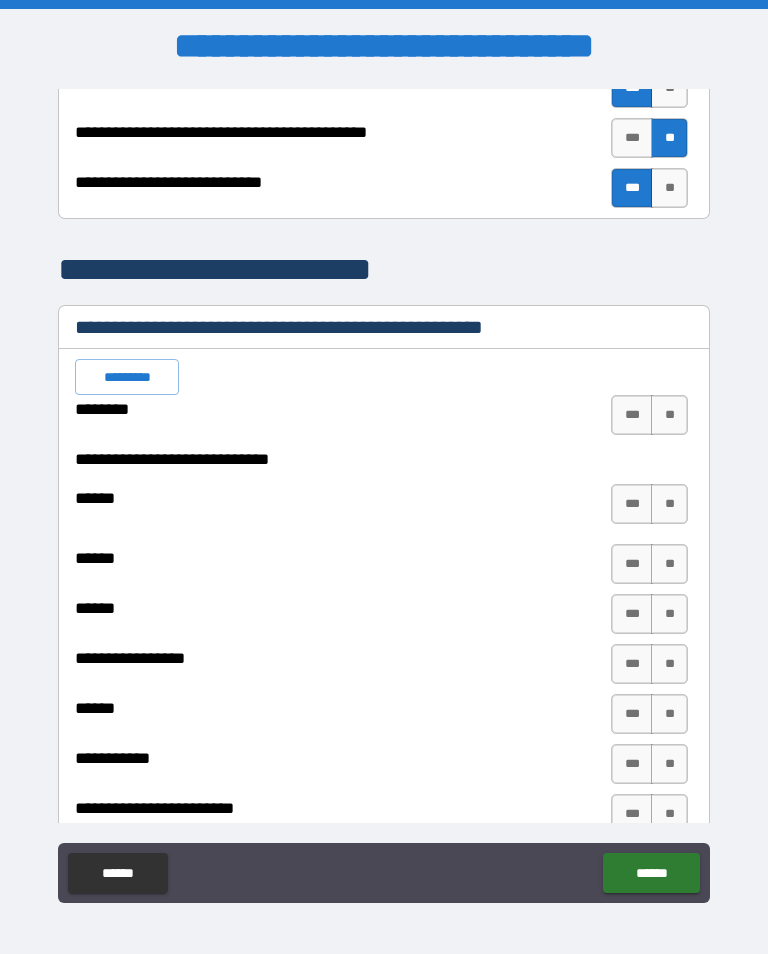 click on "**" at bounding box center [669, 415] 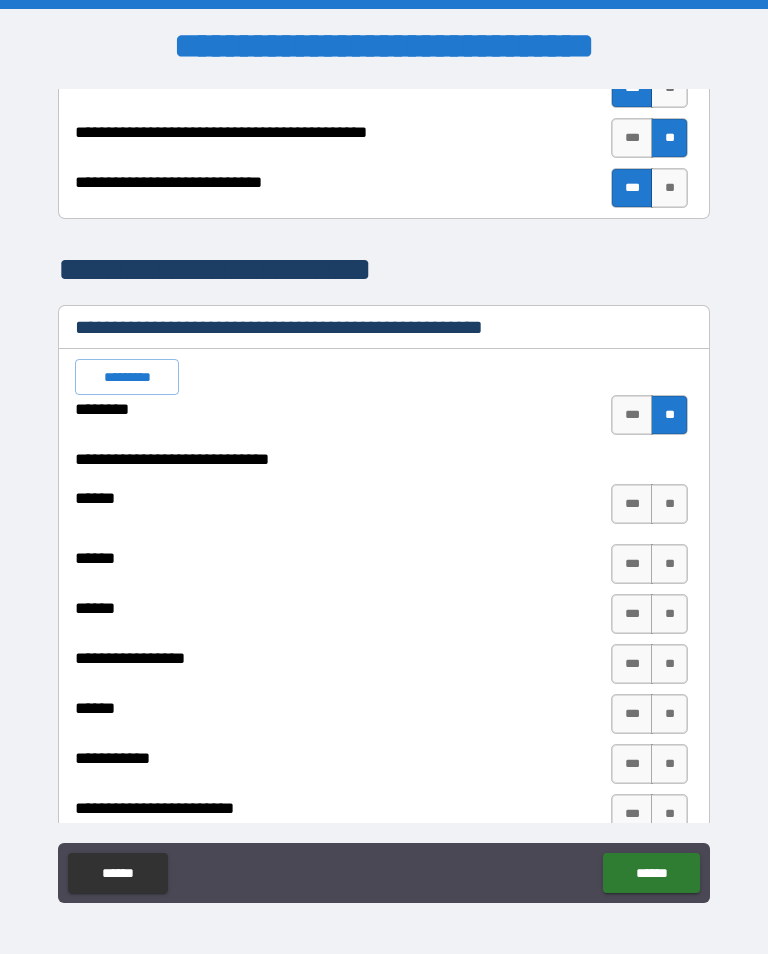 click on "**" at bounding box center (669, 504) 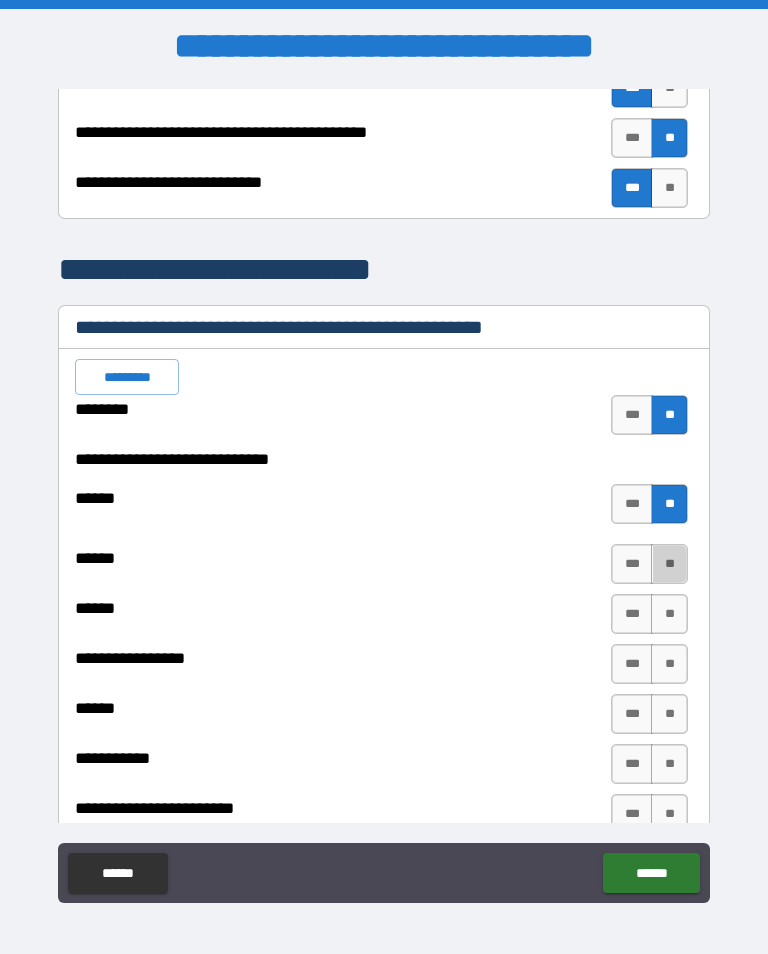 click on "**" at bounding box center [669, 564] 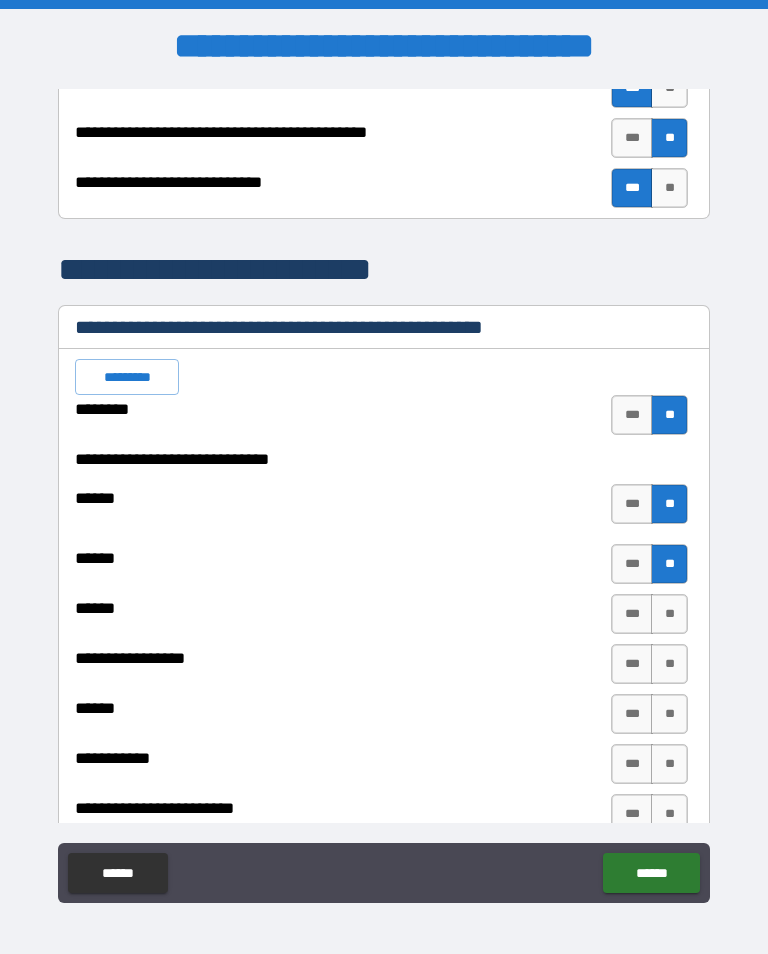 click on "**" at bounding box center (669, 614) 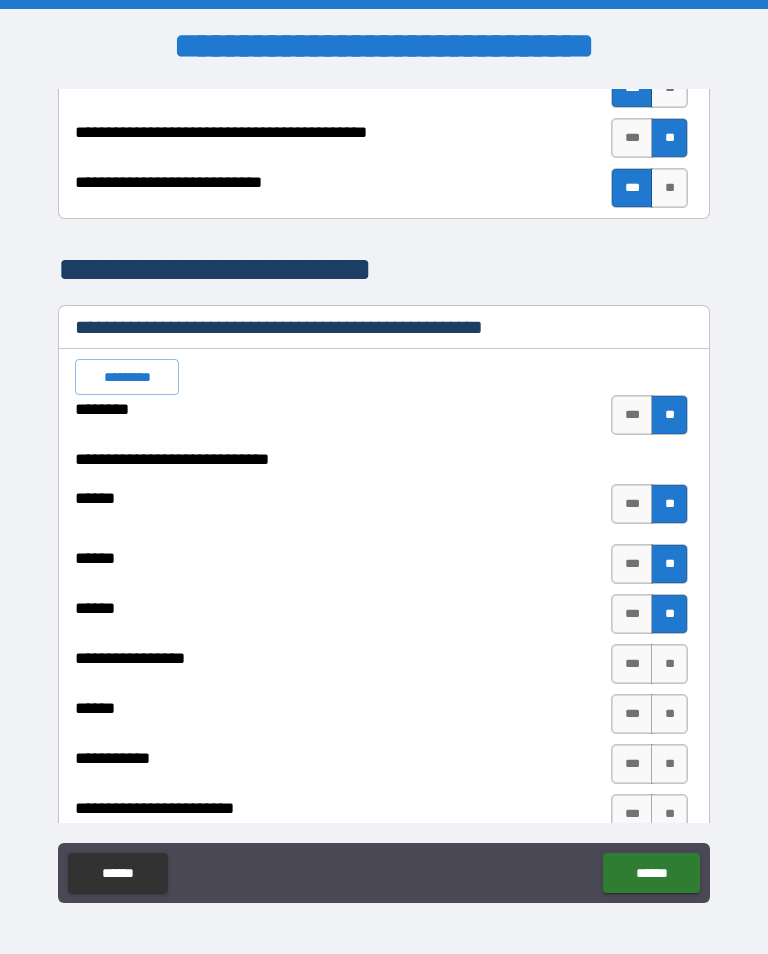 click on "**" at bounding box center (669, 664) 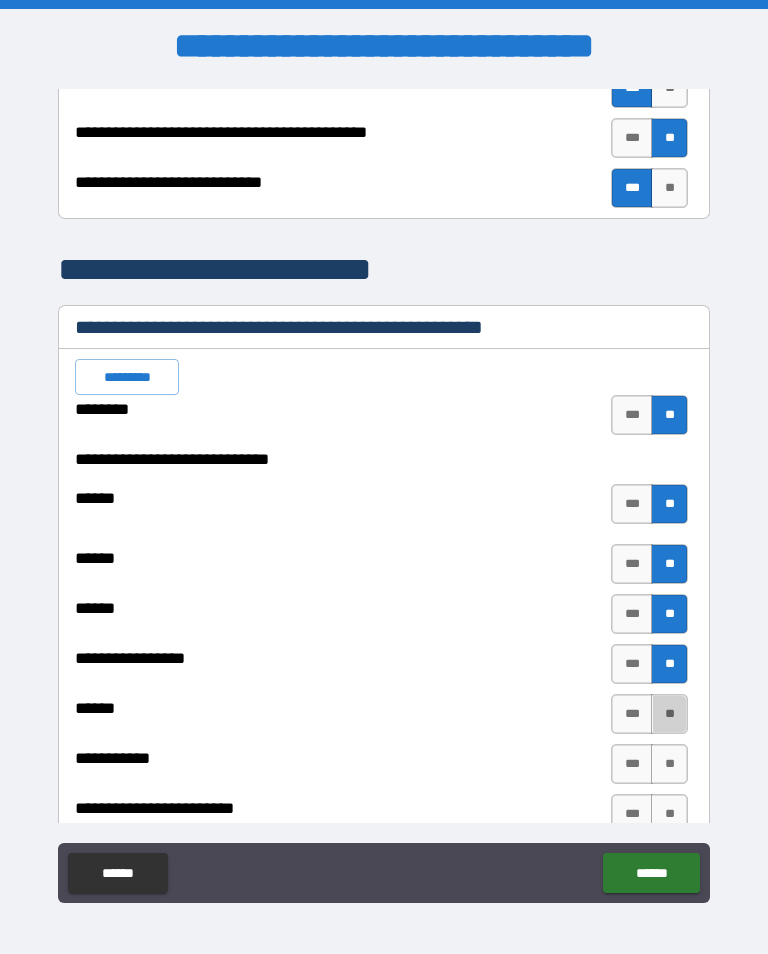click on "**" at bounding box center [669, 714] 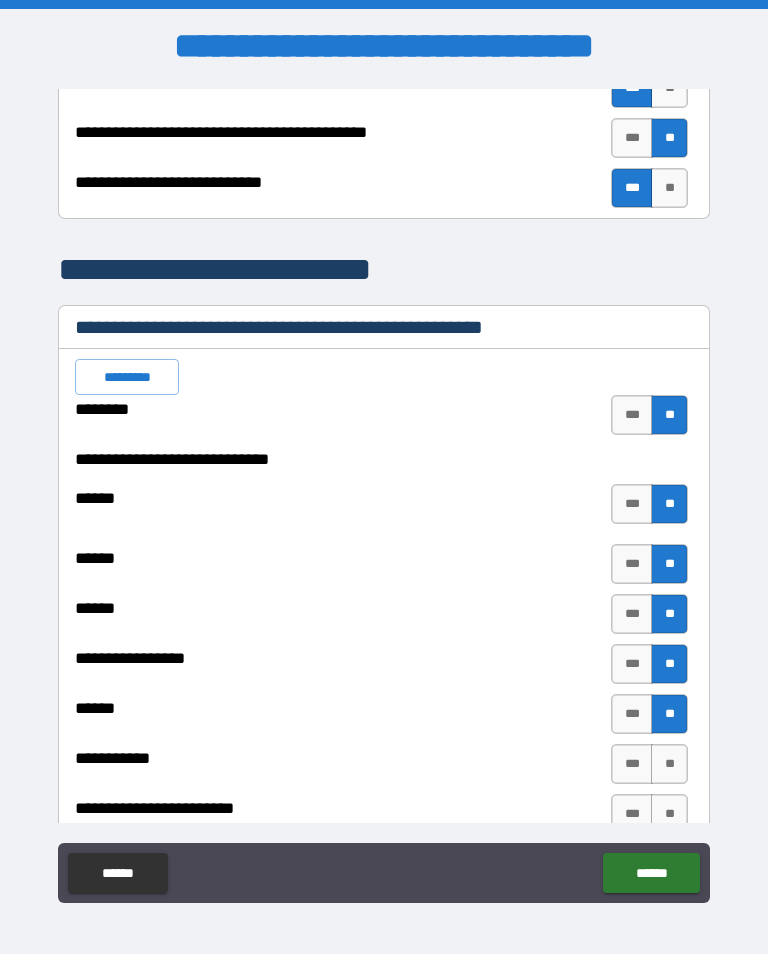 click on "**" at bounding box center (669, 764) 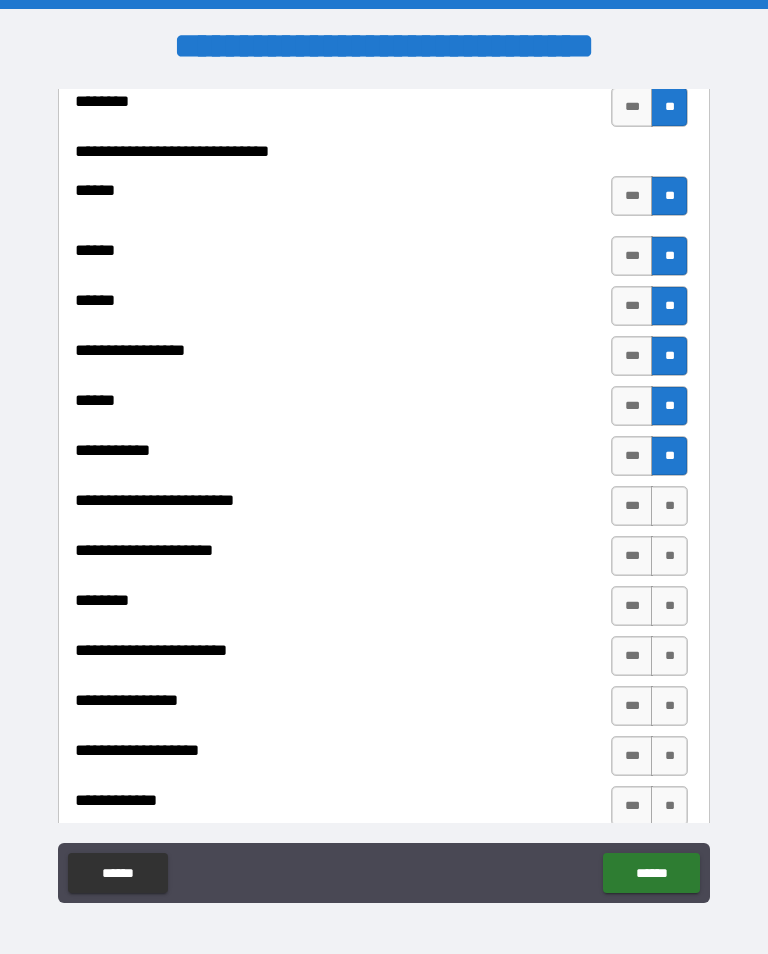 scroll, scrollTop: 3599, scrollLeft: 0, axis: vertical 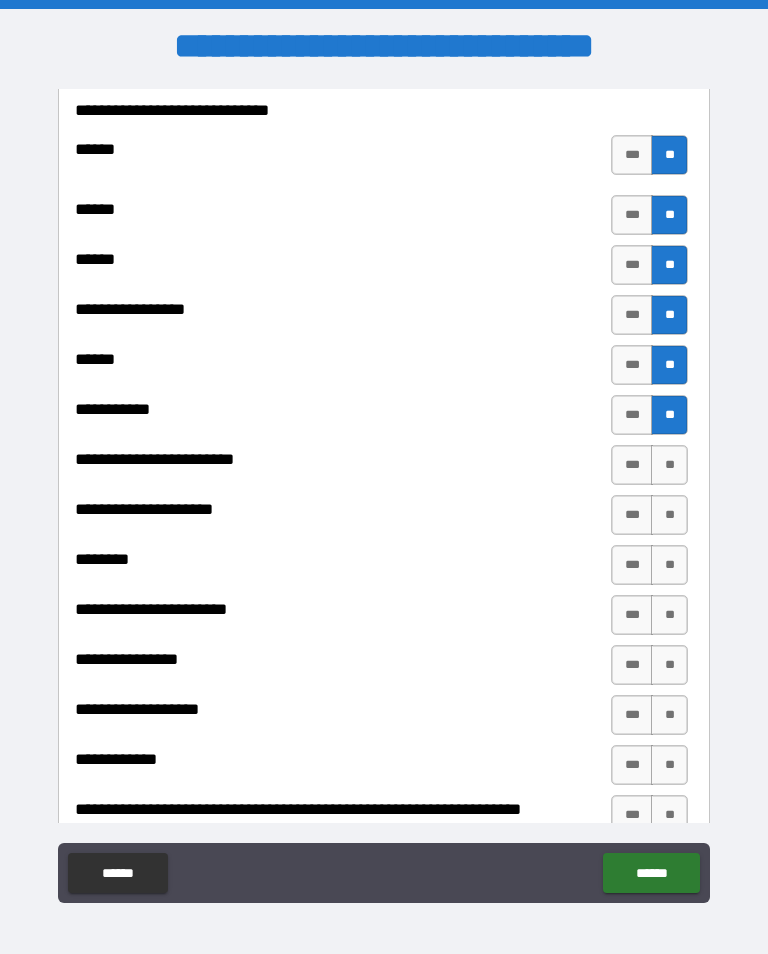 click on "**" at bounding box center [669, 465] 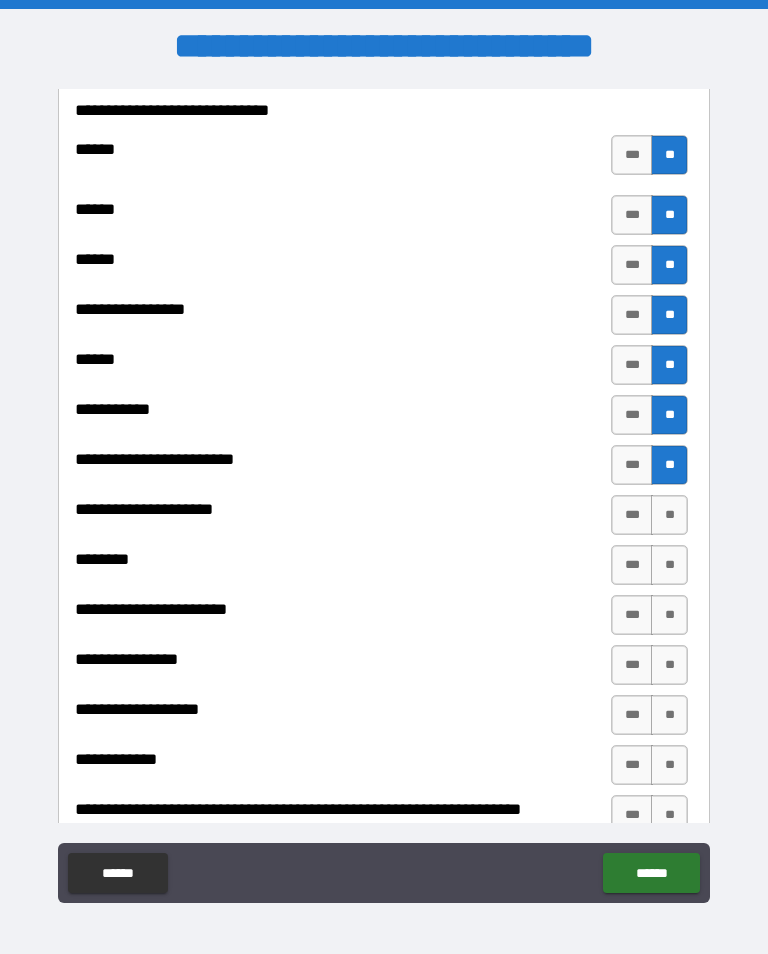 click on "**" at bounding box center [669, 515] 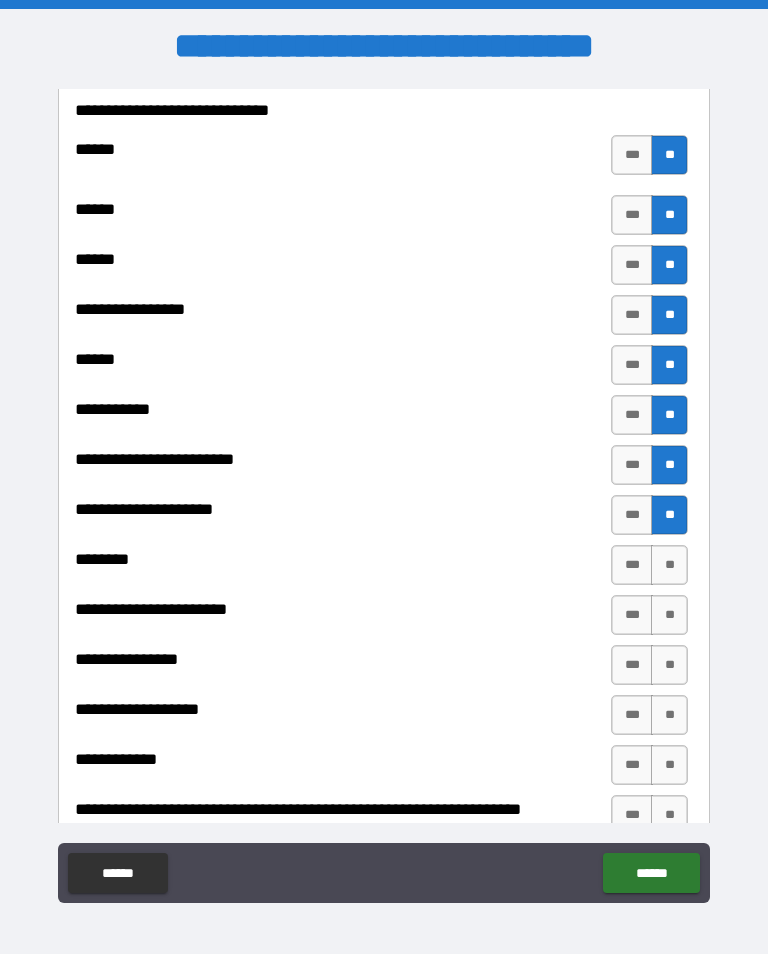 click on "**" at bounding box center (669, 565) 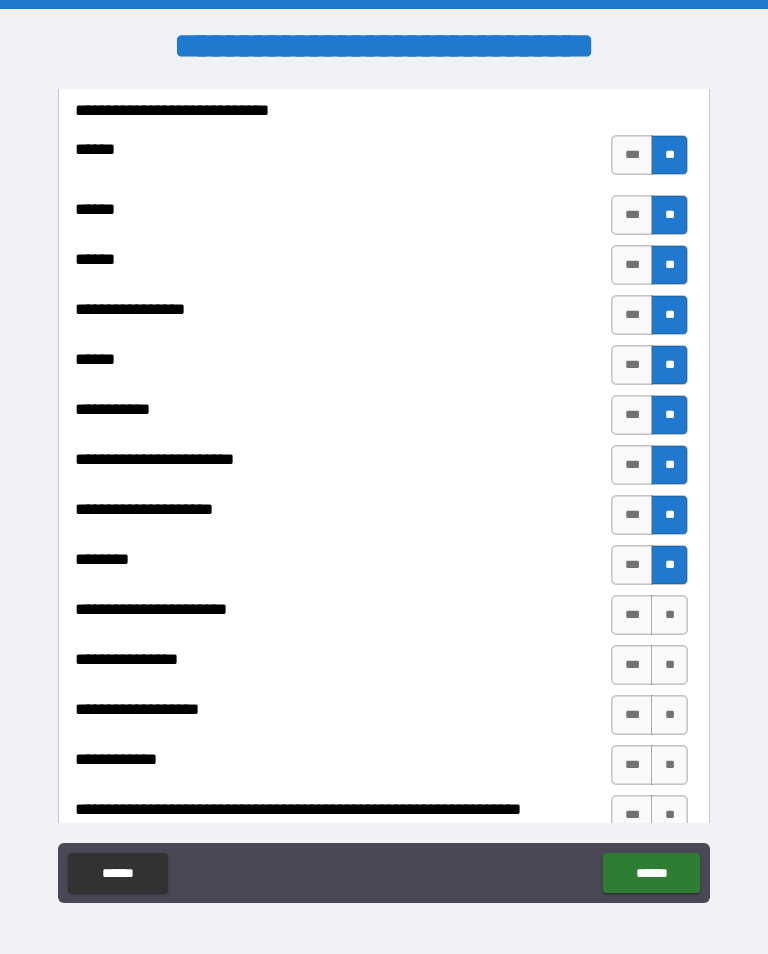 click on "**" at bounding box center (669, 615) 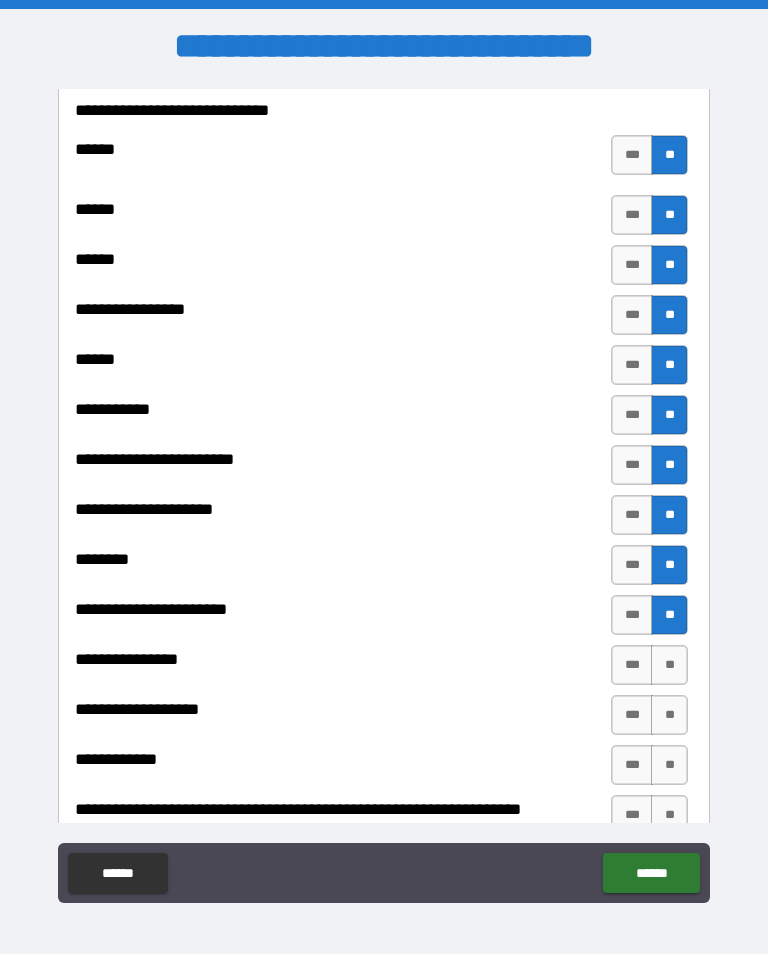 click on "**" at bounding box center (669, 665) 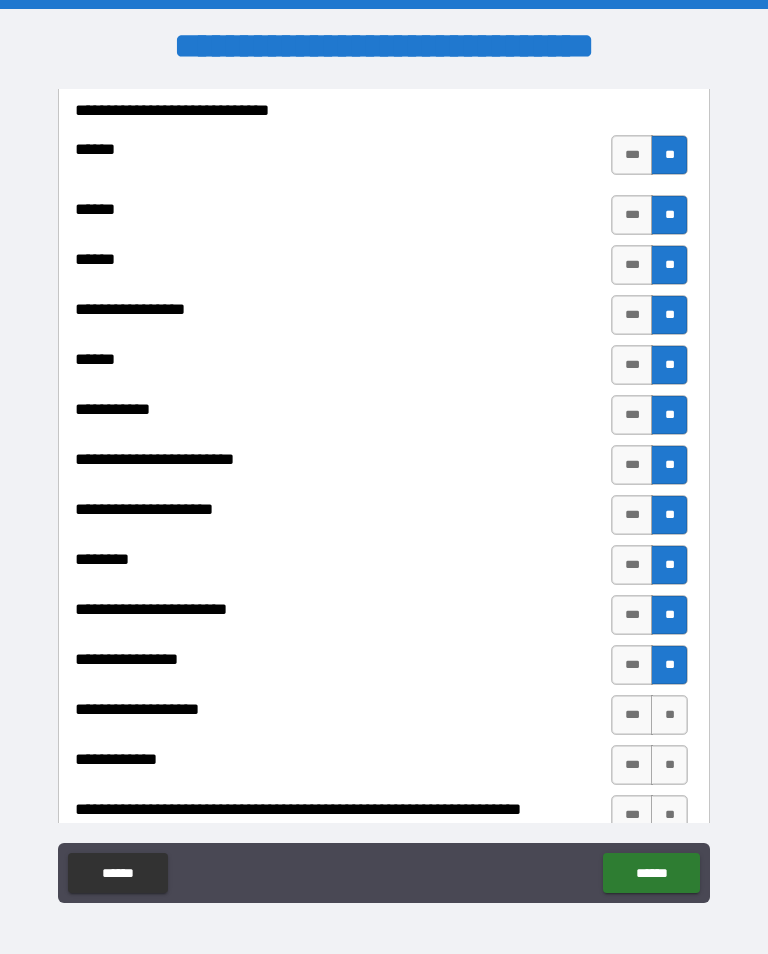 click on "**" at bounding box center (669, 715) 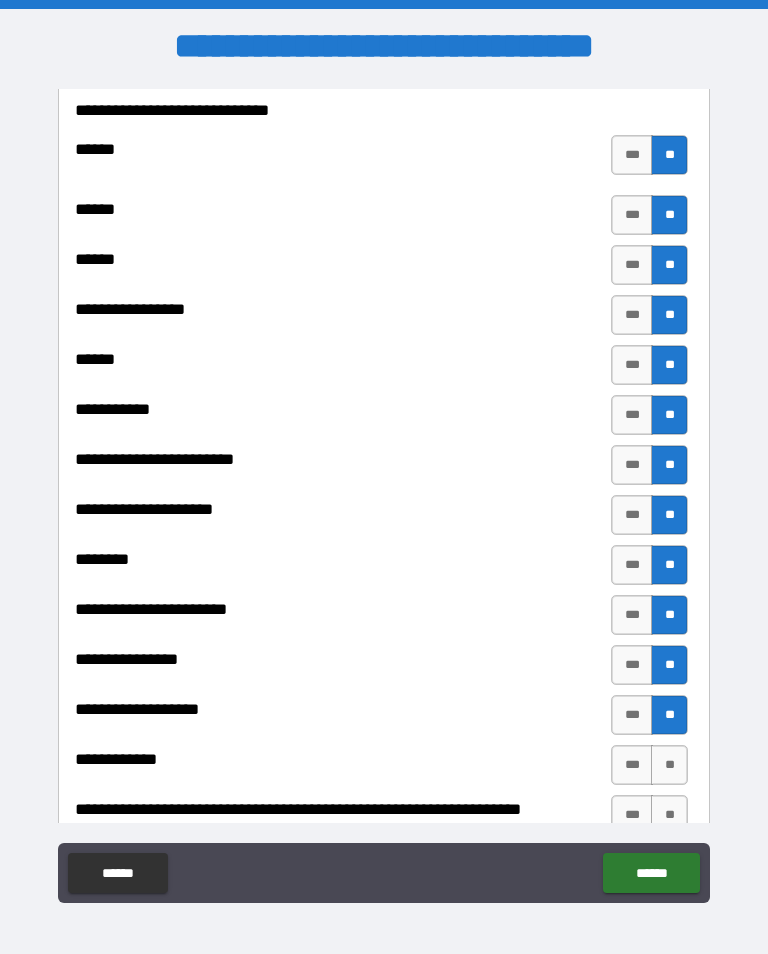 click on "**" at bounding box center (669, 765) 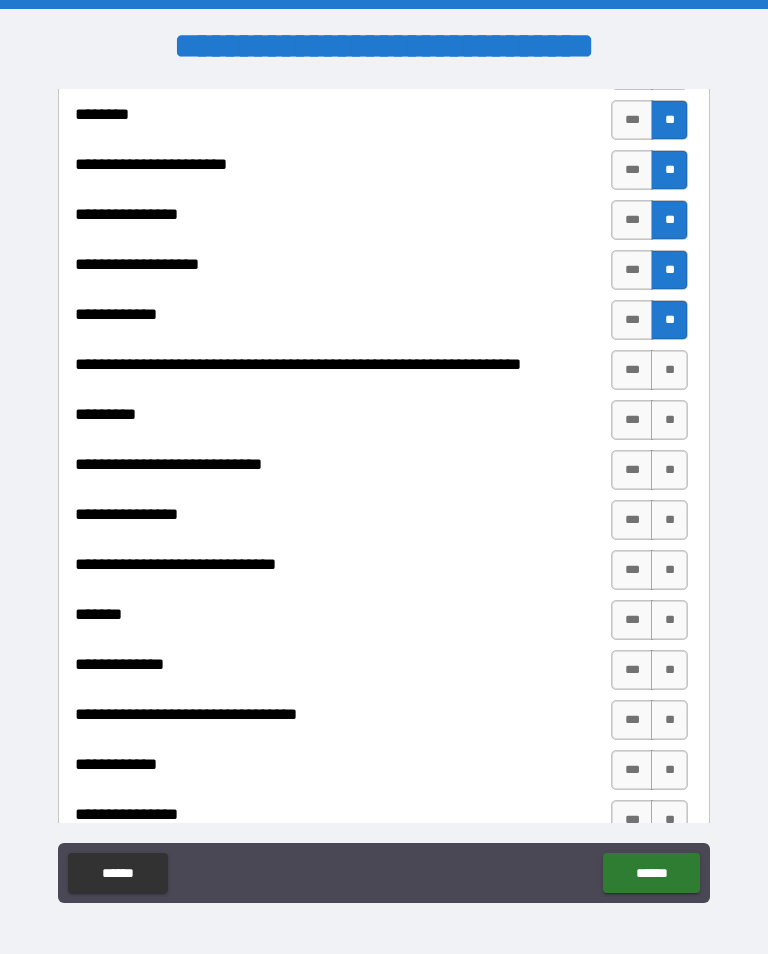 scroll, scrollTop: 4088, scrollLeft: 0, axis: vertical 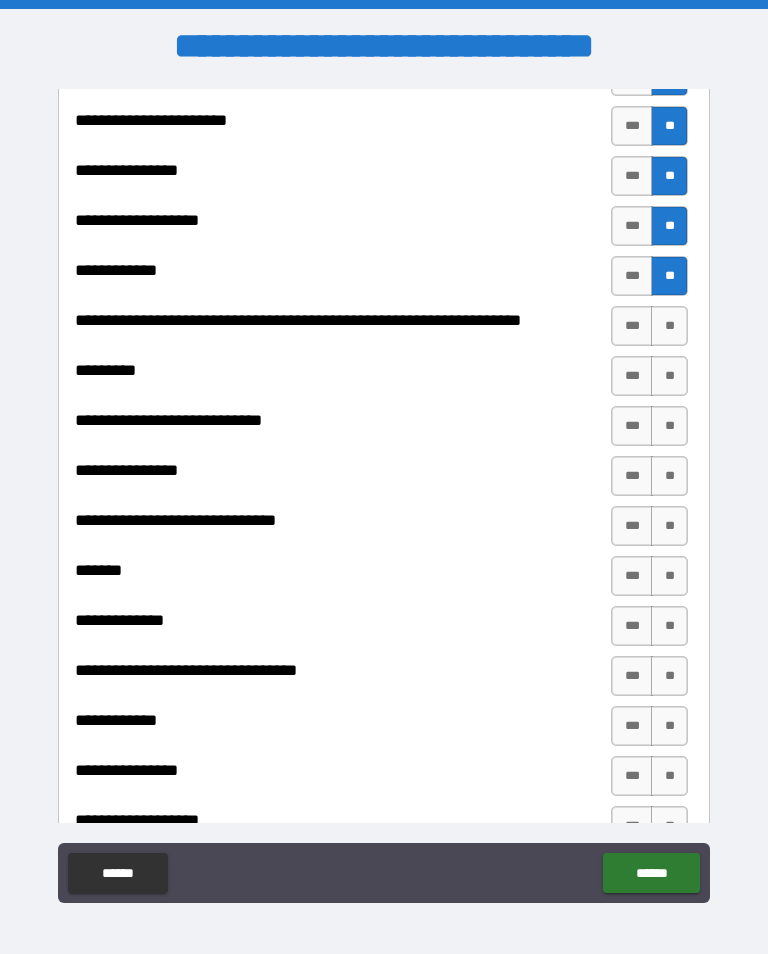 click on "**" at bounding box center [669, 326] 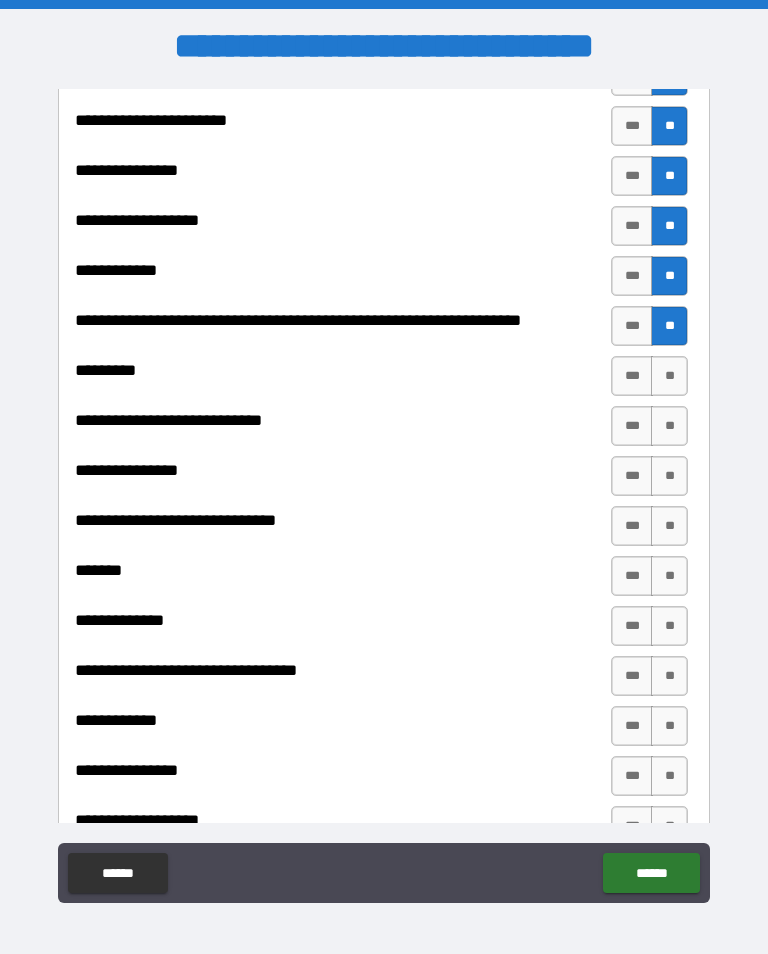 click on "**" at bounding box center [669, 376] 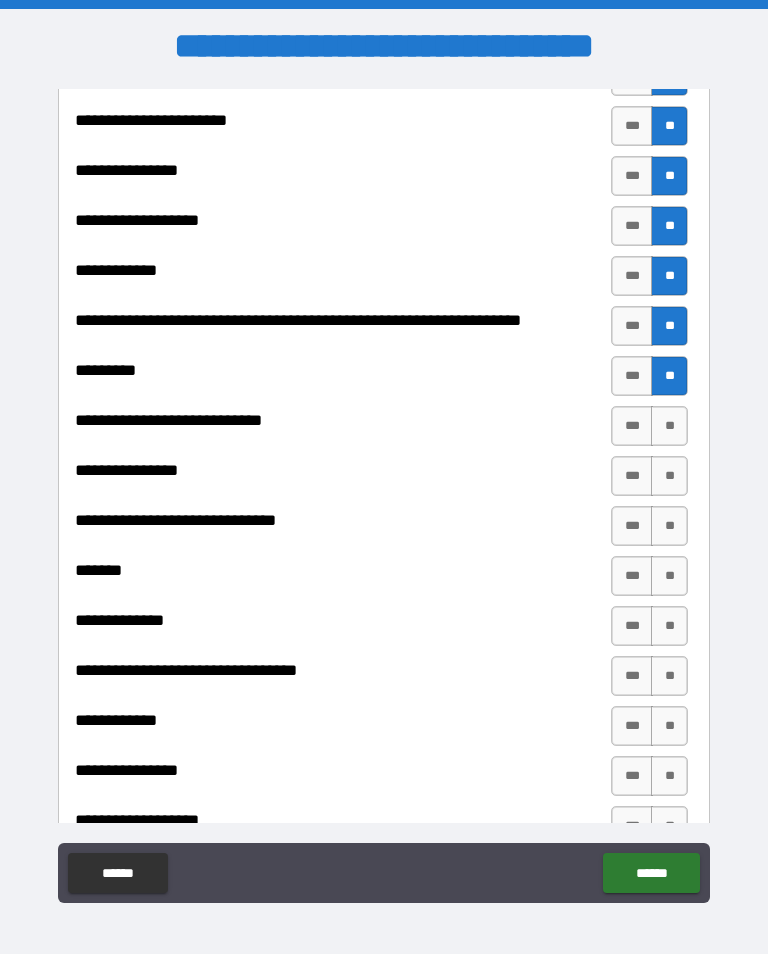 click on "**" at bounding box center (669, 426) 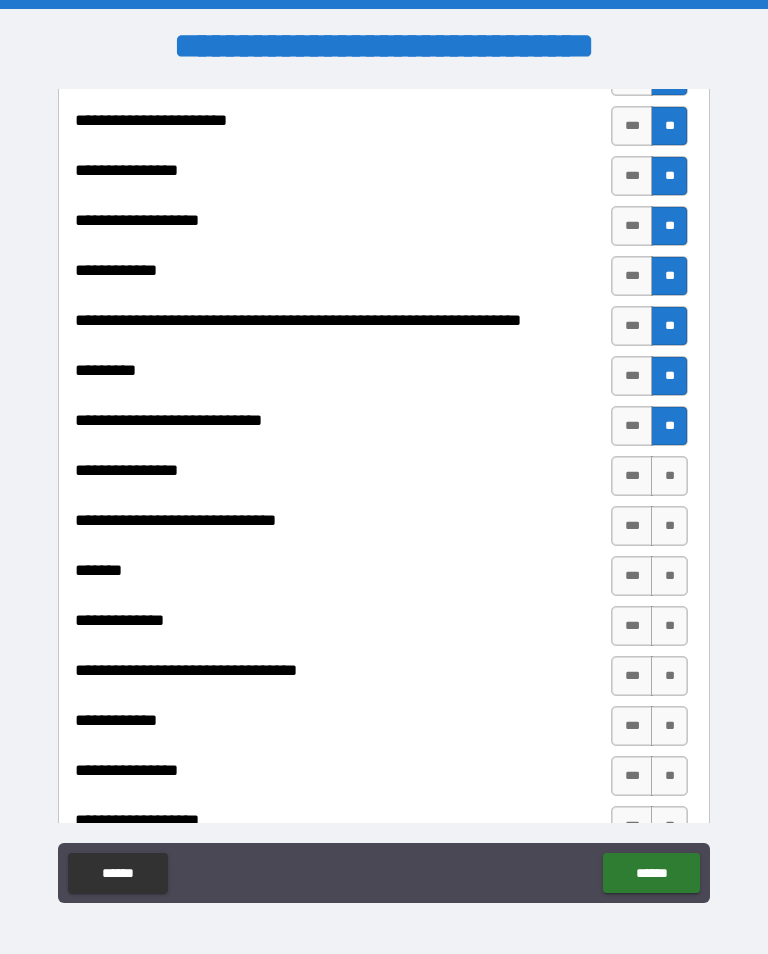 click on "**" at bounding box center [669, 476] 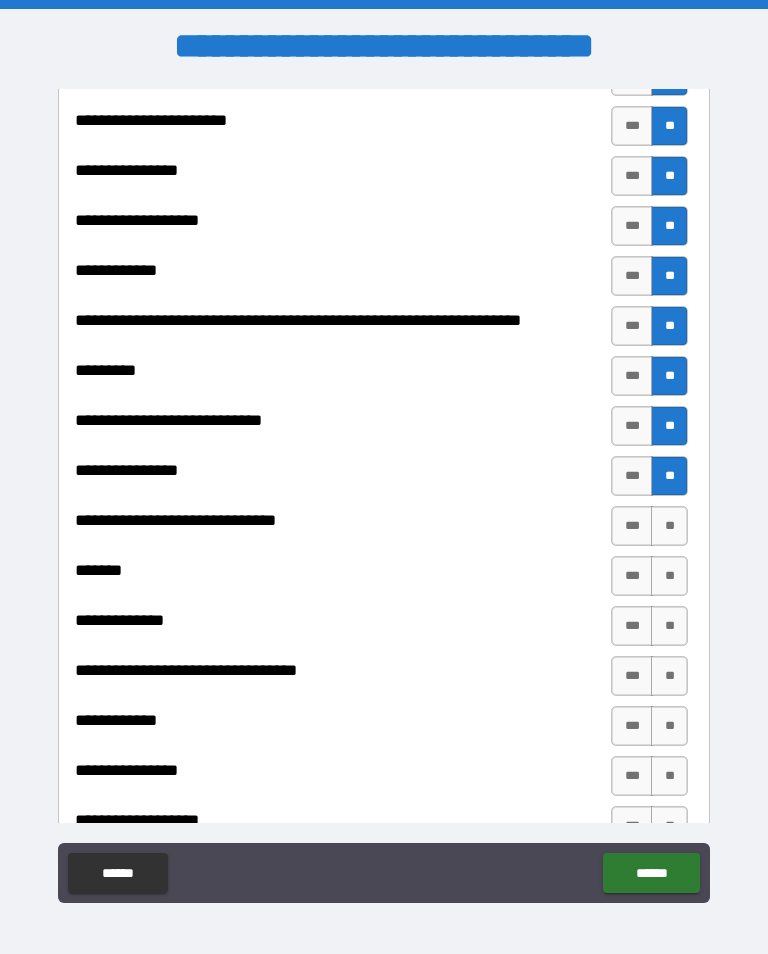 click on "**" at bounding box center (669, 526) 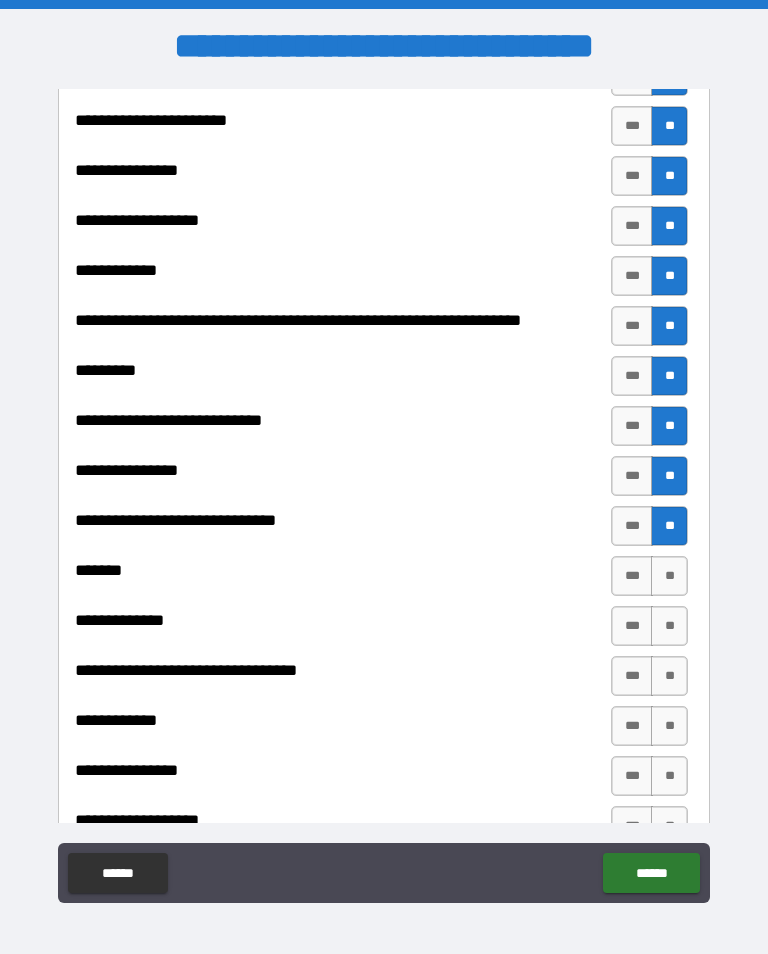 click on "**" at bounding box center (669, 576) 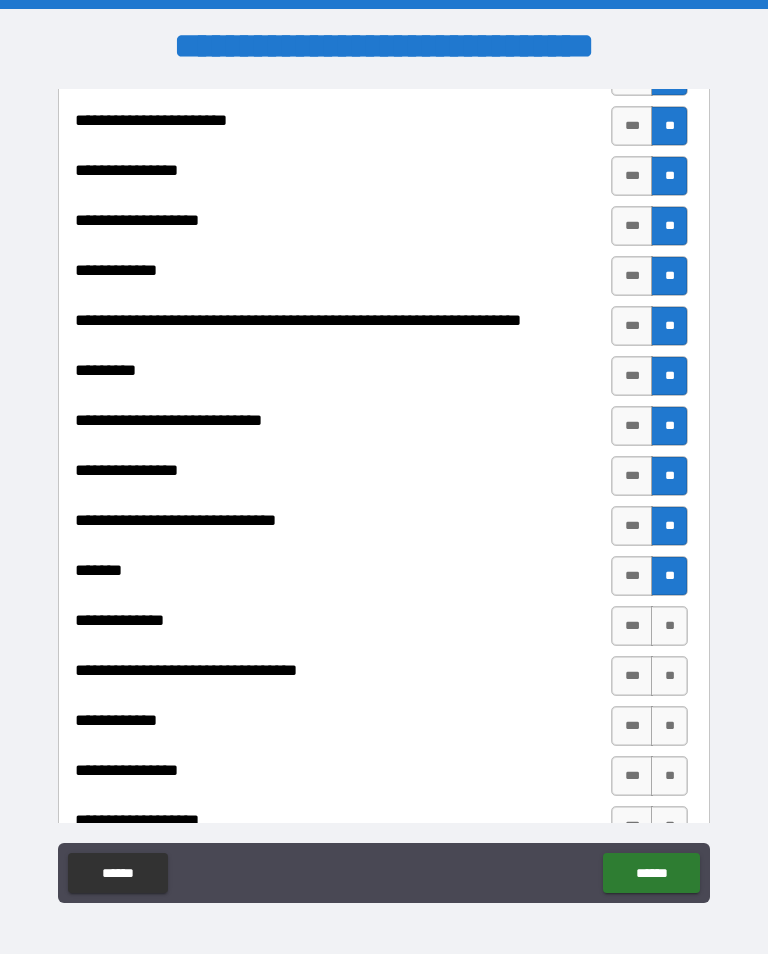 click on "**" at bounding box center (669, 626) 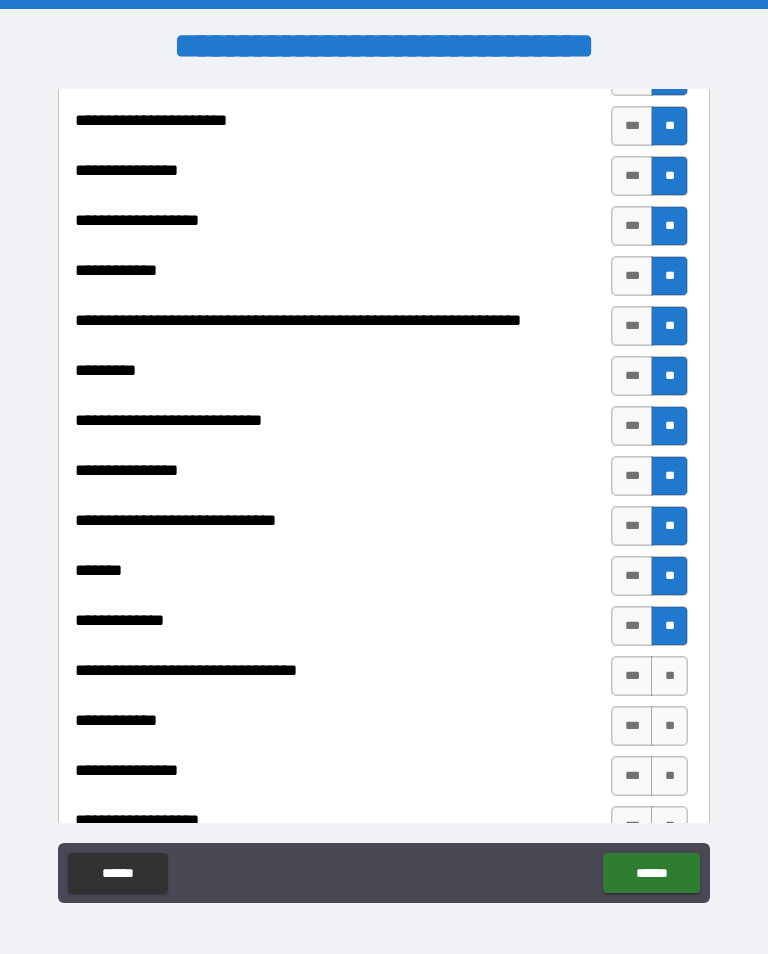 click on "**" at bounding box center (669, 676) 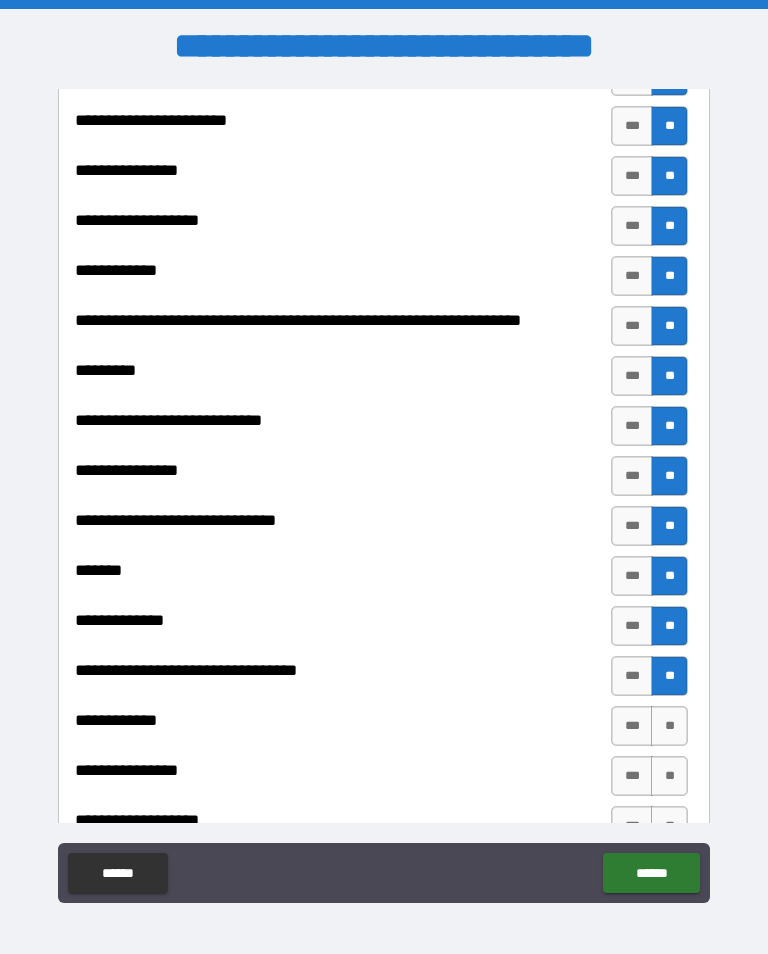 click on "**" at bounding box center (669, 726) 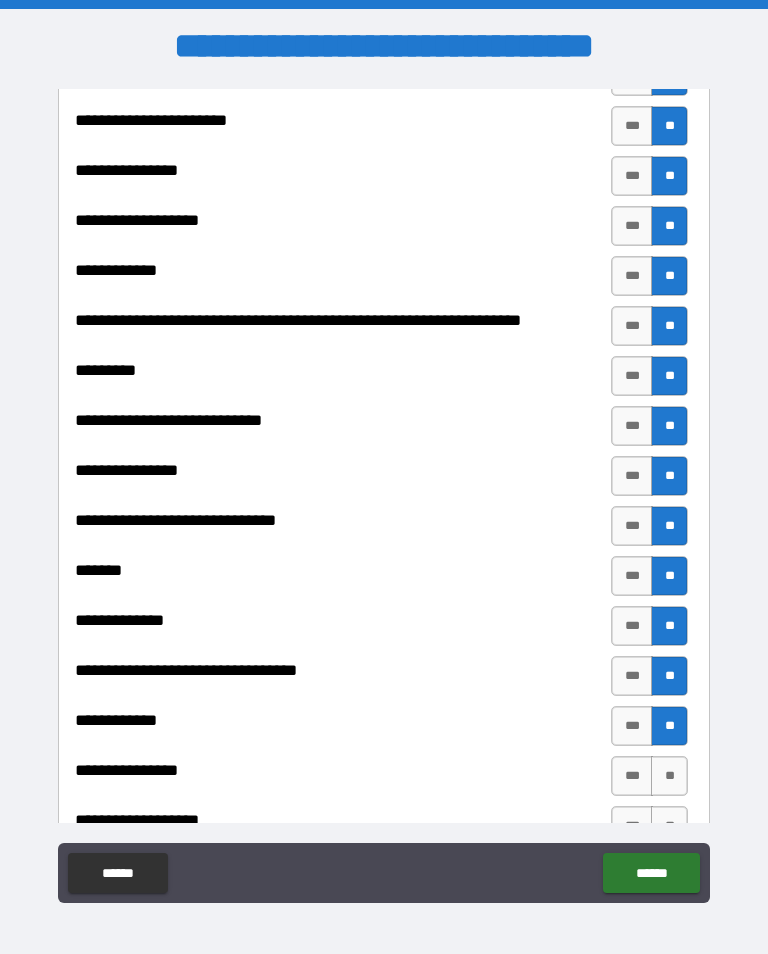 click on "**" at bounding box center (669, 776) 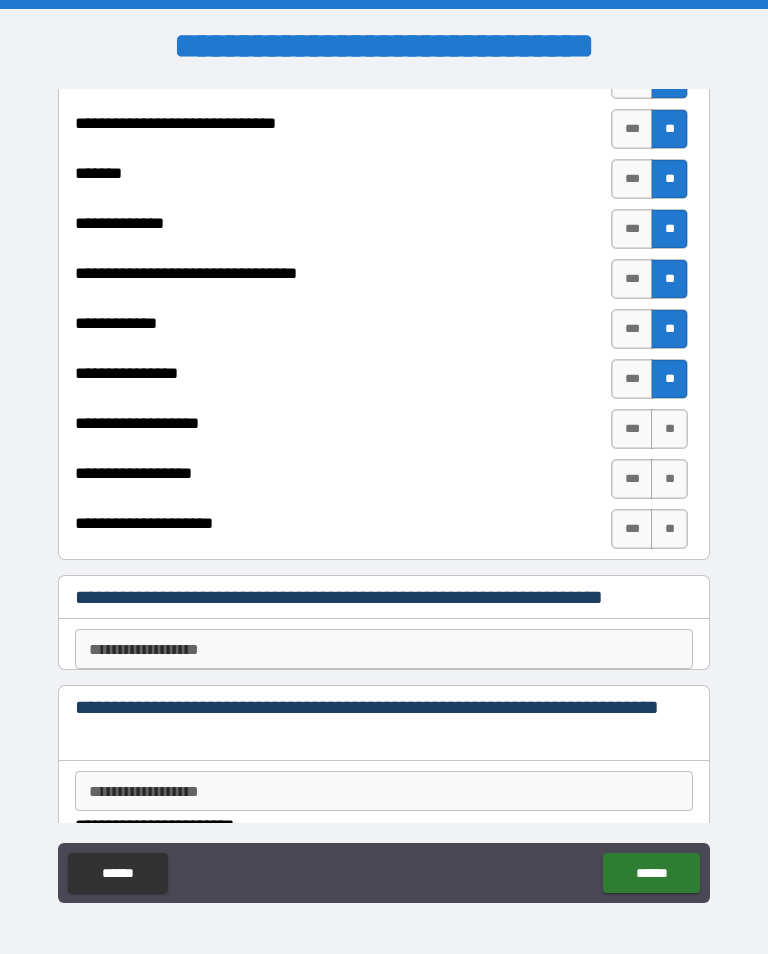 scroll, scrollTop: 4509, scrollLeft: 0, axis: vertical 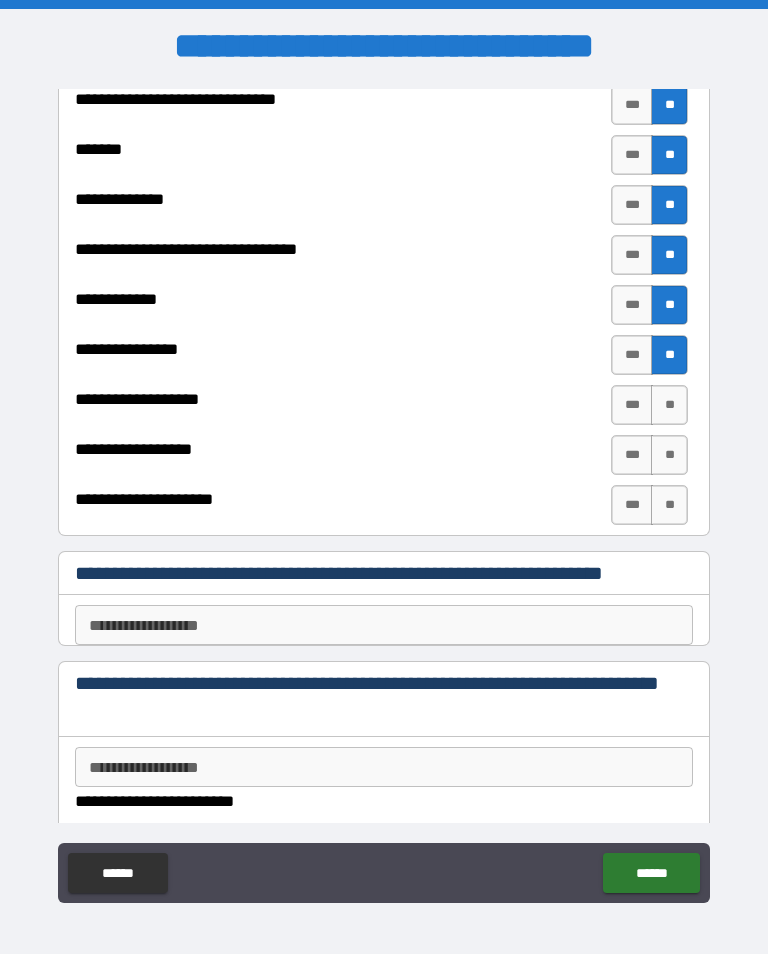click on "**" at bounding box center (669, 405) 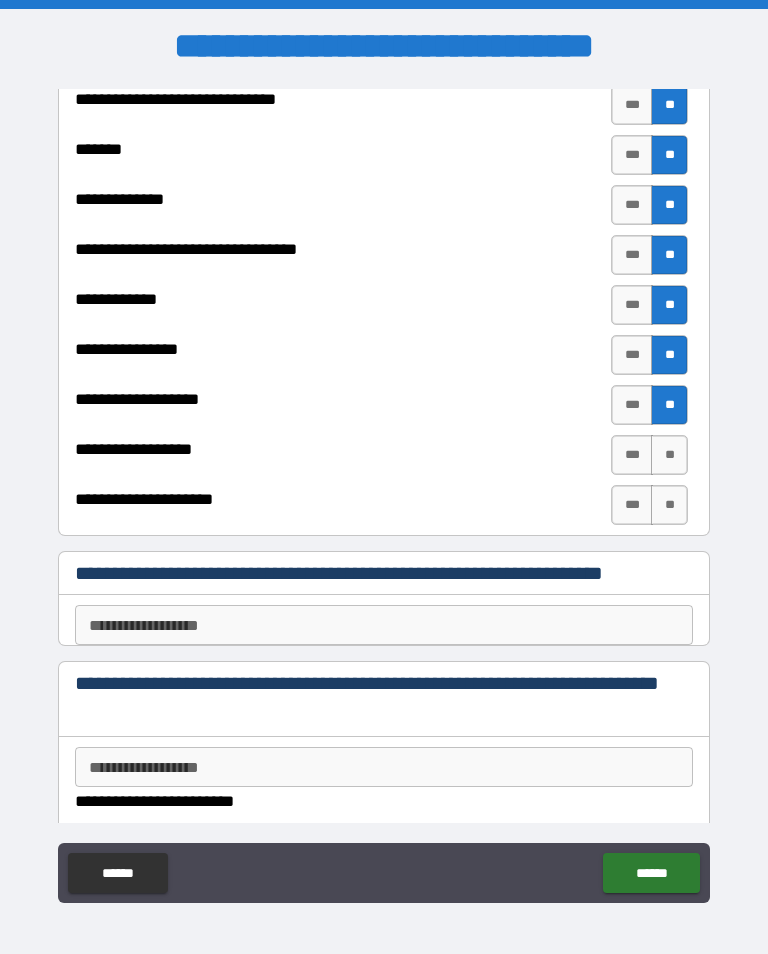 click on "**" at bounding box center (669, 455) 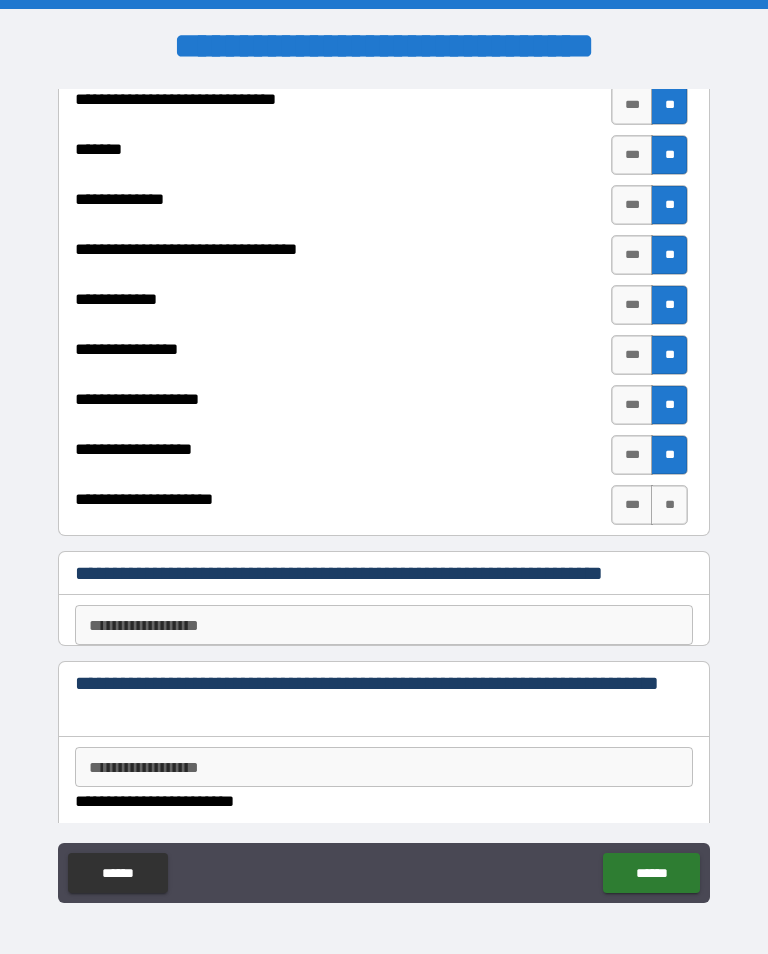 click on "**" at bounding box center [669, 505] 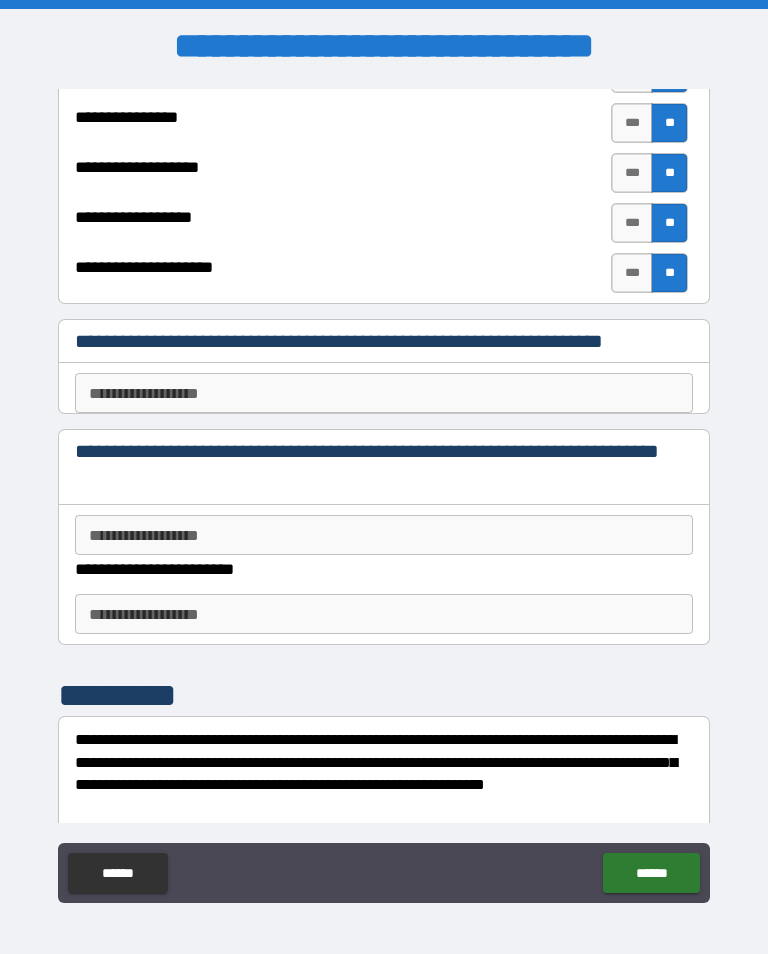 scroll, scrollTop: 4747, scrollLeft: 0, axis: vertical 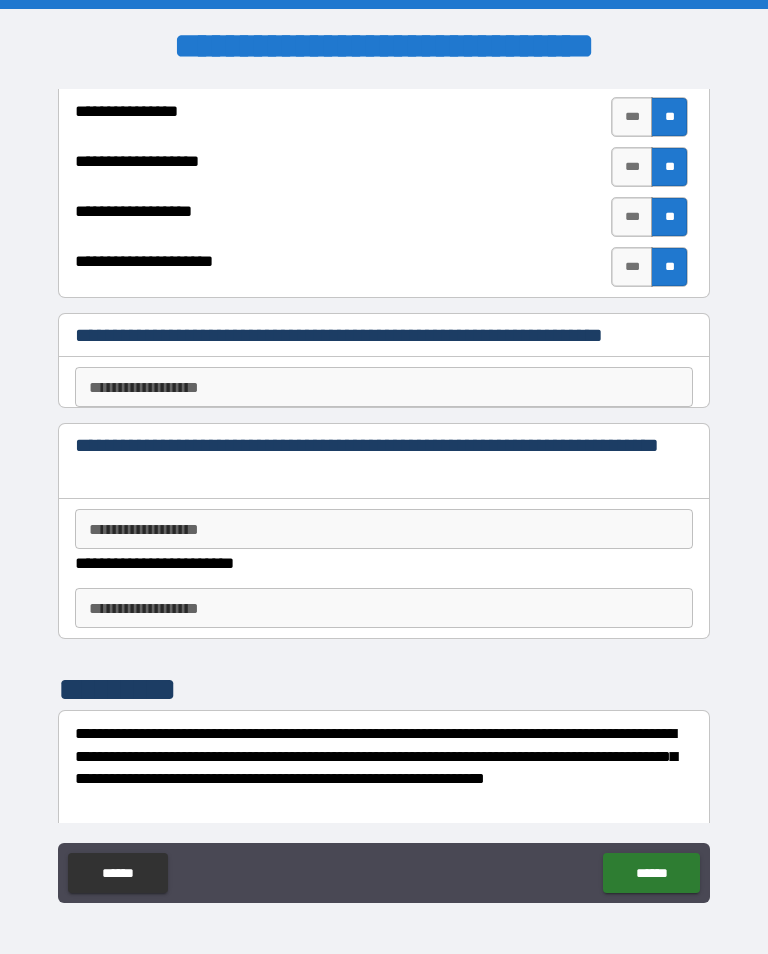 click on "**********" at bounding box center [384, 529] 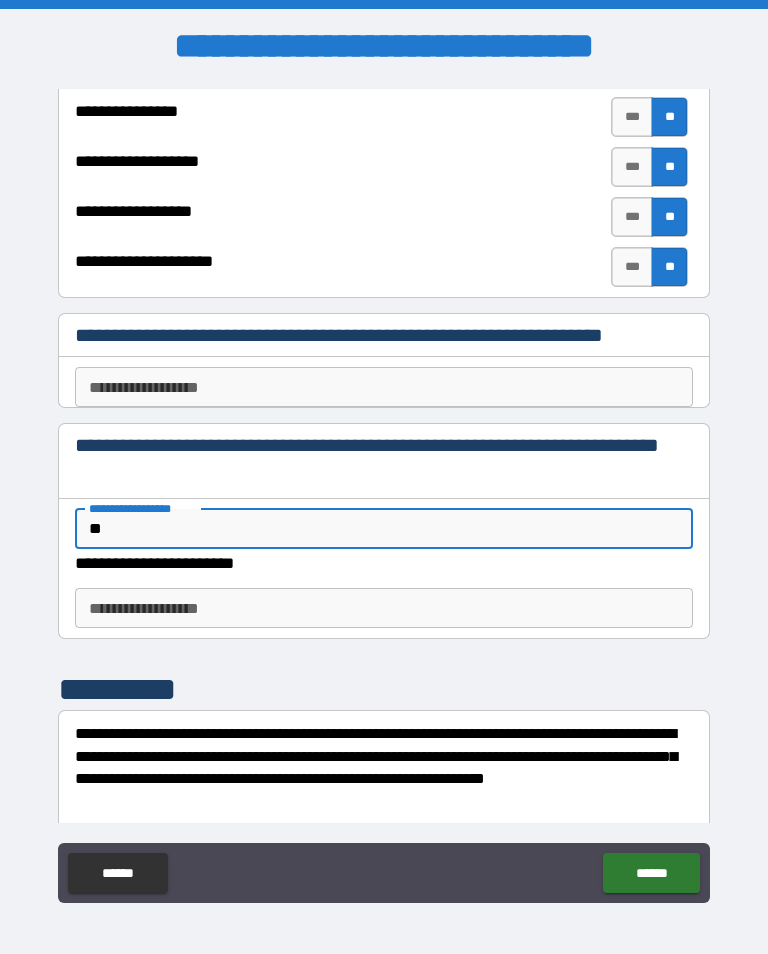 type on "**" 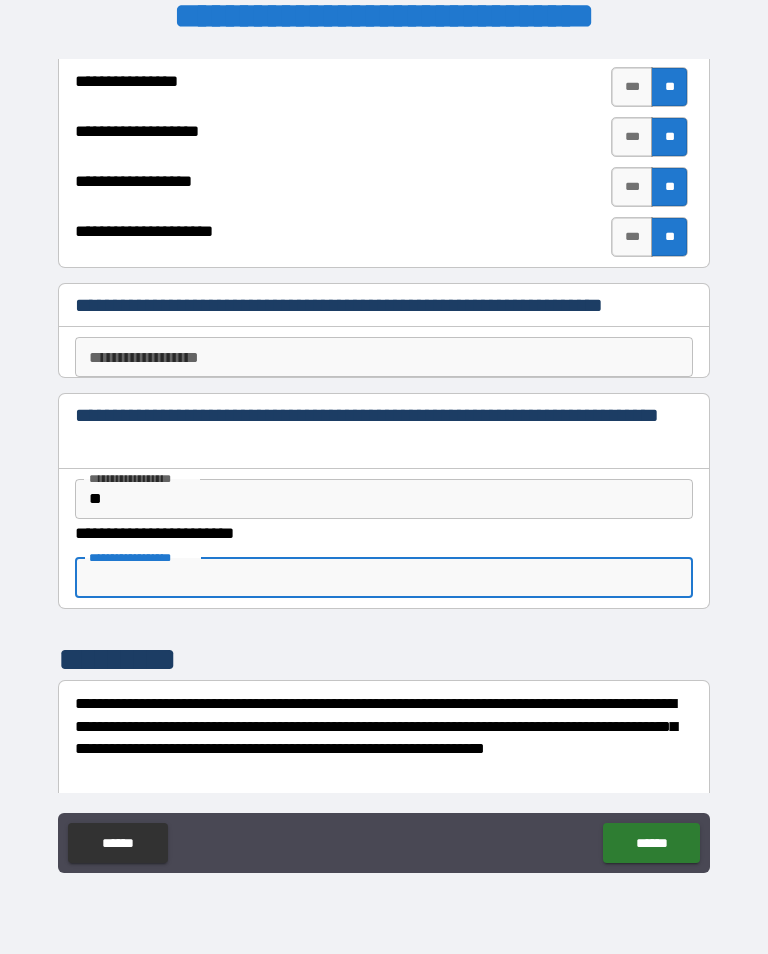 scroll, scrollTop: 308, scrollLeft: 0, axis: vertical 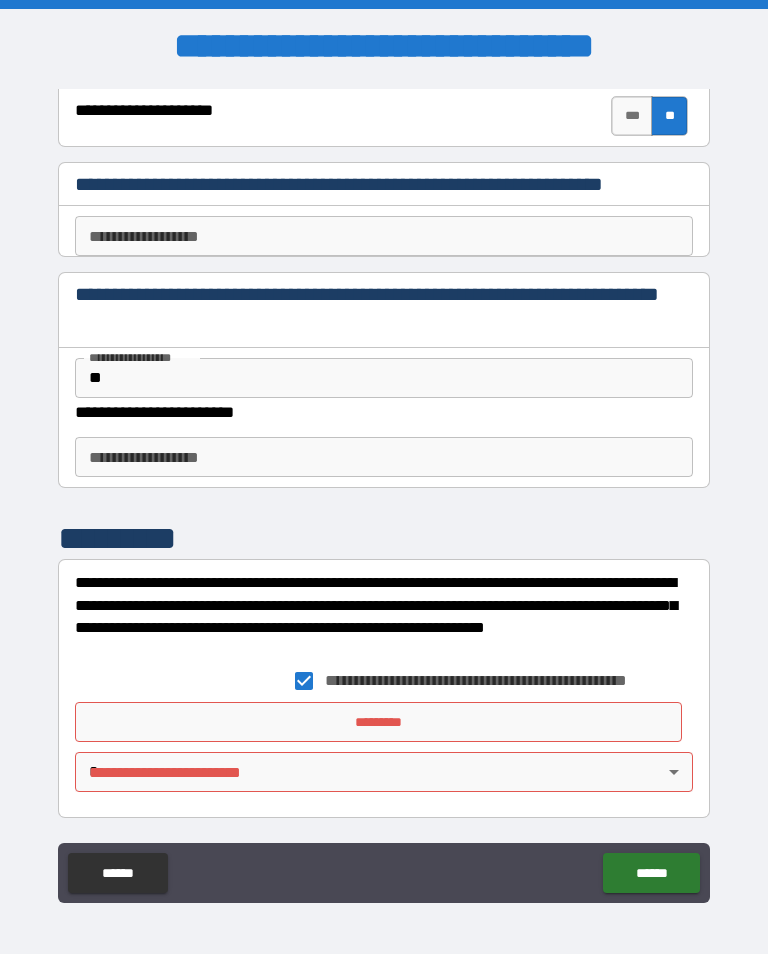 click on "*********" at bounding box center (378, 722) 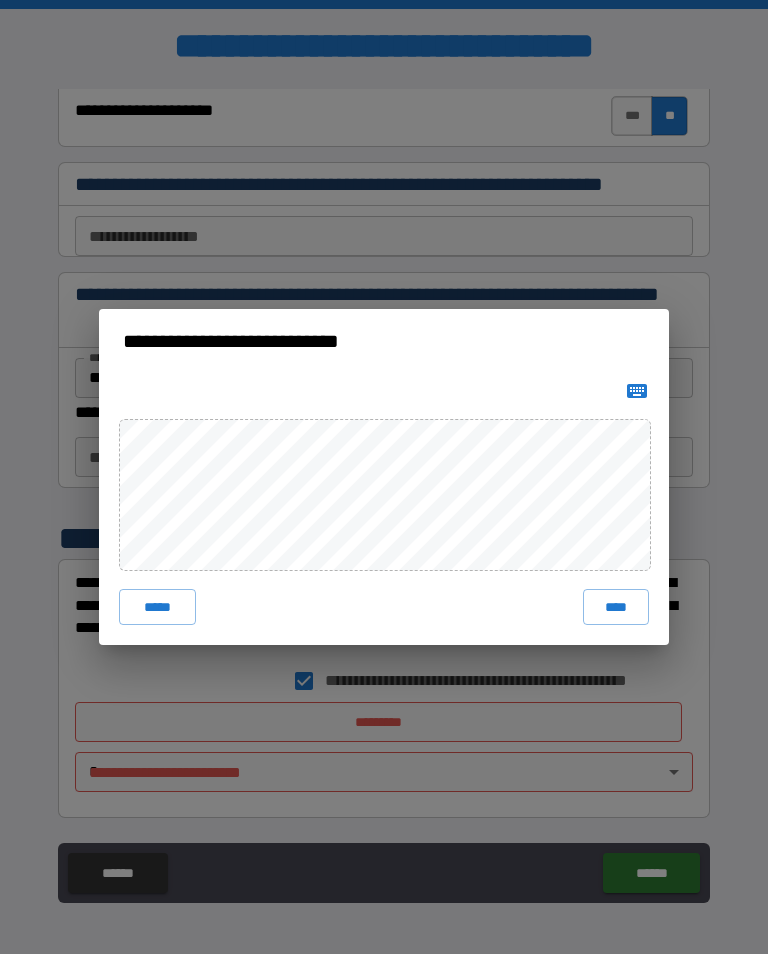 click 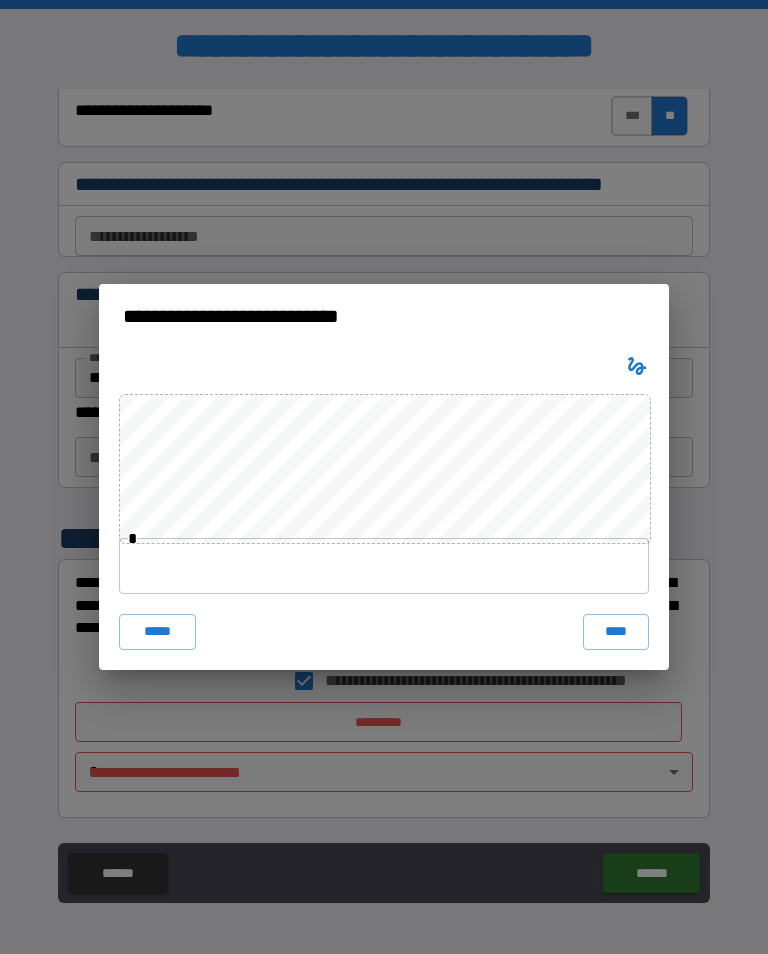 click 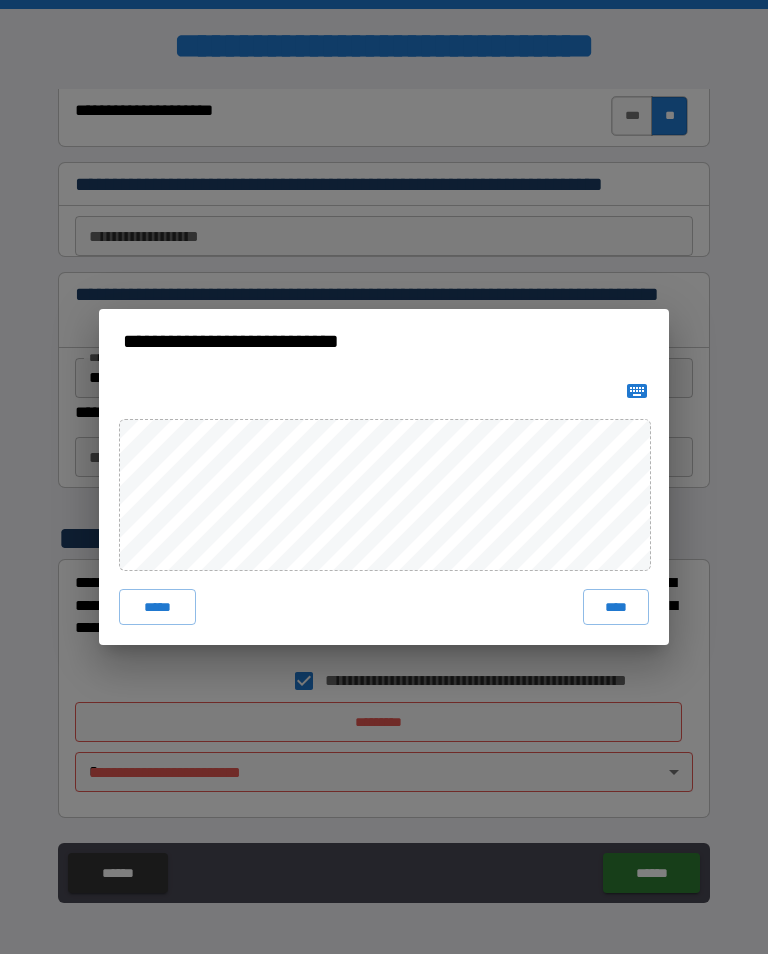 click on "****" at bounding box center [616, 607] 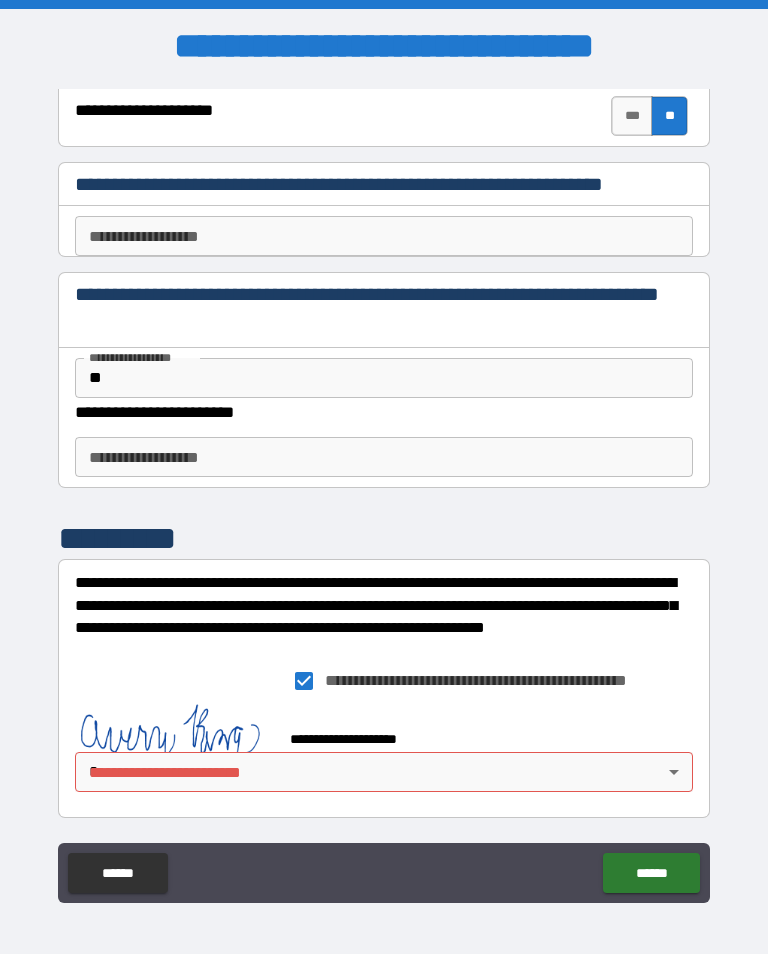 scroll, scrollTop: 4941, scrollLeft: 0, axis: vertical 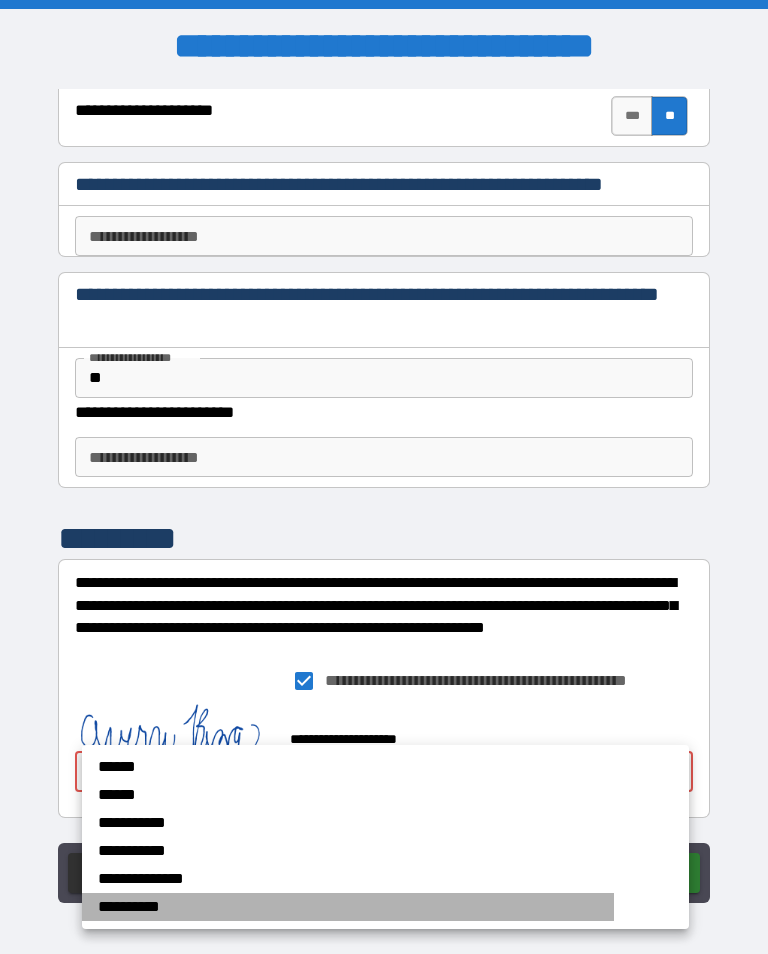 click on "**********" at bounding box center (348, 907) 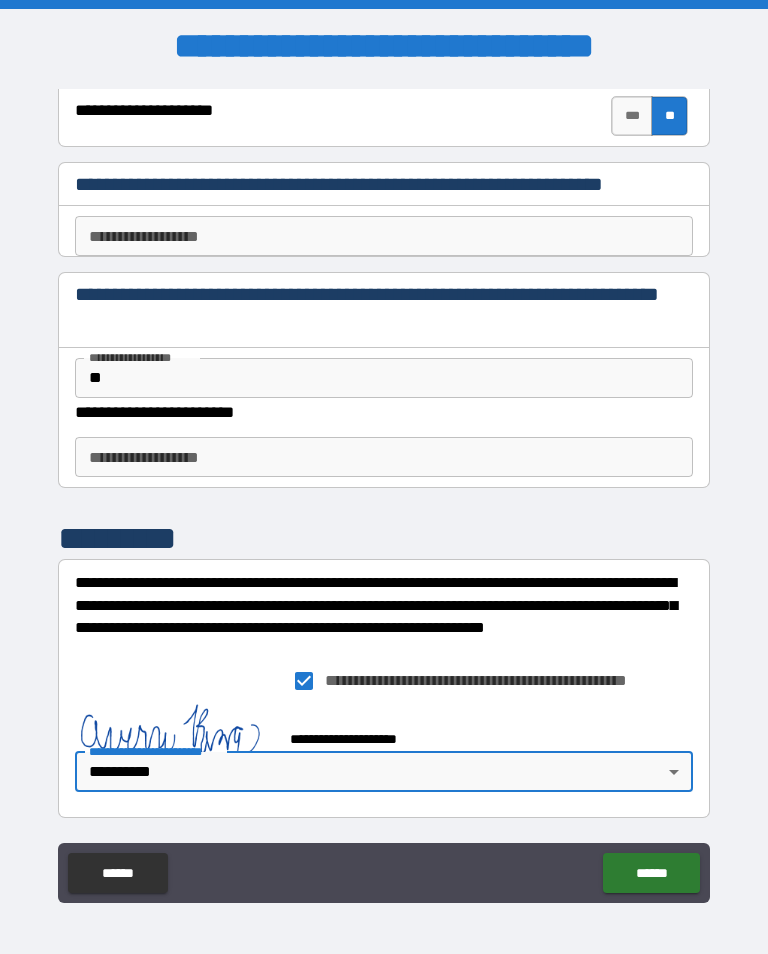 type on "********" 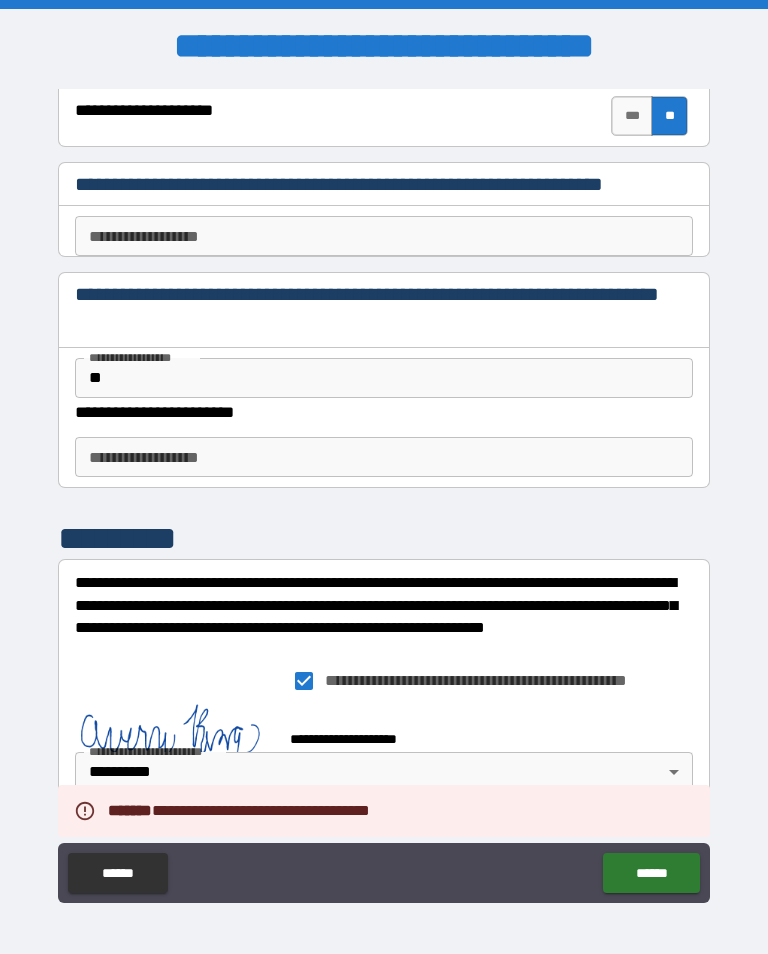 scroll, scrollTop: 4941, scrollLeft: 0, axis: vertical 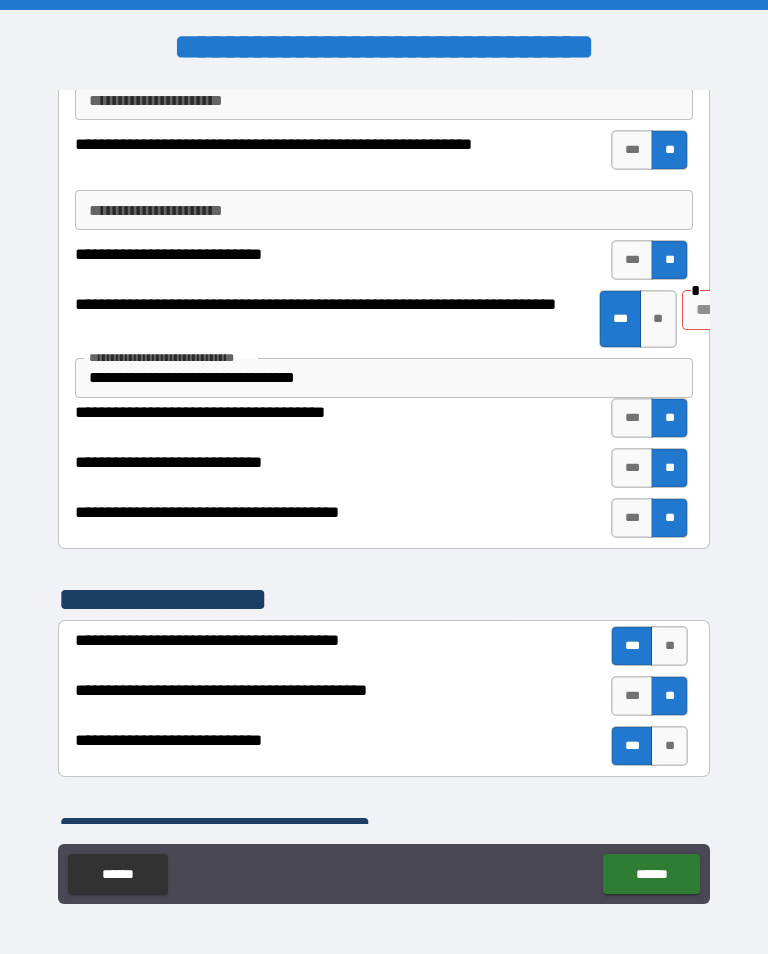 click at bounding box center (815, 310) 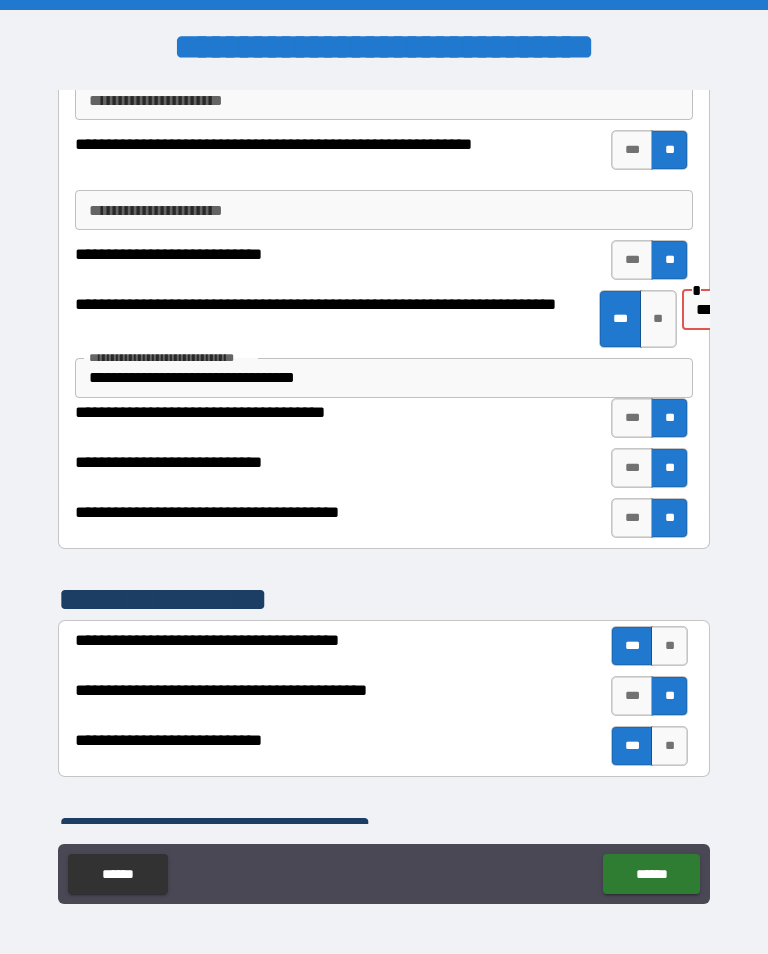 type on "**********" 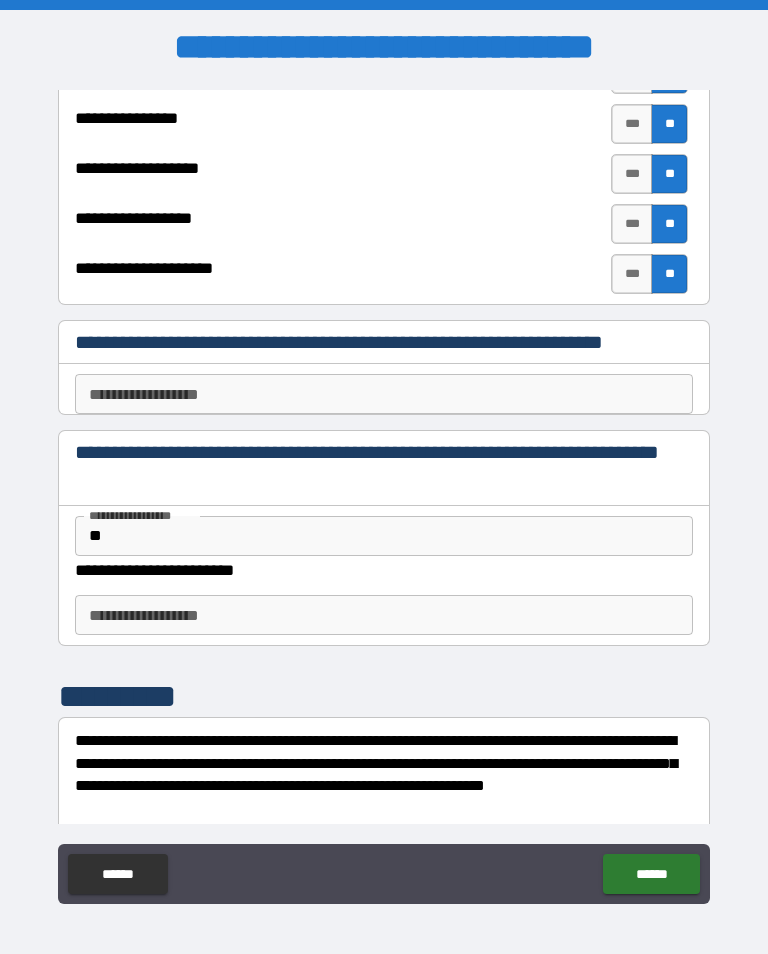 scroll, scrollTop: 4936, scrollLeft: 0, axis: vertical 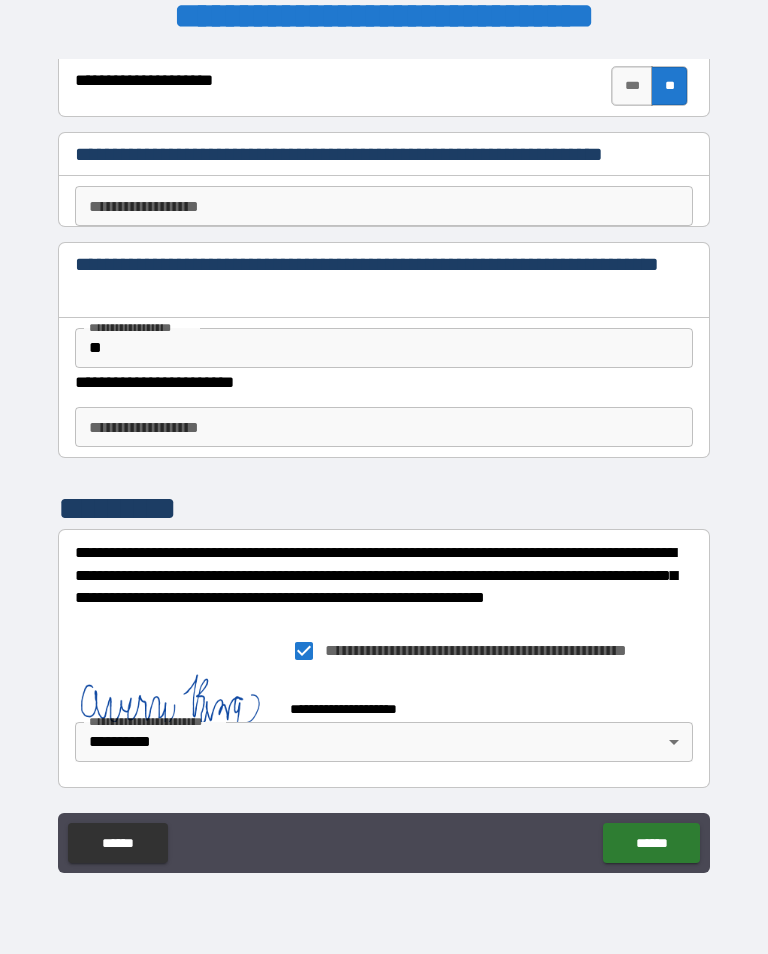 click on "******" at bounding box center (651, 843) 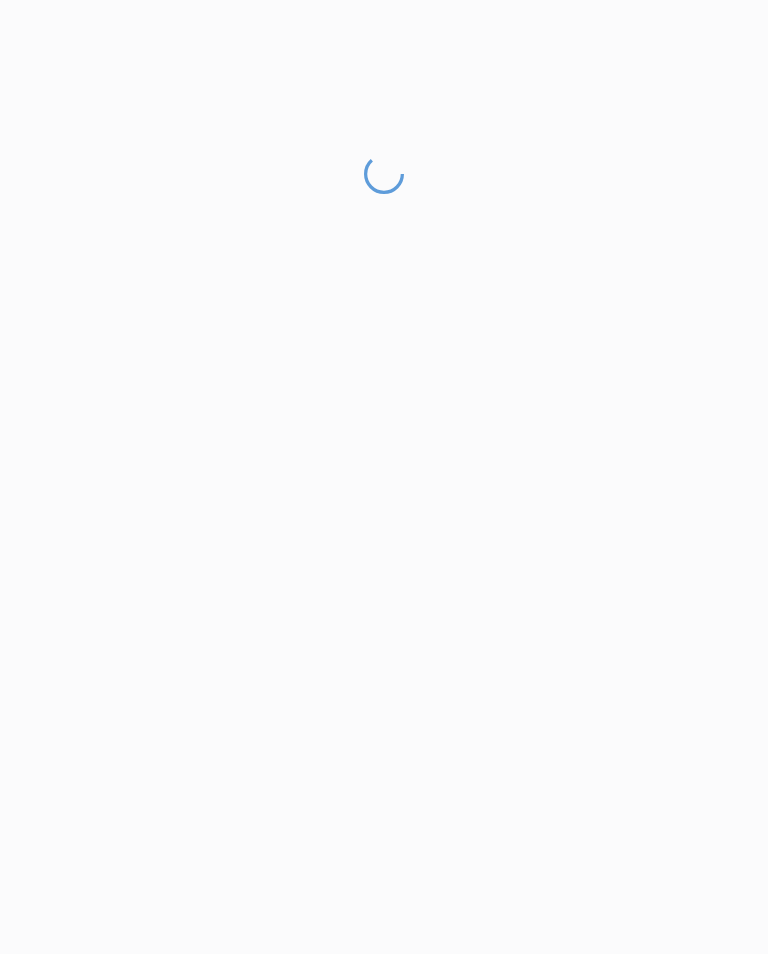 scroll, scrollTop: 1, scrollLeft: 0, axis: vertical 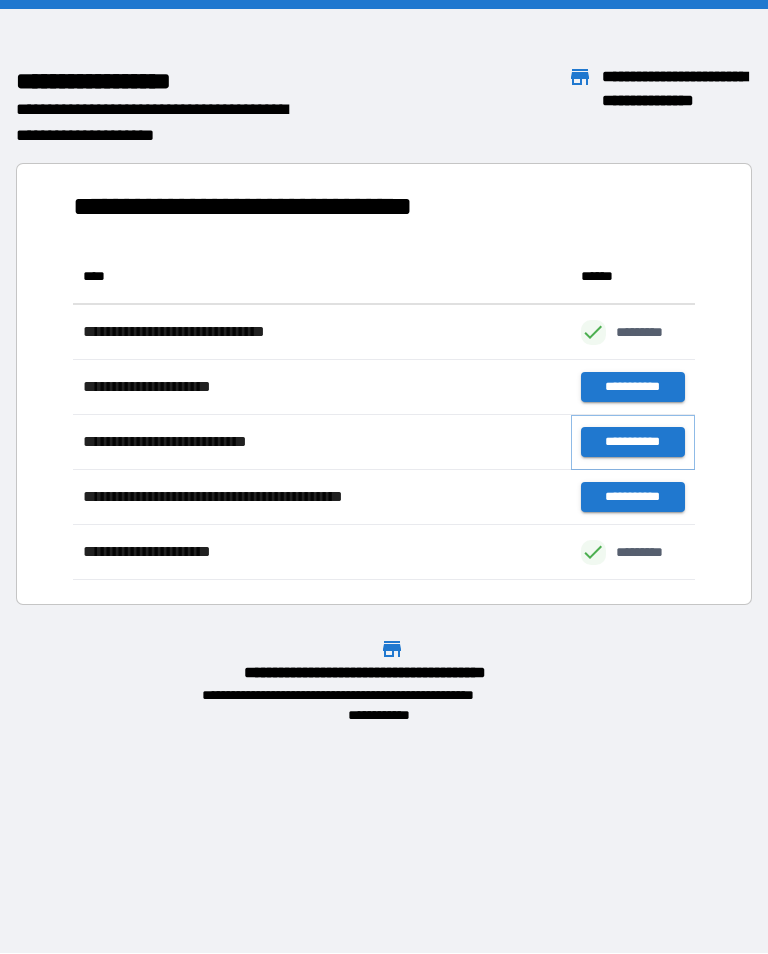 click on "**********" at bounding box center (633, 442) 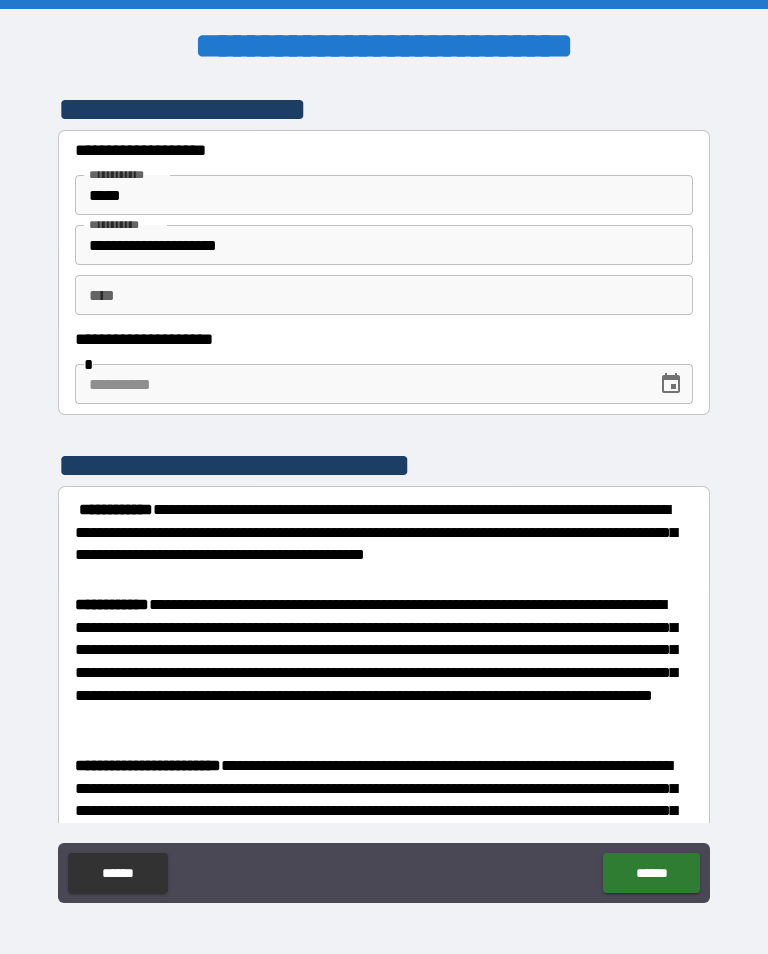 click on "**   *" at bounding box center (384, 295) 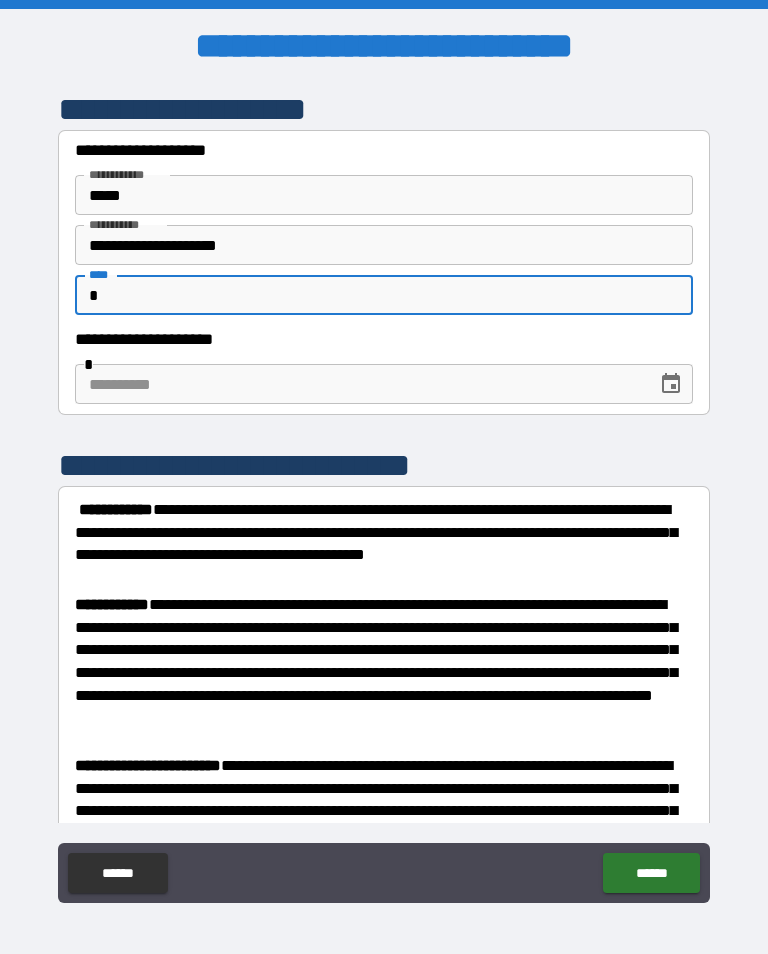 type on "*" 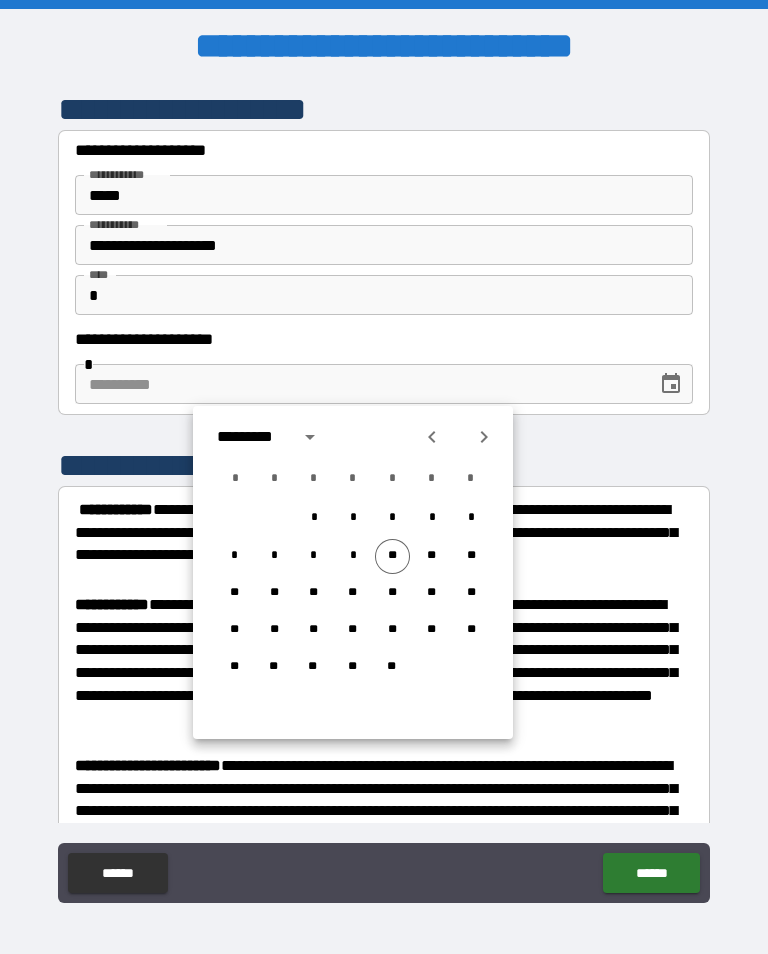 click 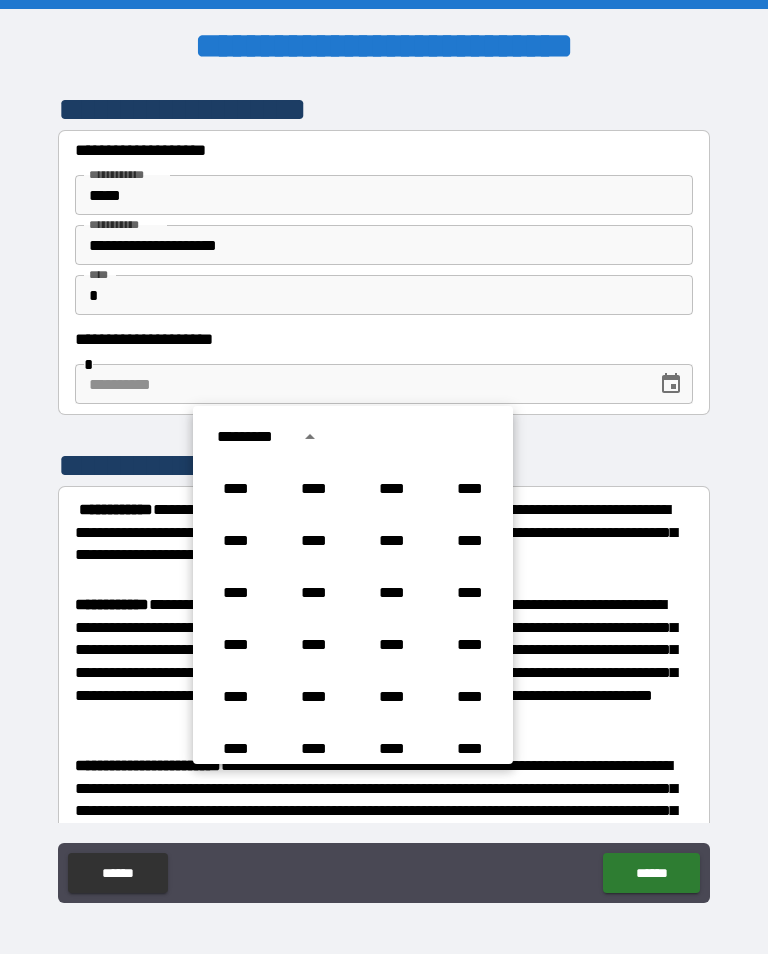 scroll, scrollTop: 1296, scrollLeft: 0, axis: vertical 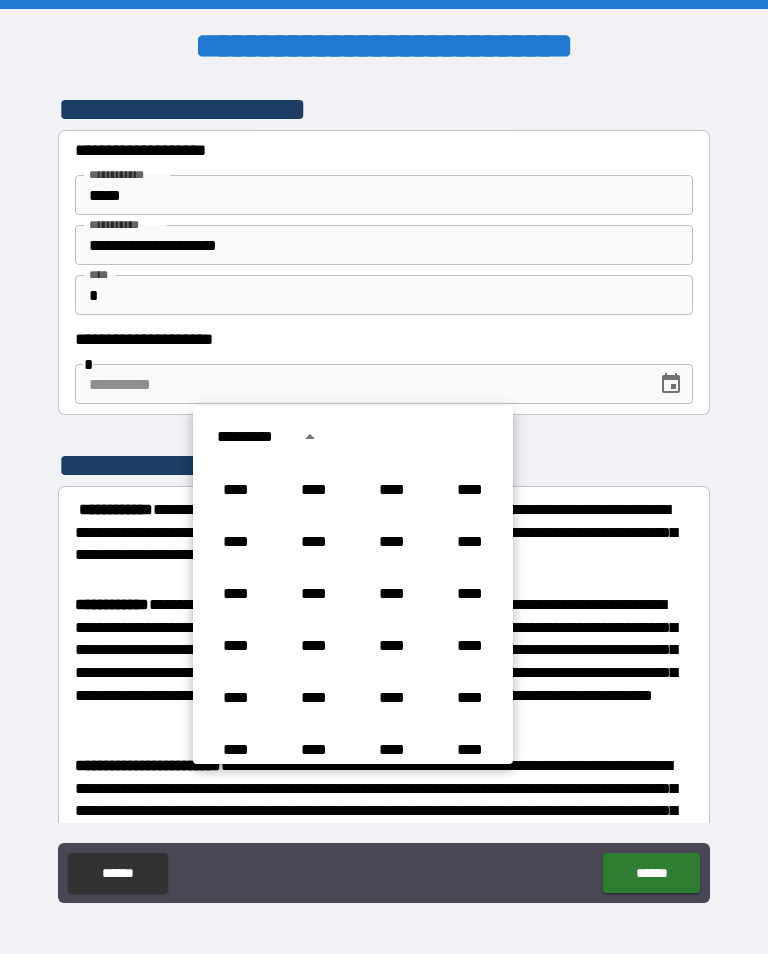 click on "****" at bounding box center [392, 542] 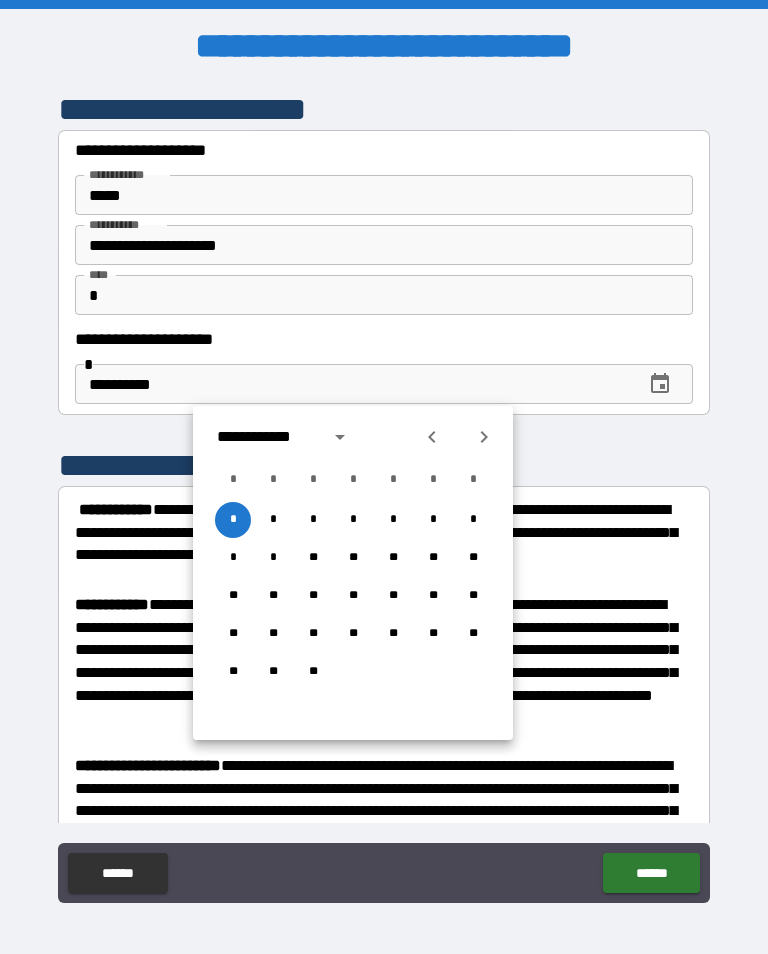 click on "**********" at bounding box center (267, 437) 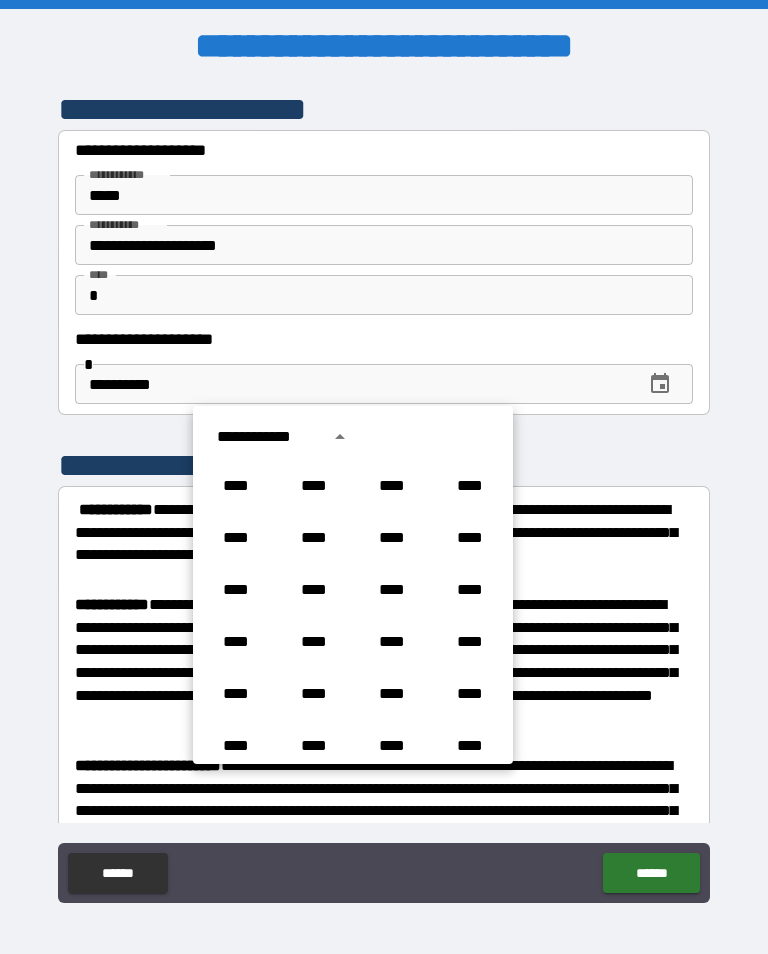 scroll, scrollTop: 1226, scrollLeft: 0, axis: vertical 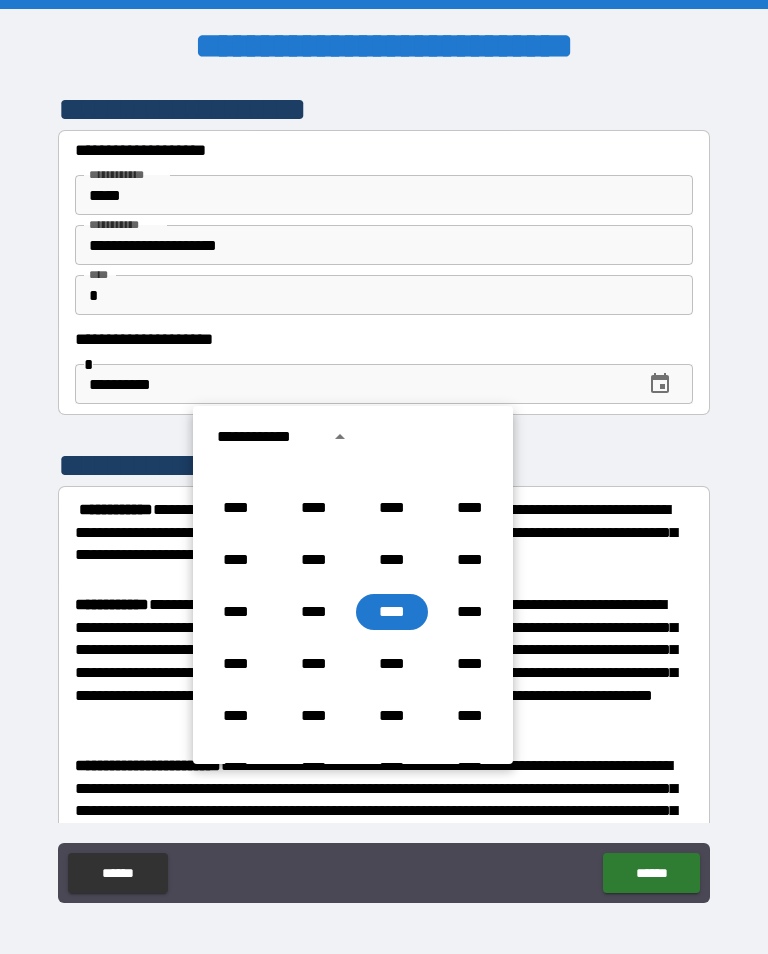 click 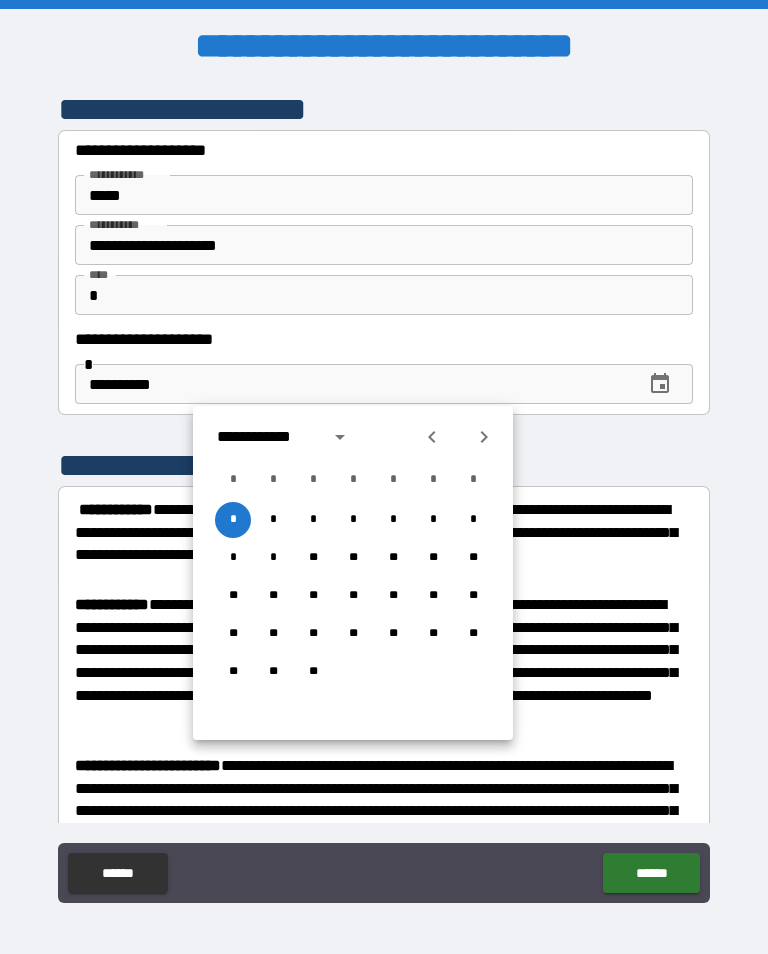 click 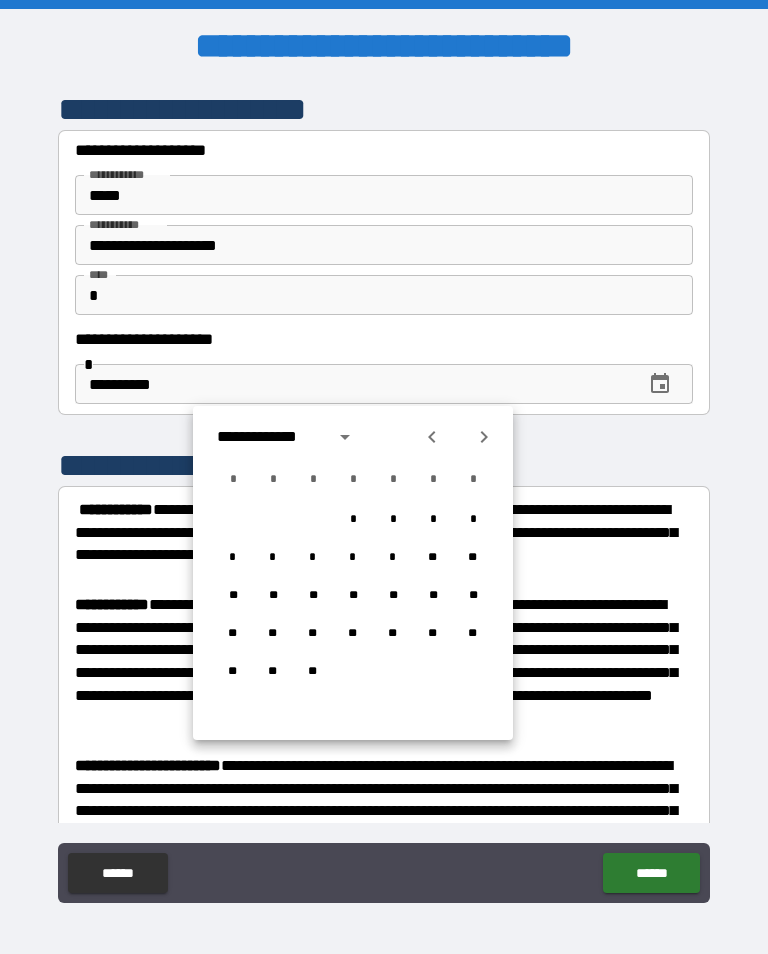 click 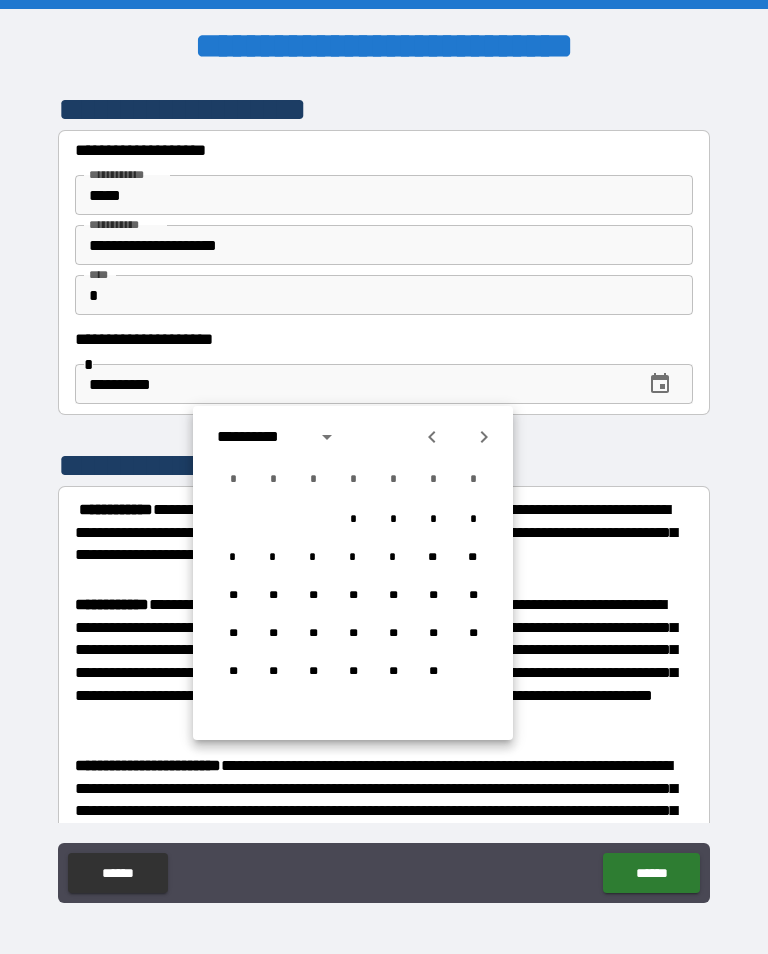 click 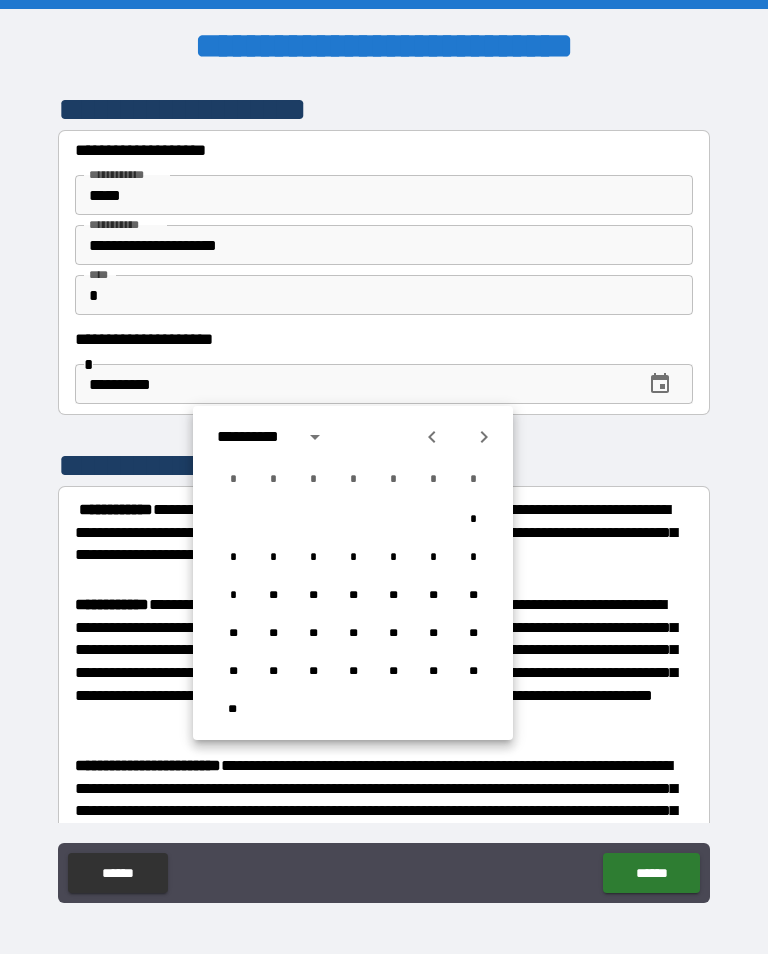 click 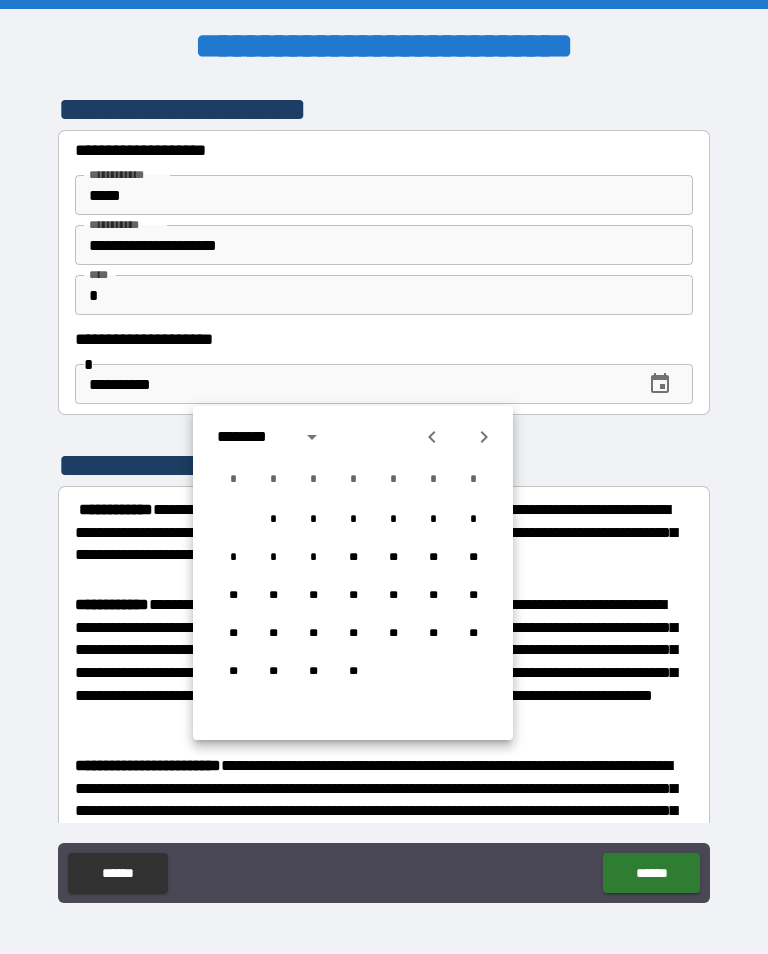 click on "**" at bounding box center (353, 596) 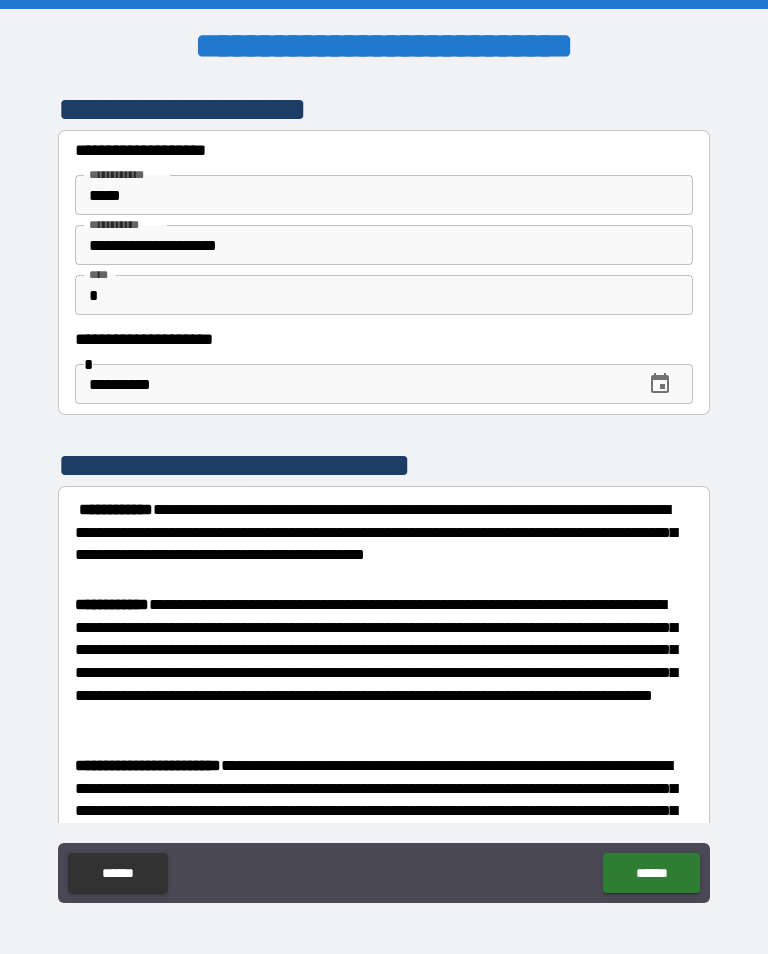 type on "**********" 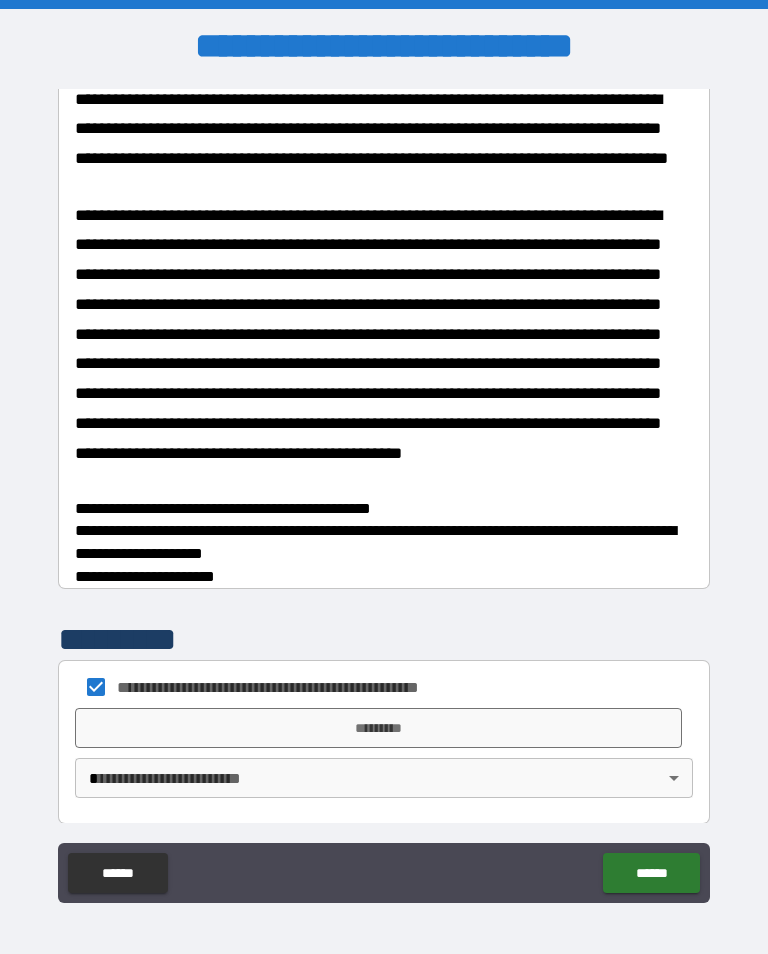 scroll, scrollTop: 2016, scrollLeft: 0, axis: vertical 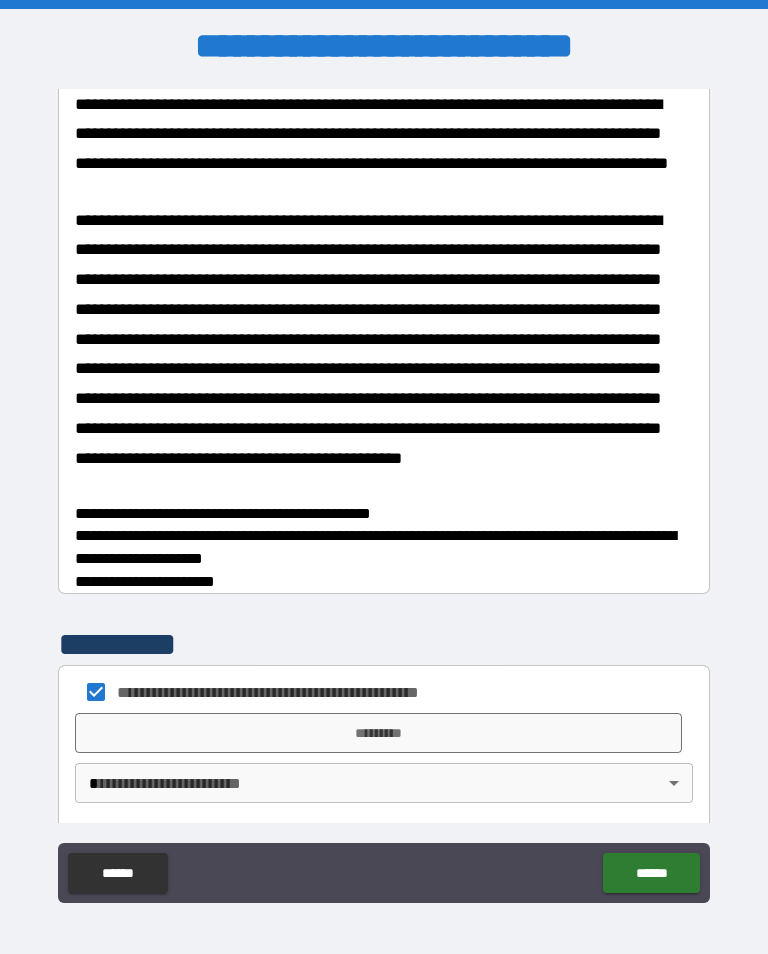 click on "*********" at bounding box center [378, 733] 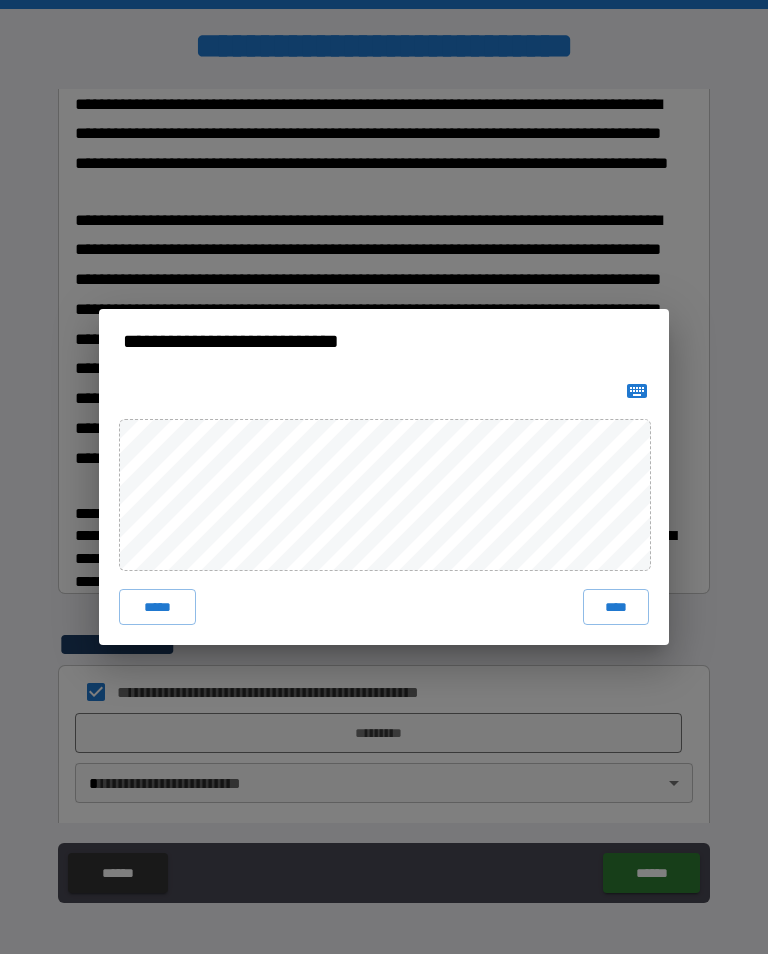 click on "****" at bounding box center (616, 607) 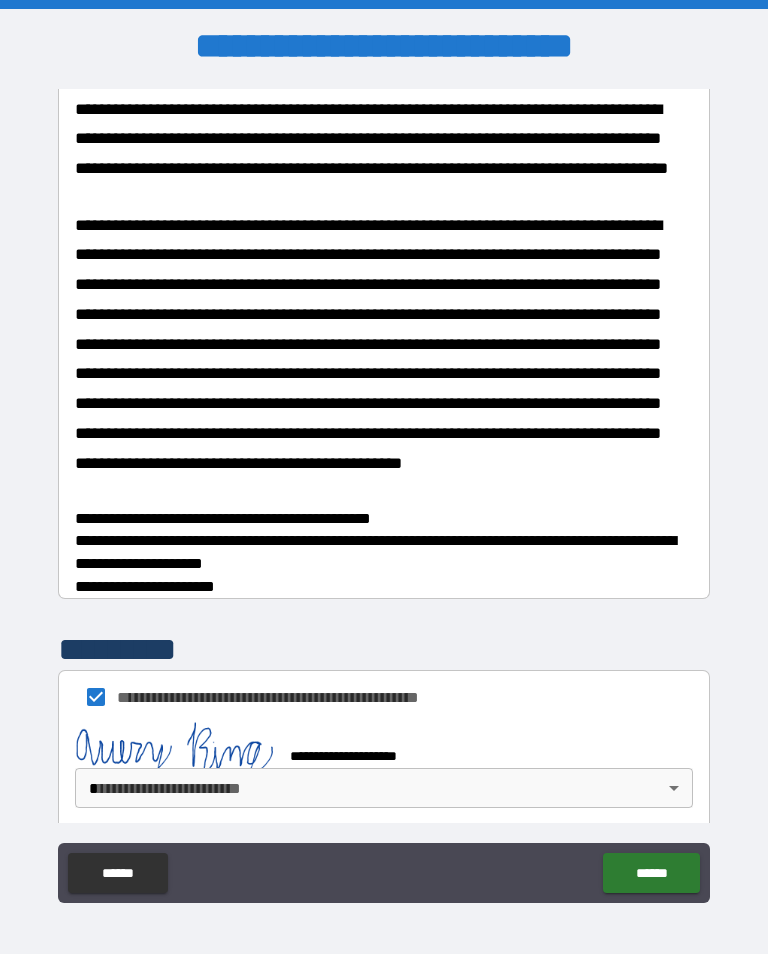 scroll, scrollTop: 2038, scrollLeft: 0, axis: vertical 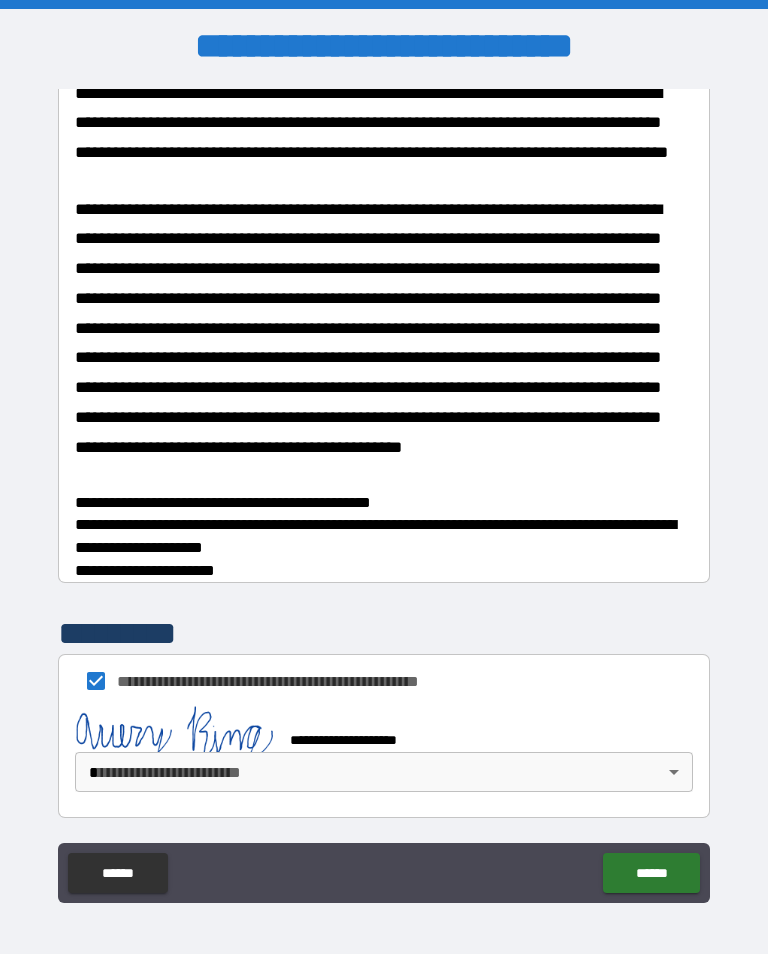 click on "**********" at bounding box center [384, 491] 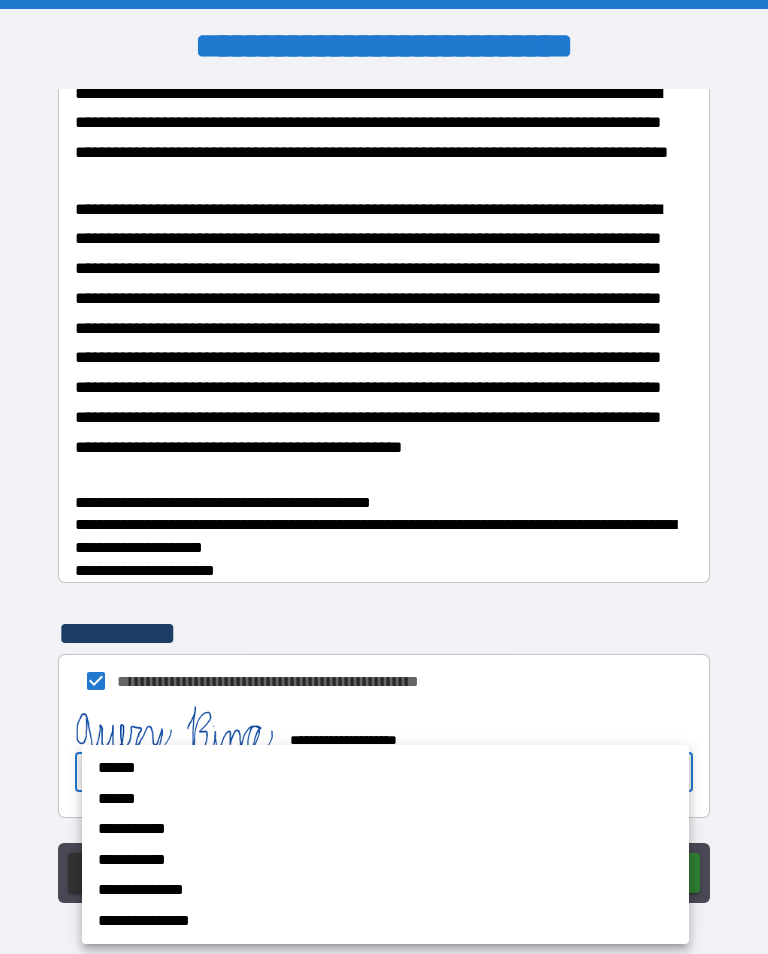 scroll, scrollTop: 2033, scrollLeft: 0, axis: vertical 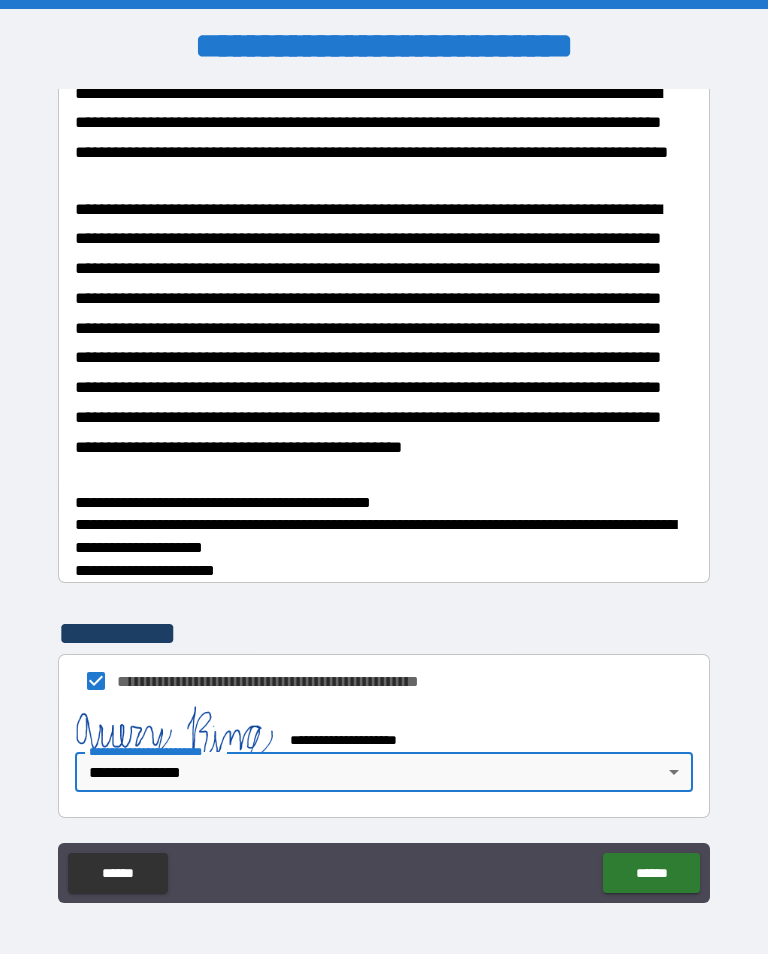 click on "******" at bounding box center [651, 873] 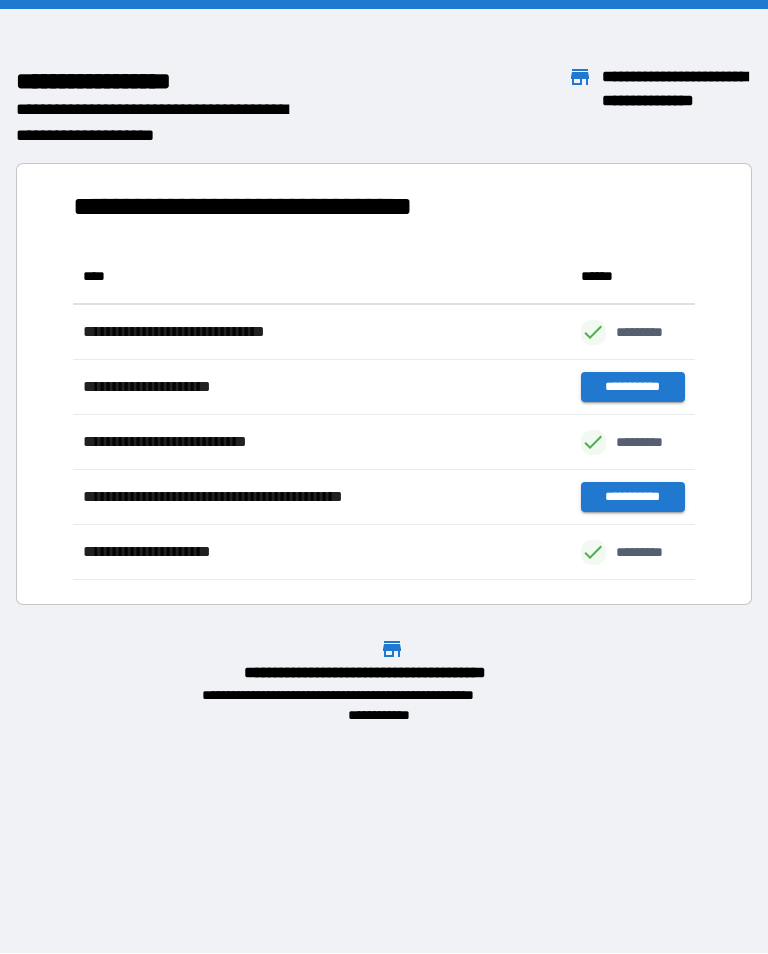 scroll, scrollTop: 1, scrollLeft: 1, axis: both 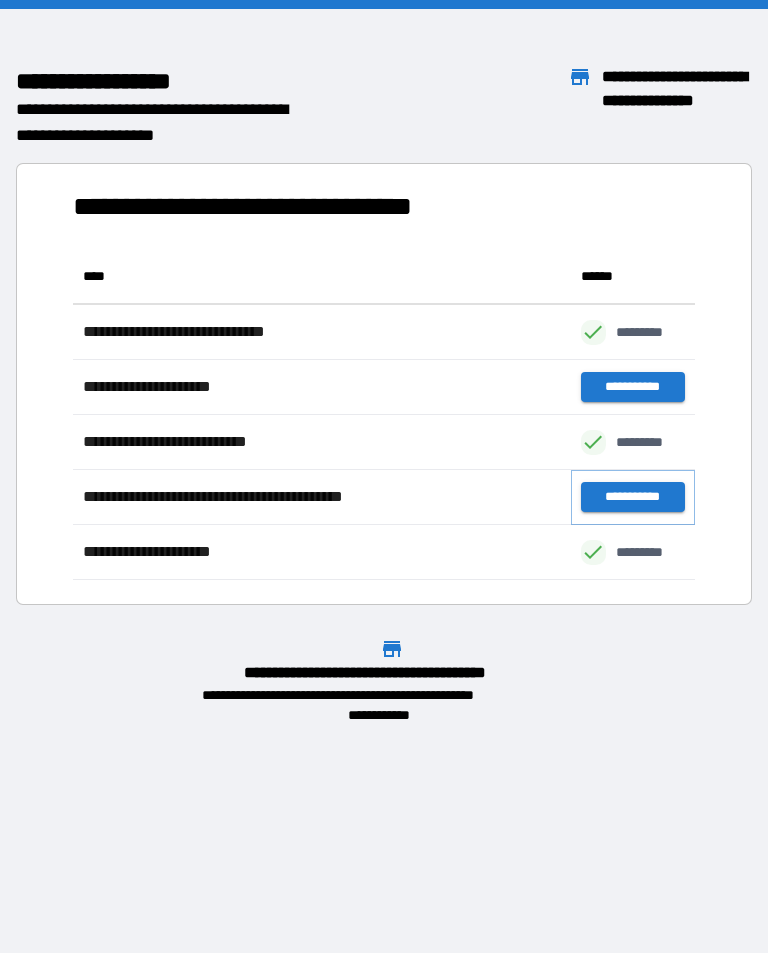 click on "**********" at bounding box center [633, 497] 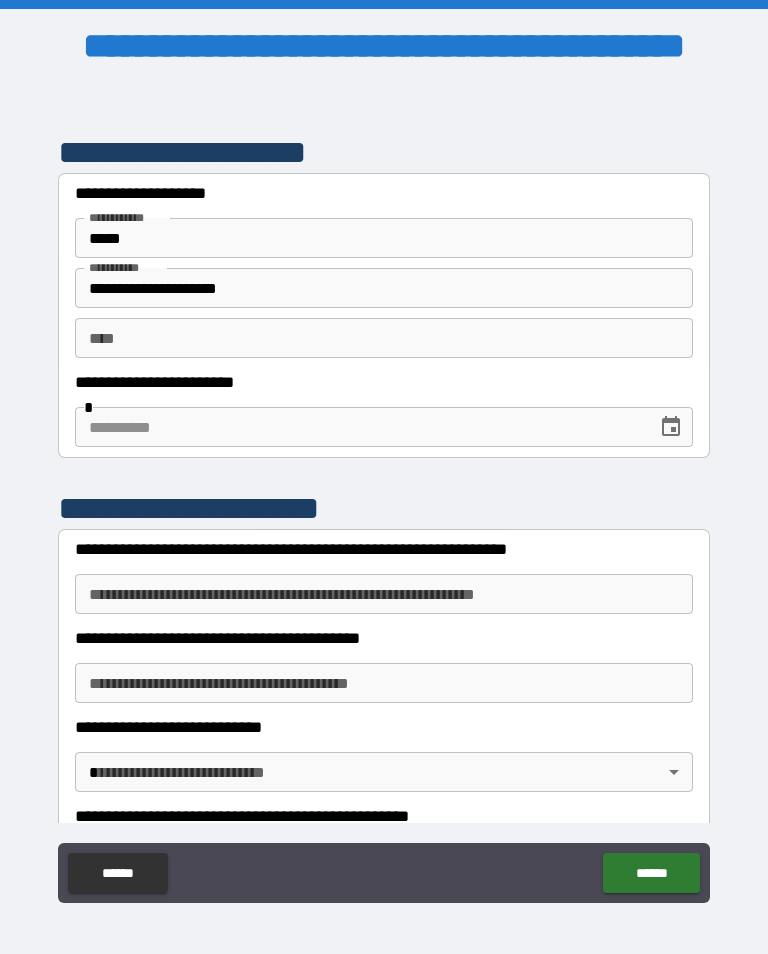 click on "**   *" at bounding box center (384, 338) 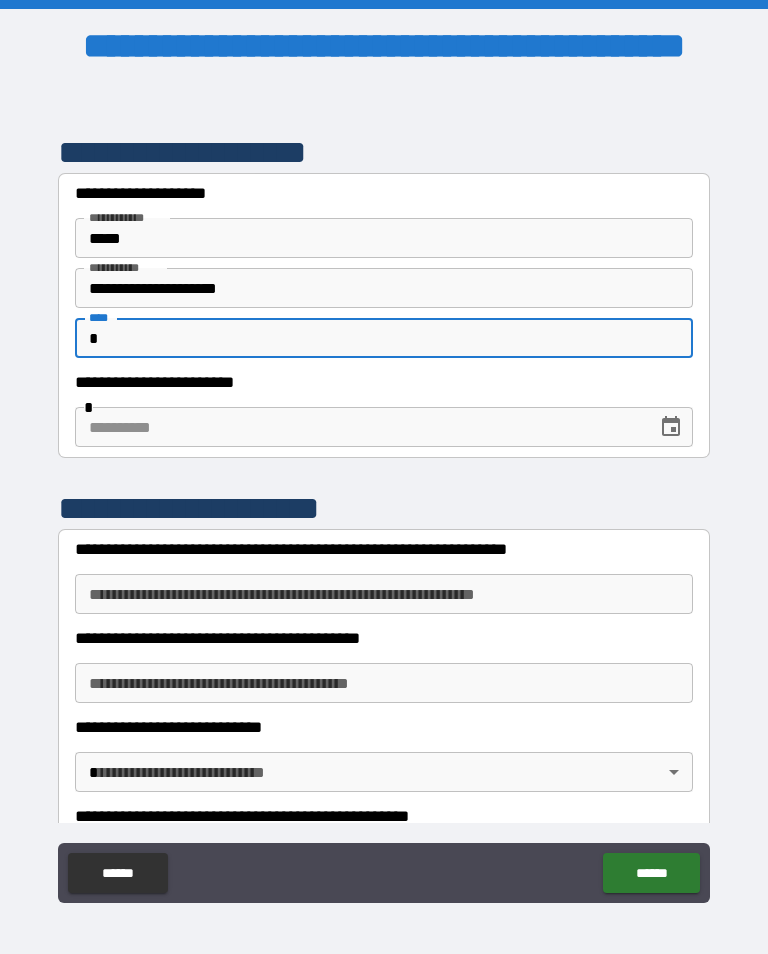 type on "*" 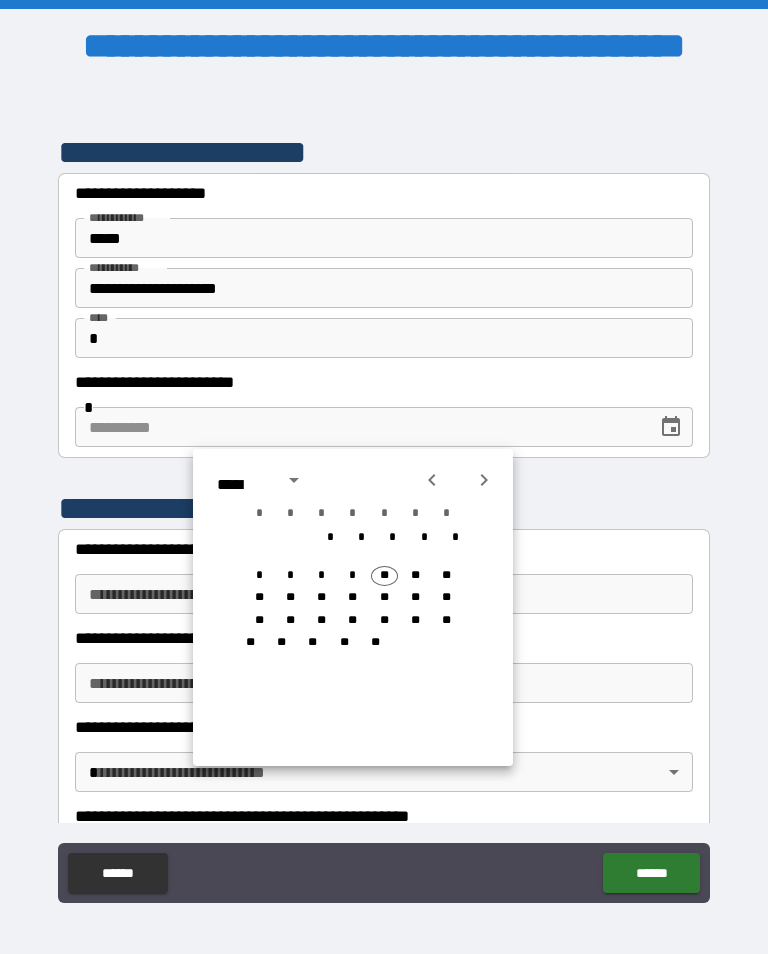 click 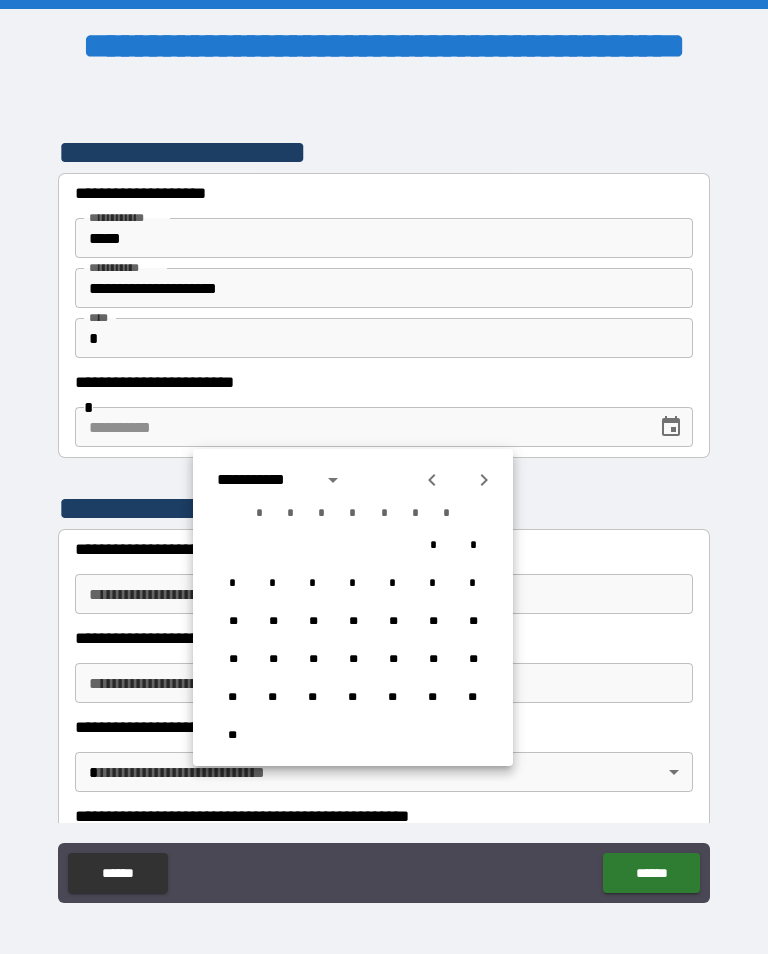 click 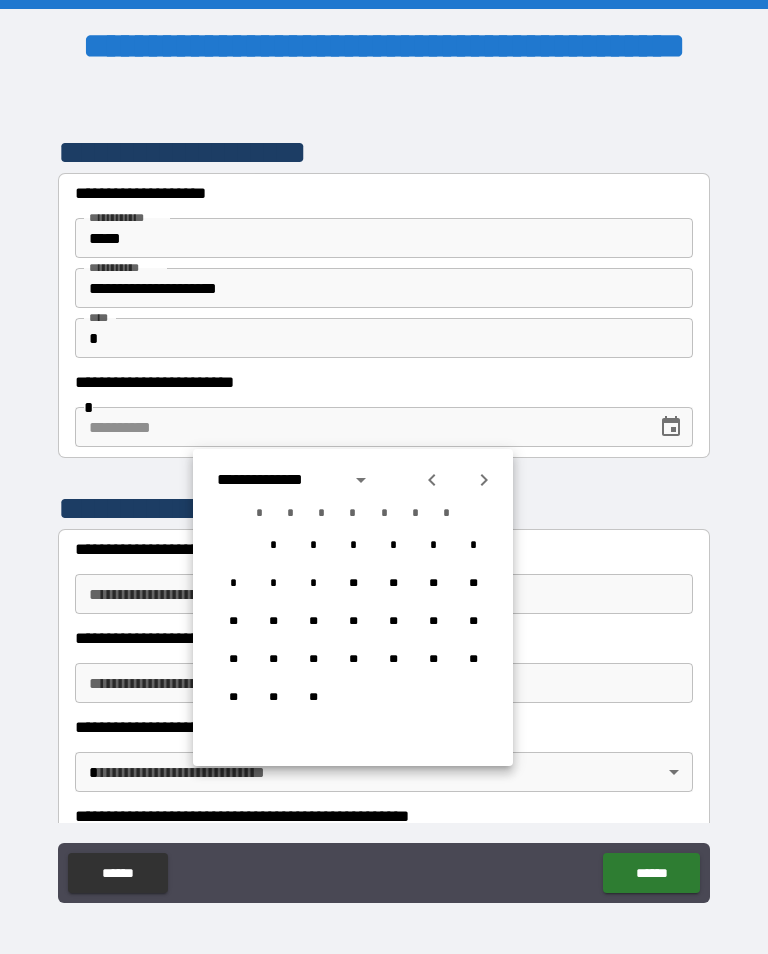 click 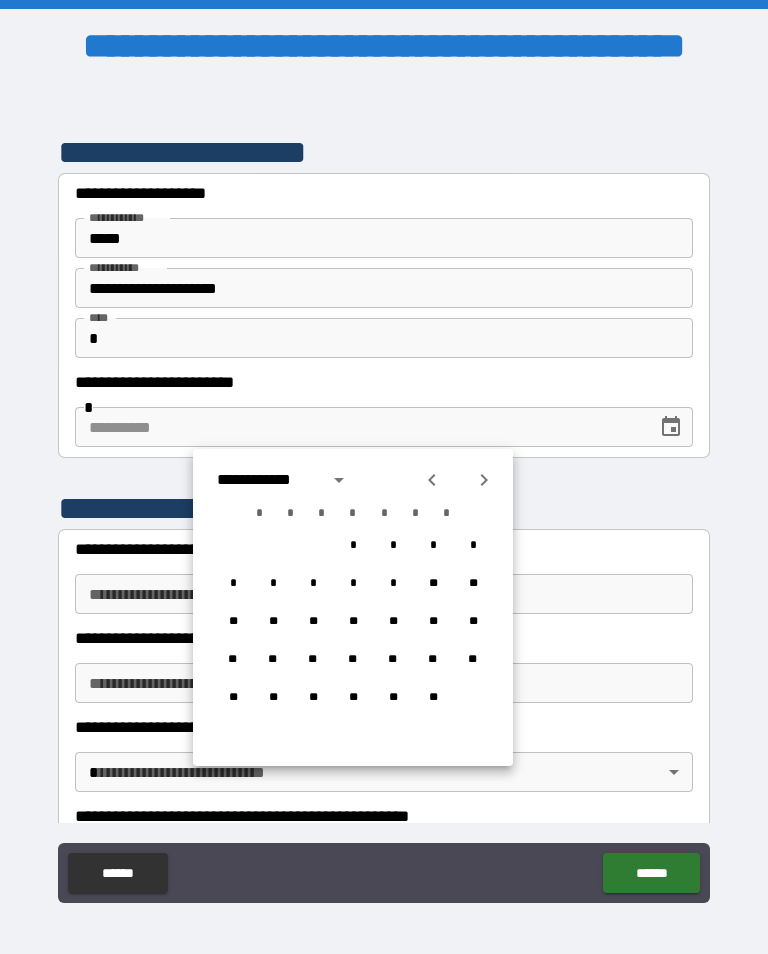 click 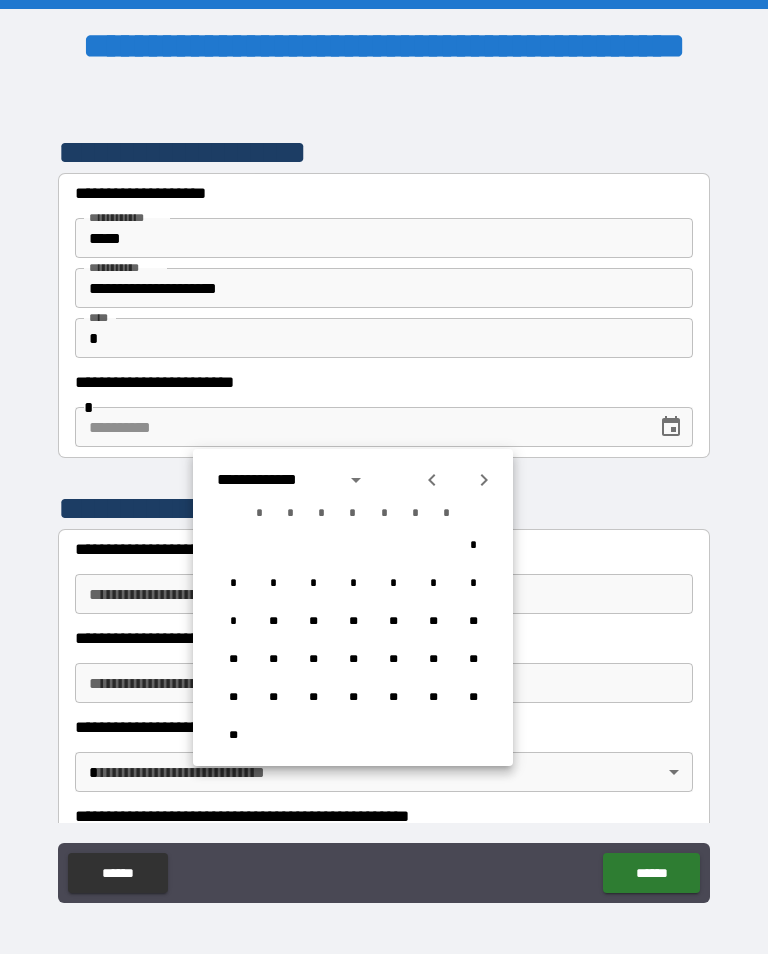 click 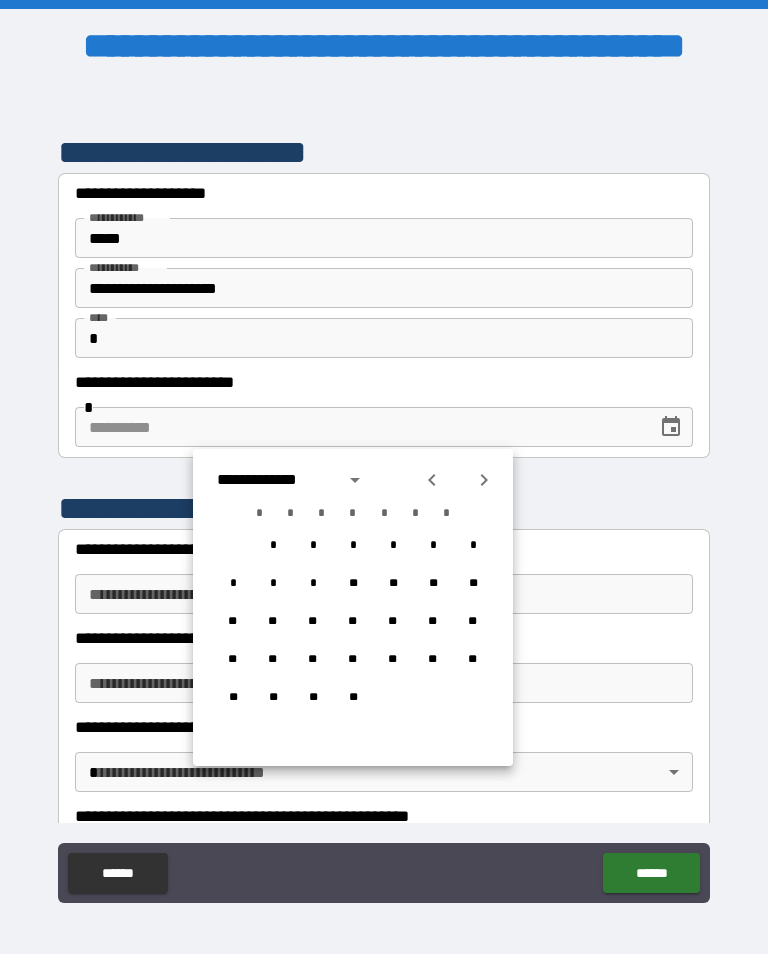 click 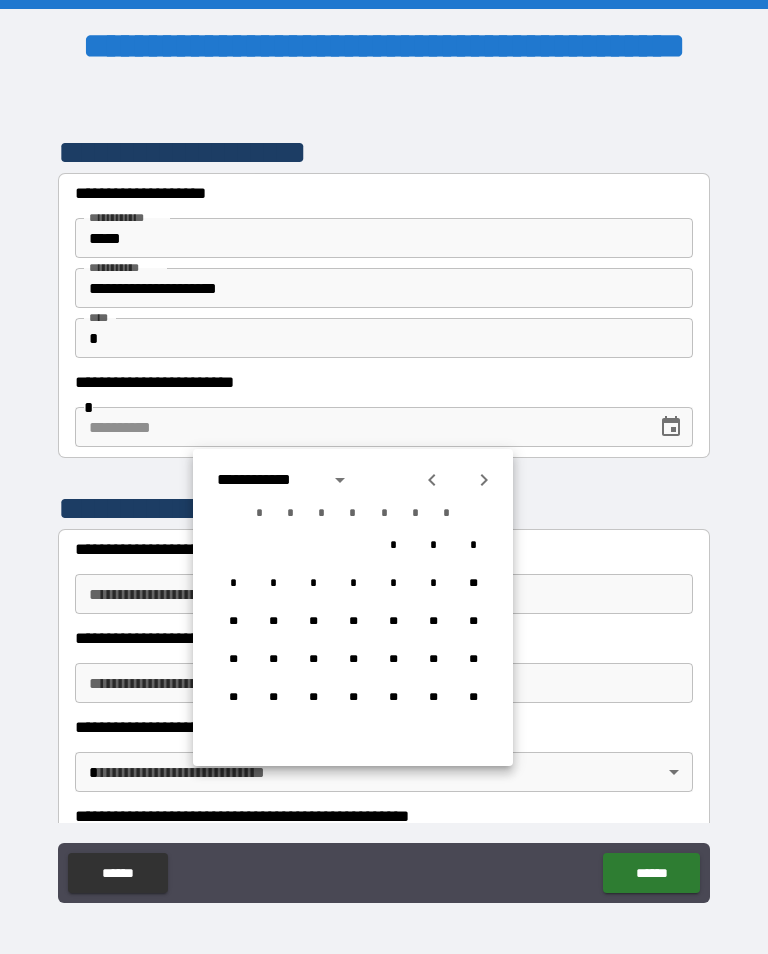 click 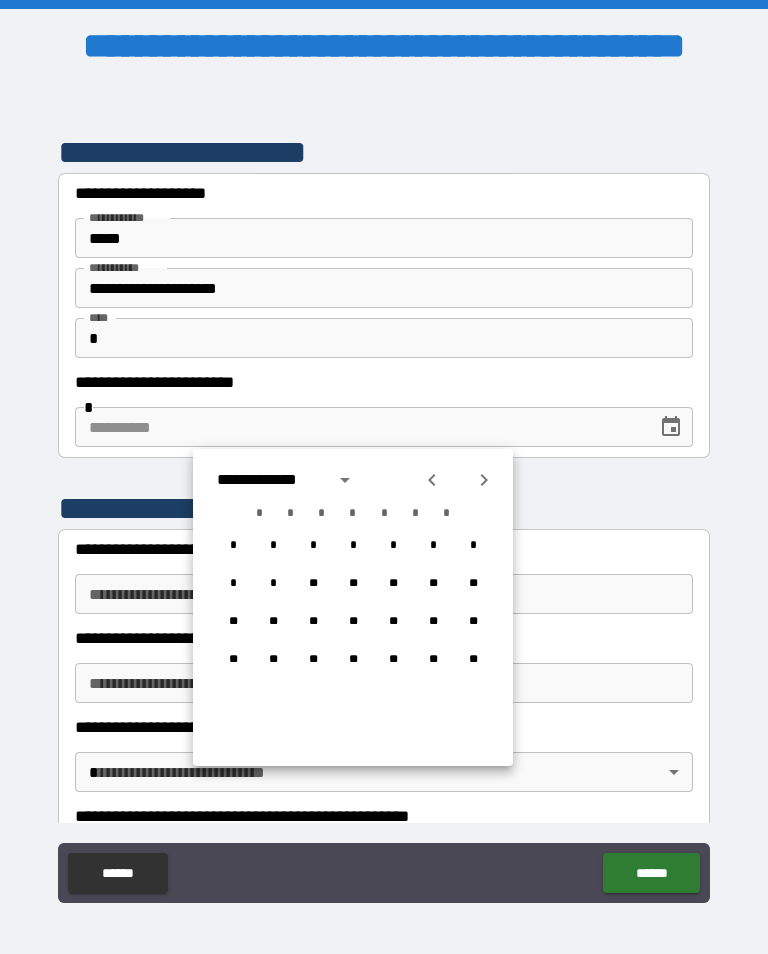 click 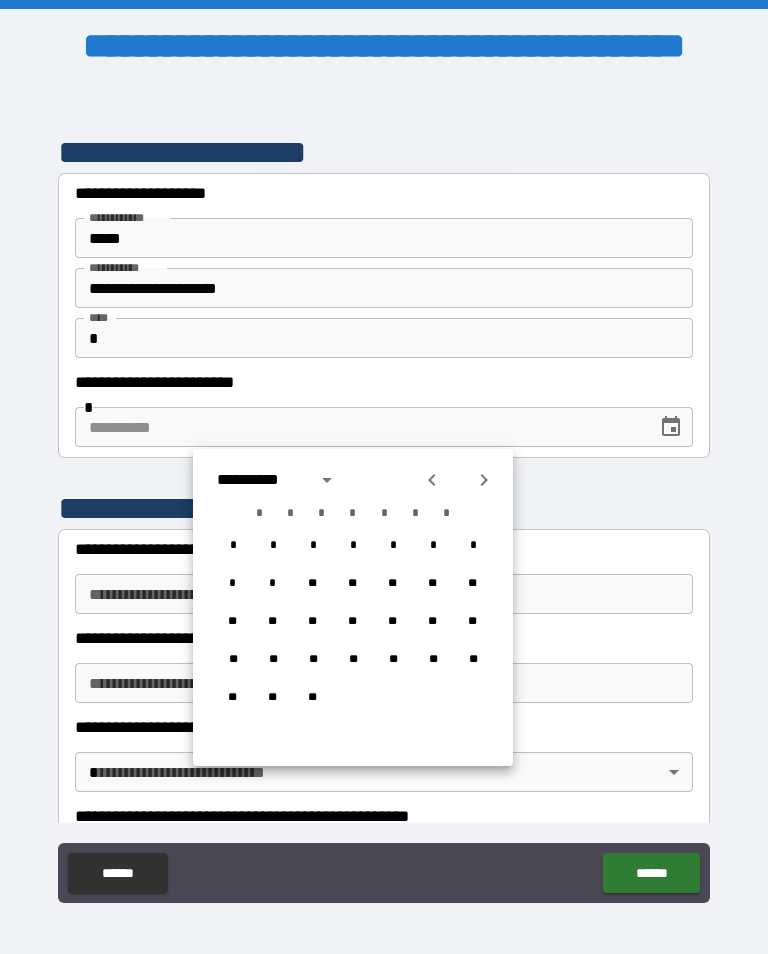 click 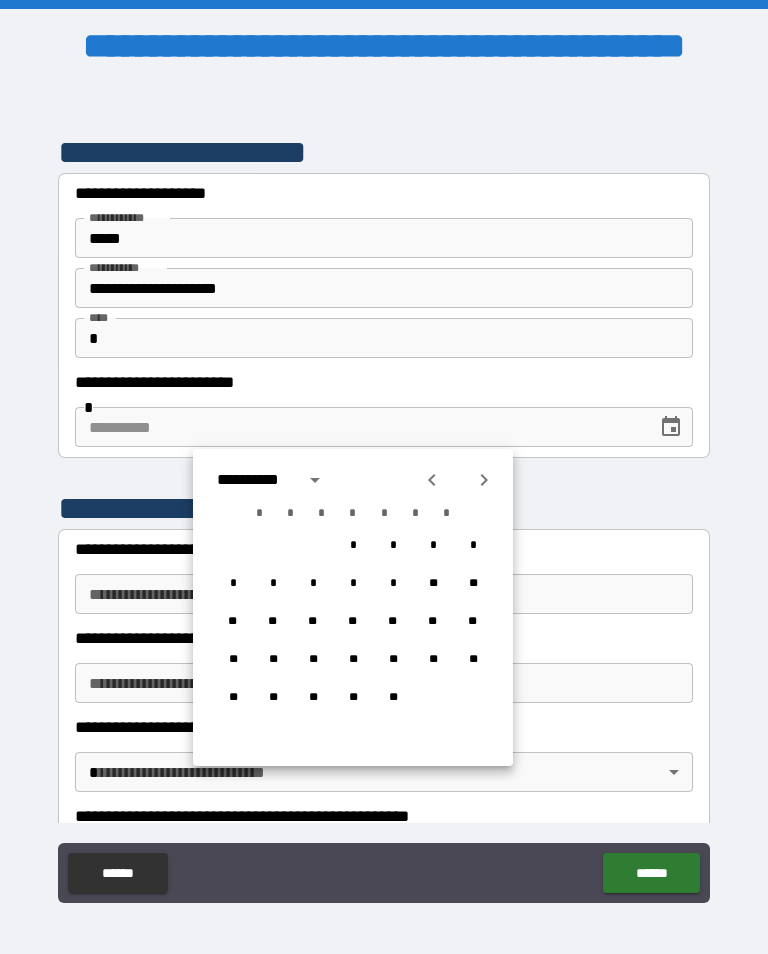 click 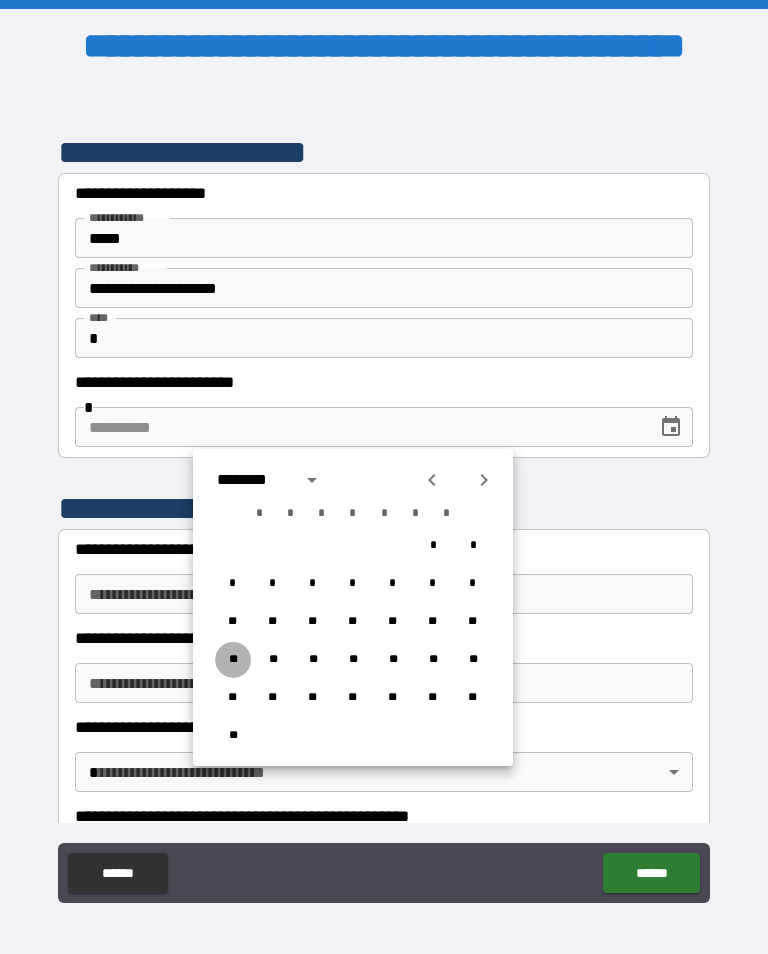 click on "**" at bounding box center (233, 660) 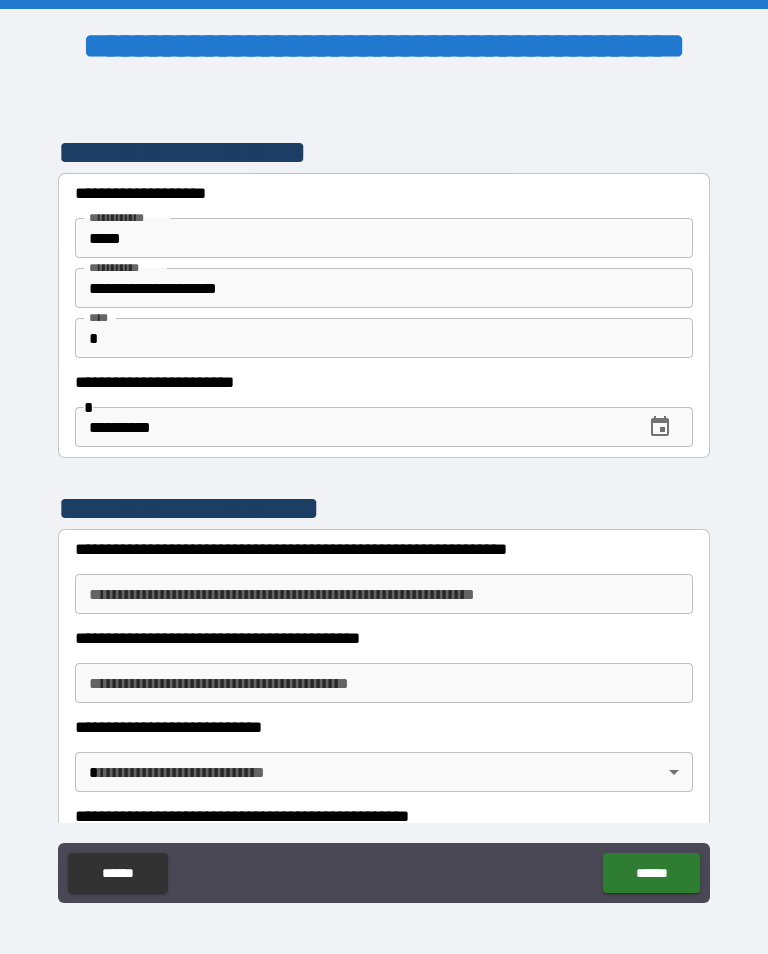 click on "**********" at bounding box center (384, 477) 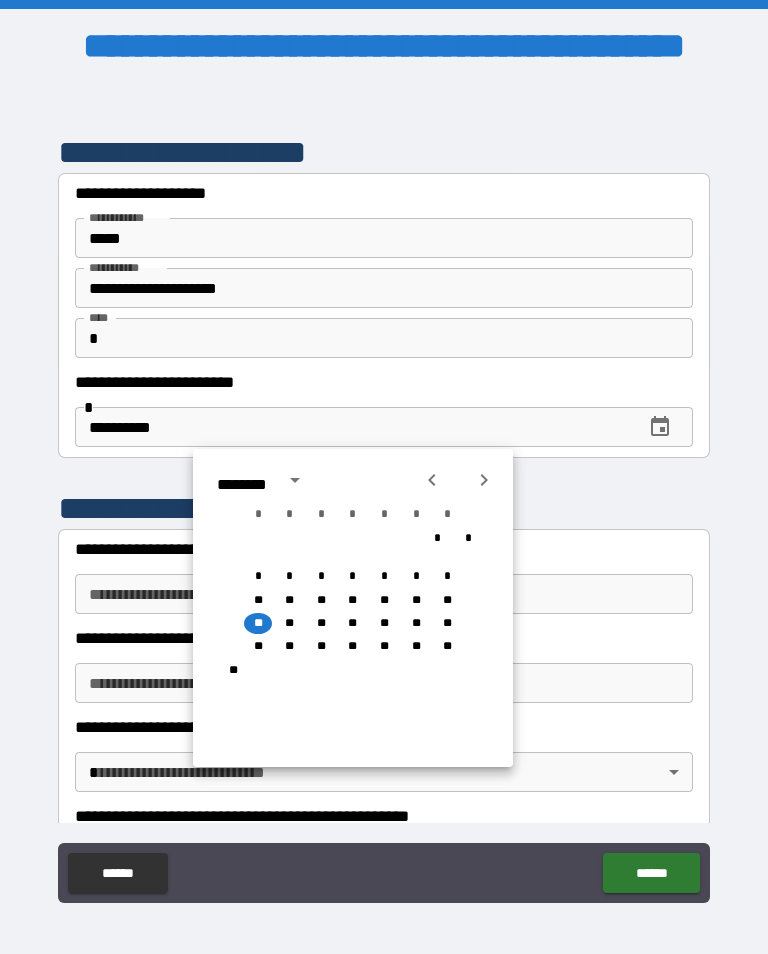 click 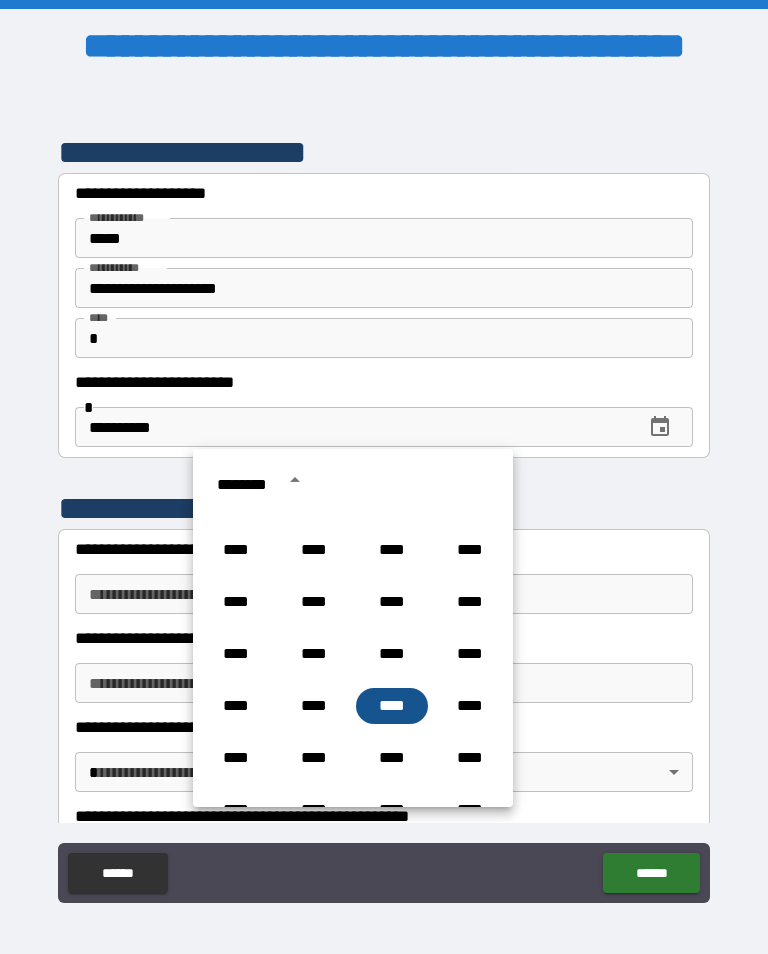 scroll, scrollTop: 1353, scrollLeft: 0, axis: vertical 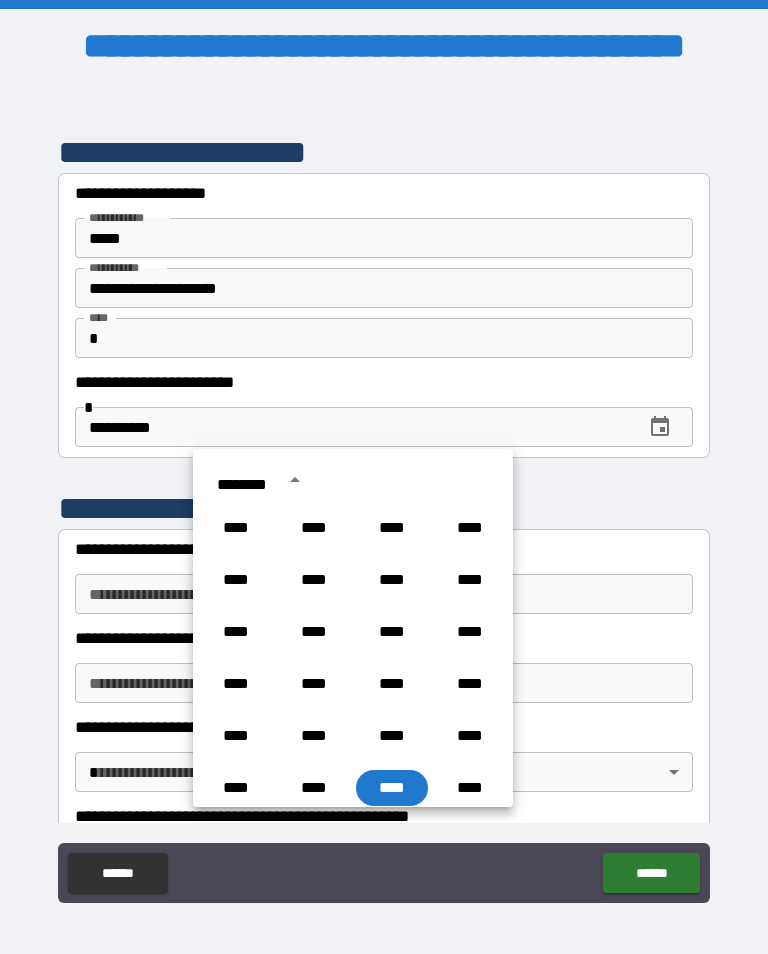 click on "****" at bounding box center (392, 528) 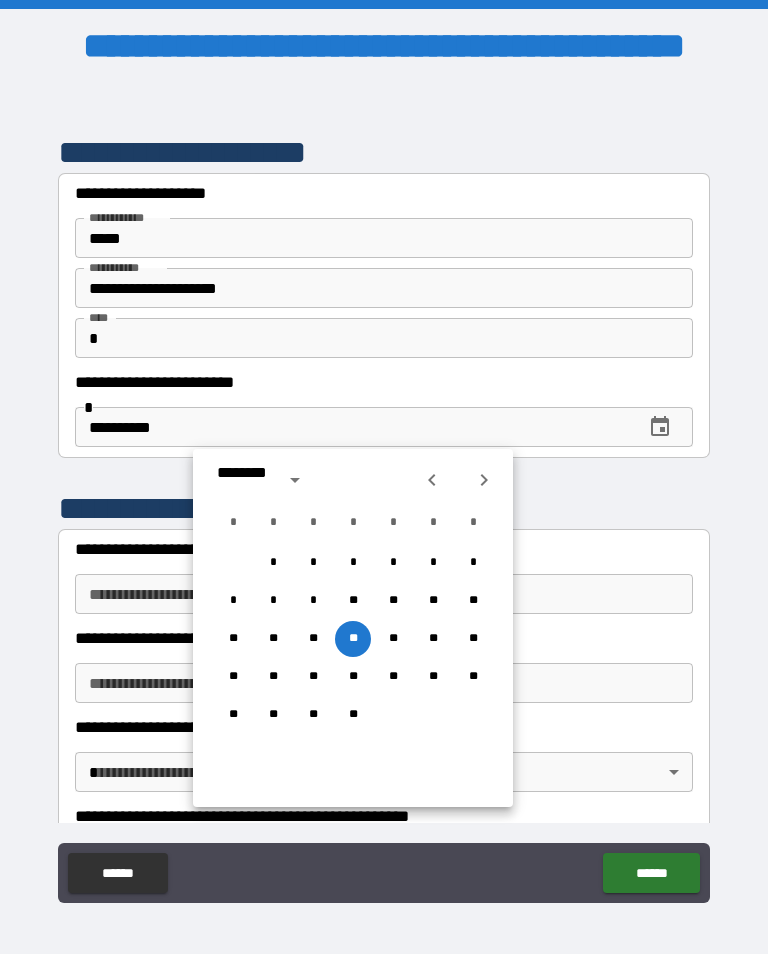 type on "**********" 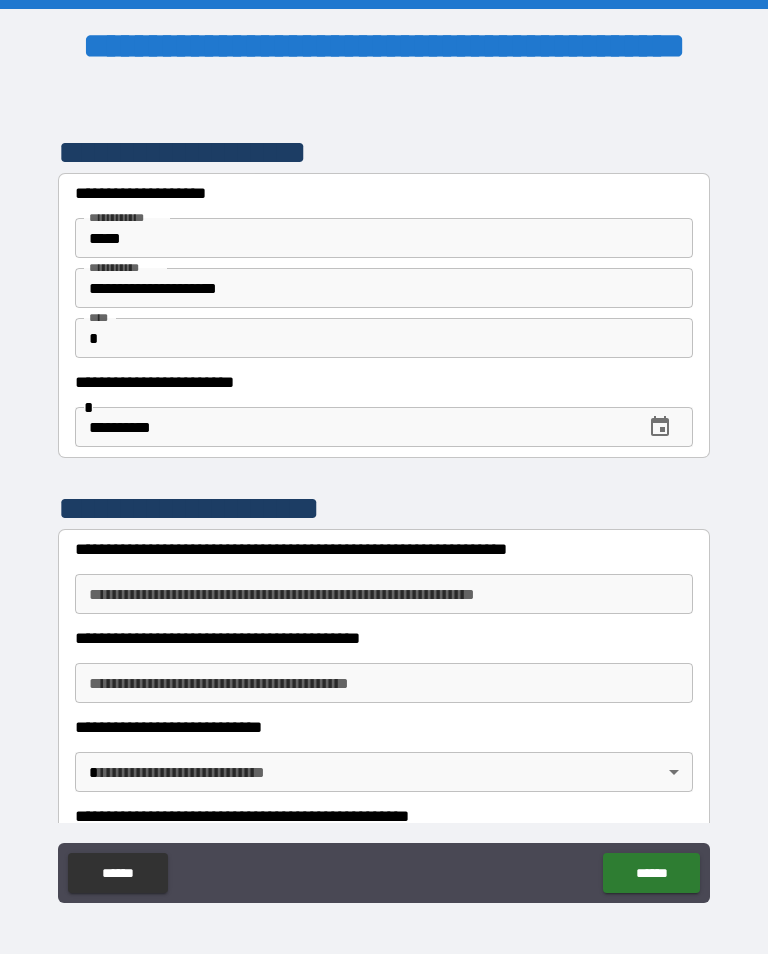 click on "**********" at bounding box center [378, 508] 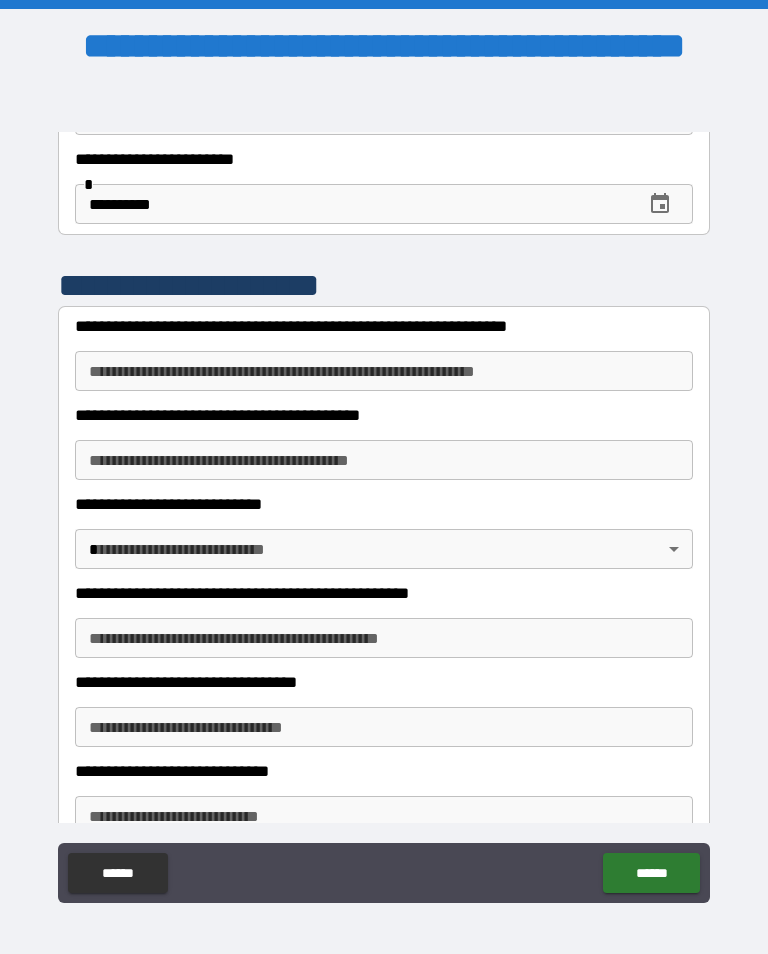 scroll, scrollTop: 224, scrollLeft: 0, axis: vertical 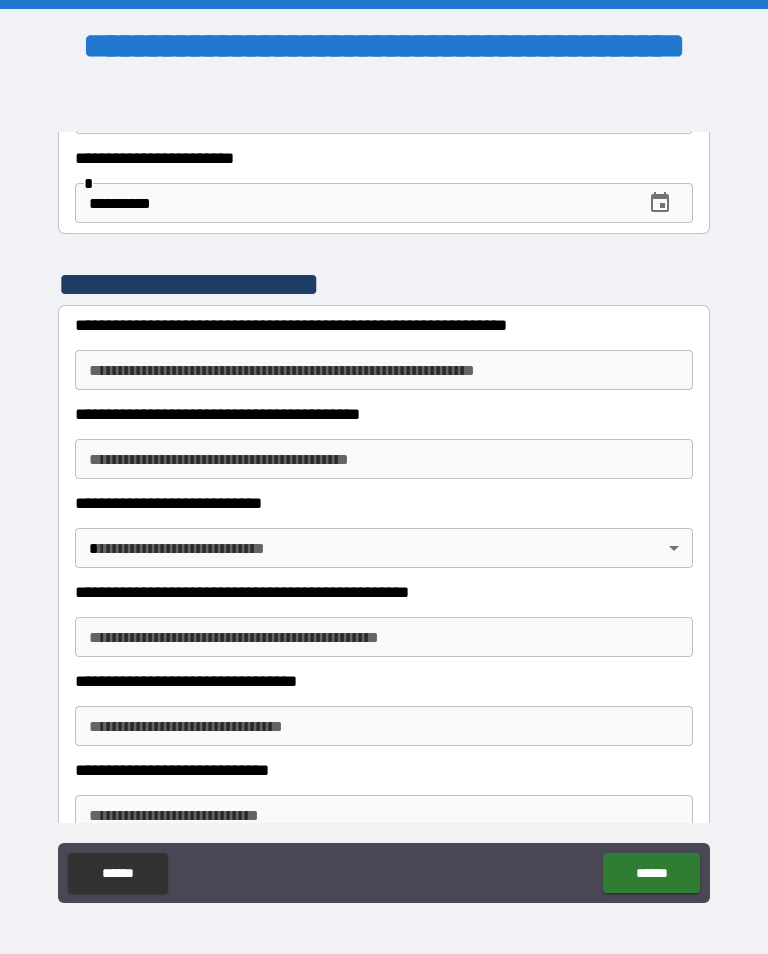 click on "**********" at bounding box center (384, 370) 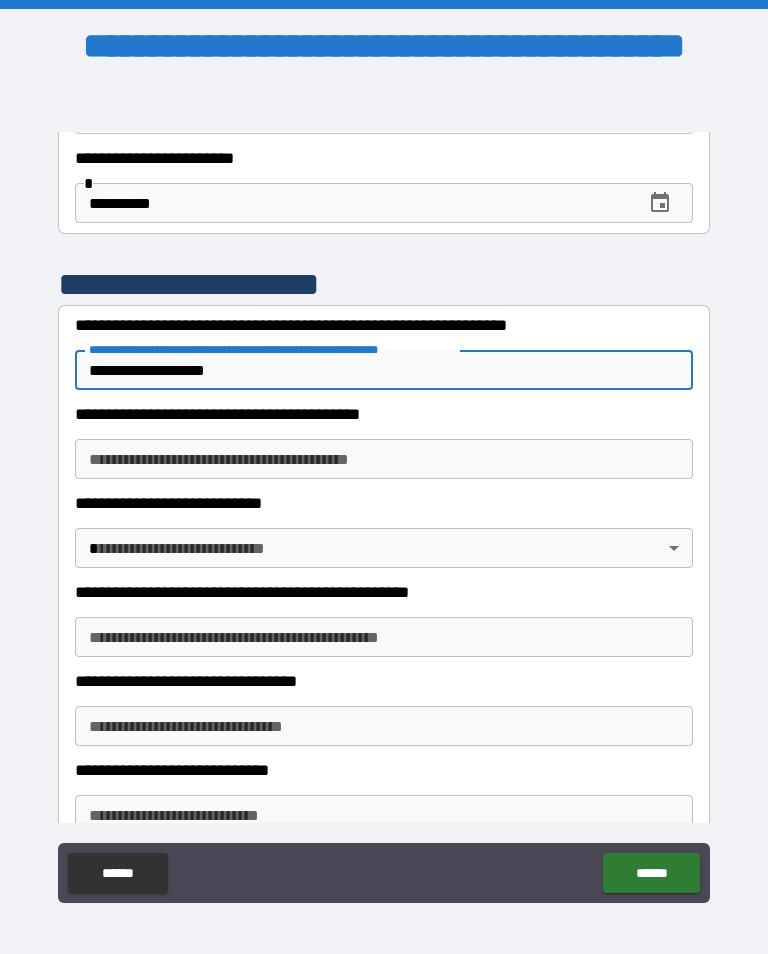 type on "**********" 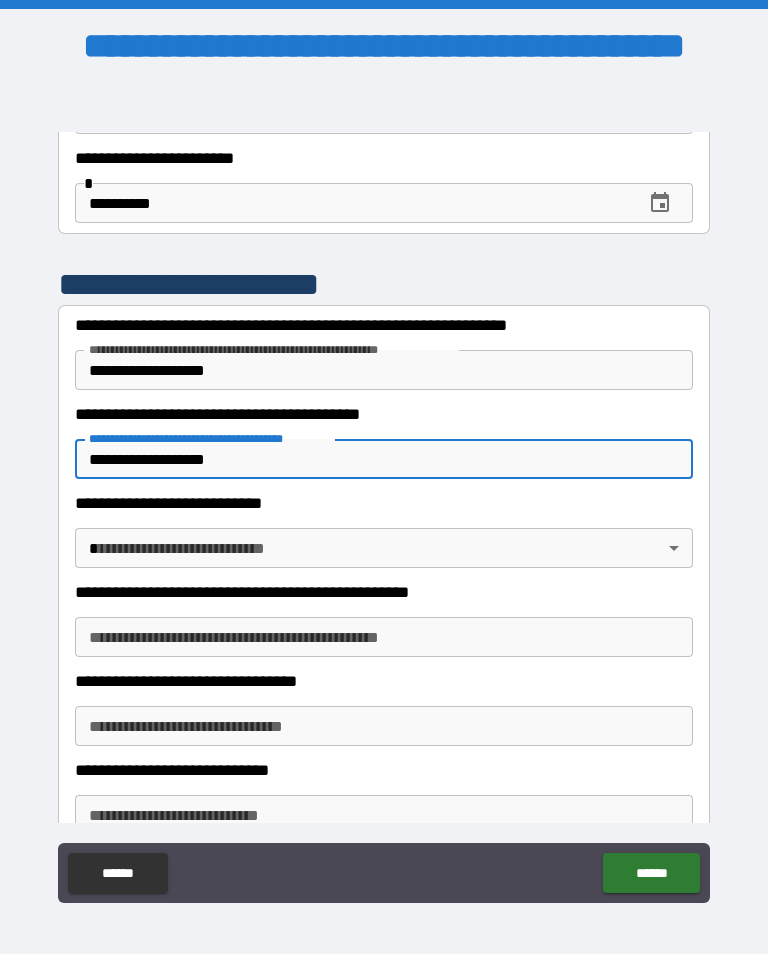 type on "**********" 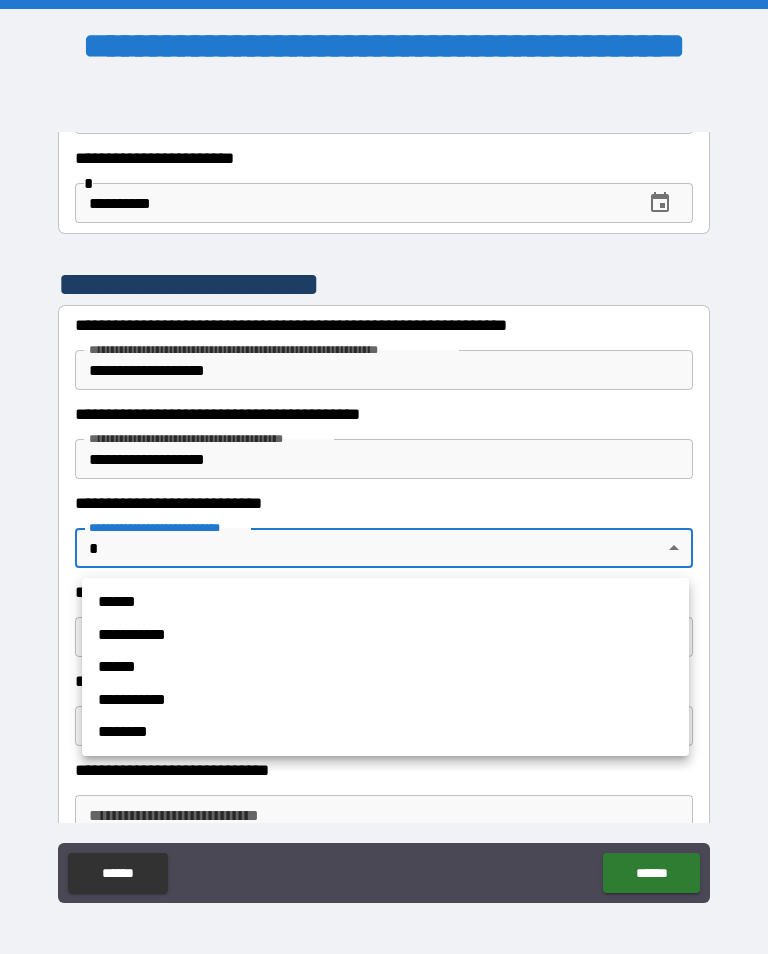 click on "******" at bounding box center (368, 667) 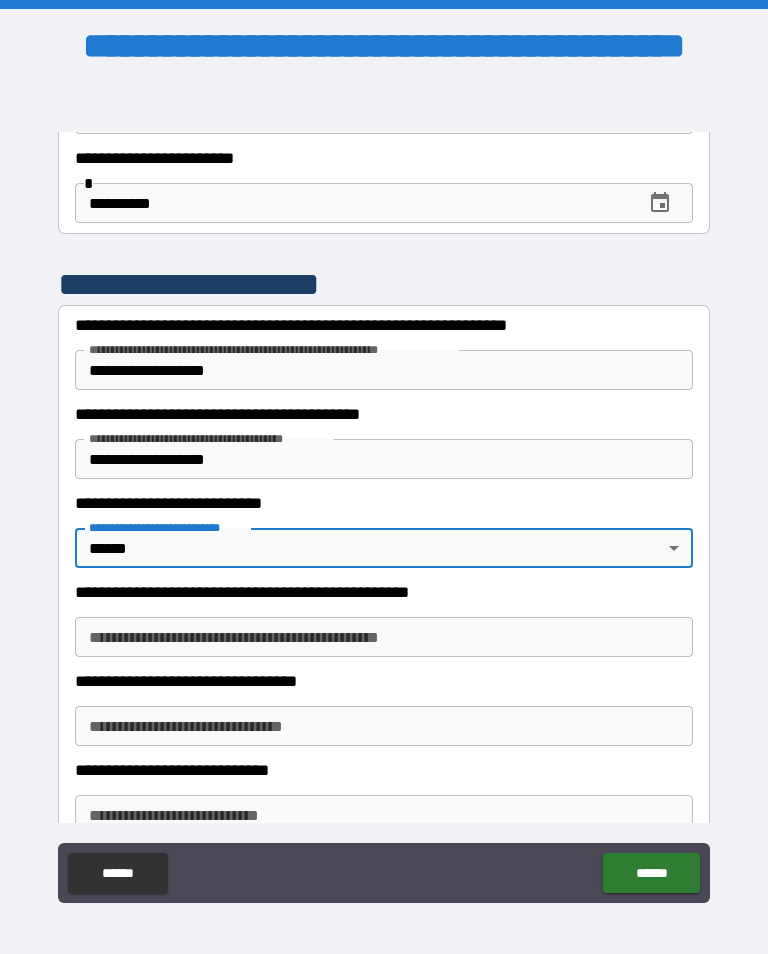 type on "******" 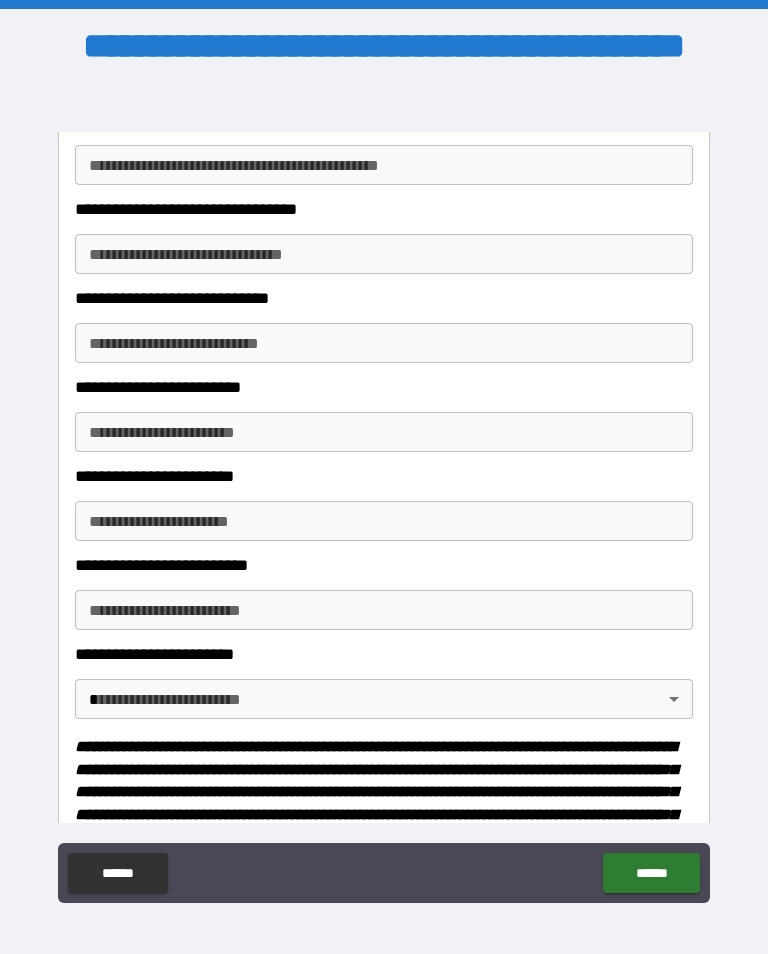 scroll, scrollTop: 699, scrollLeft: 0, axis: vertical 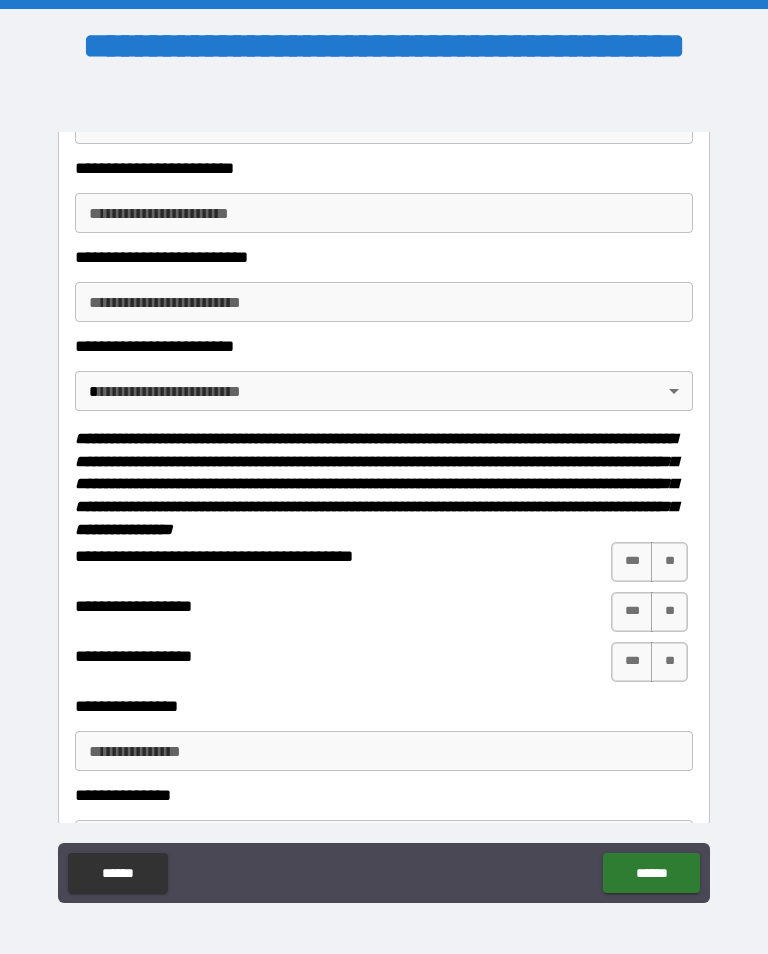 click on "***" at bounding box center [632, 562] 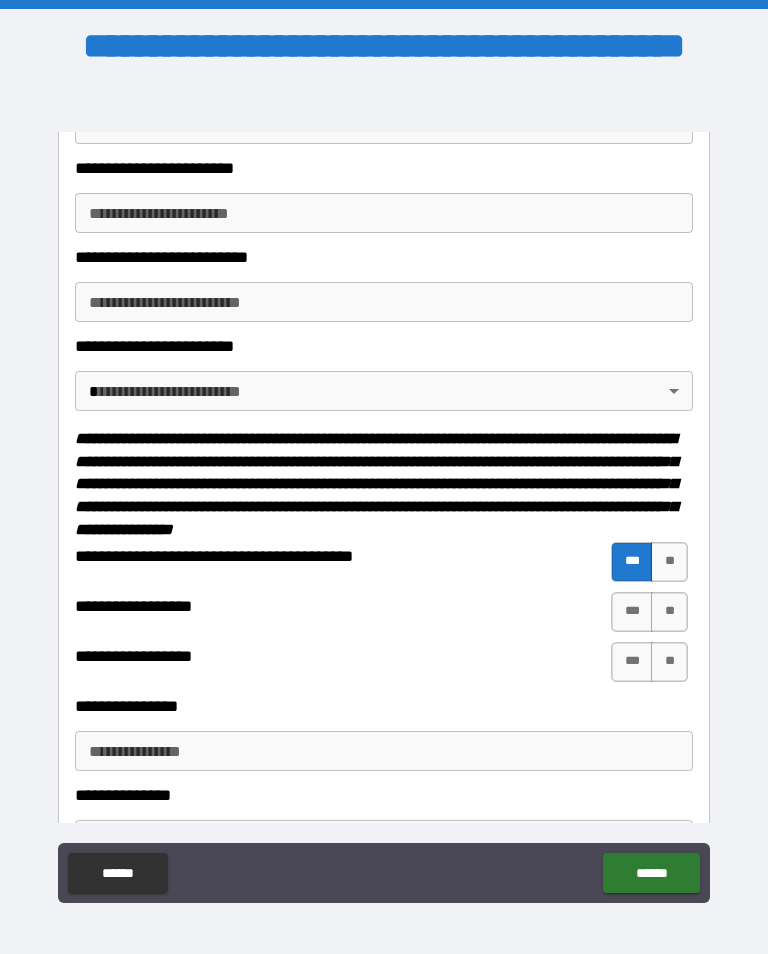 click on "**" at bounding box center [669, 612] 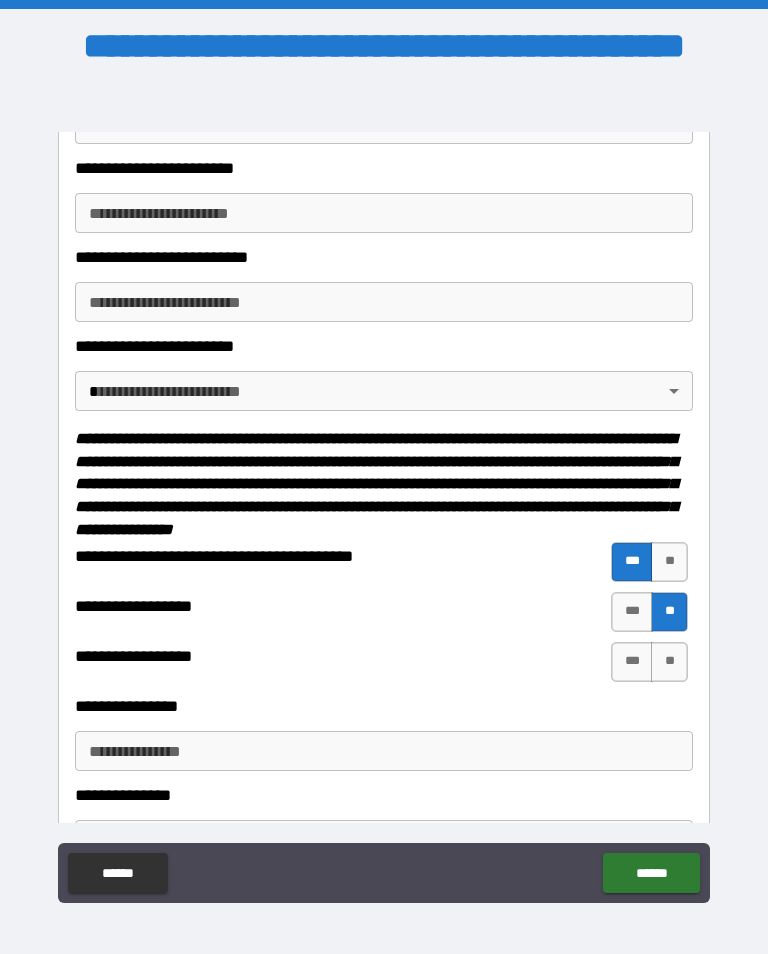 click on "**" at bounding box center (669, 662) 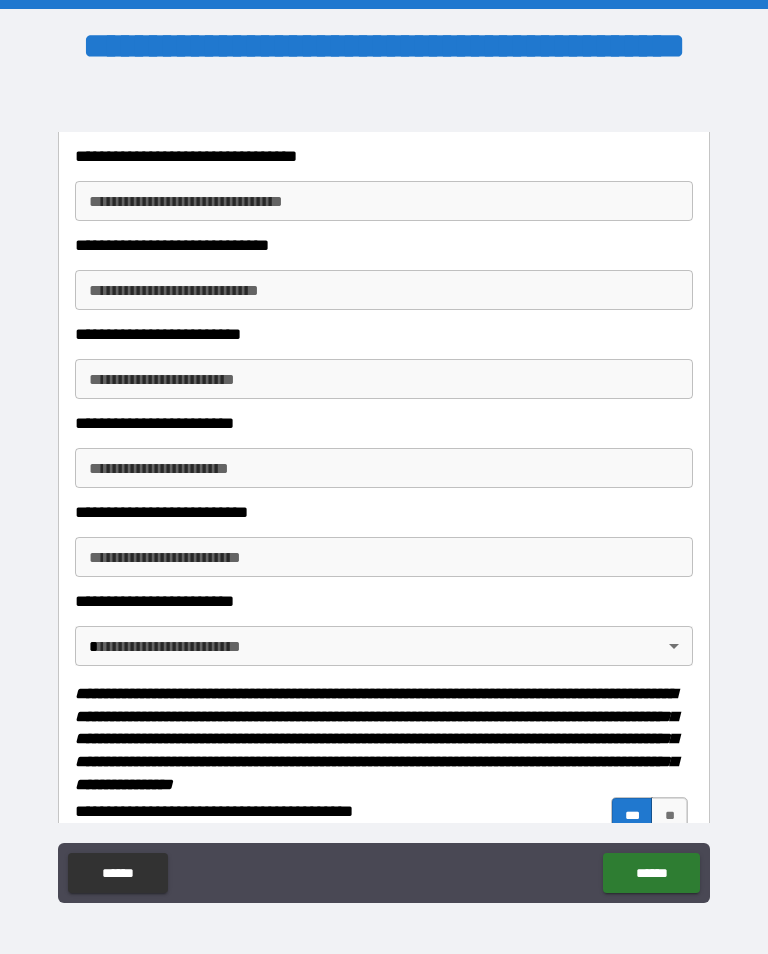 scroll, scrollTop: 742, scrollLeft: 0, axis: vertical 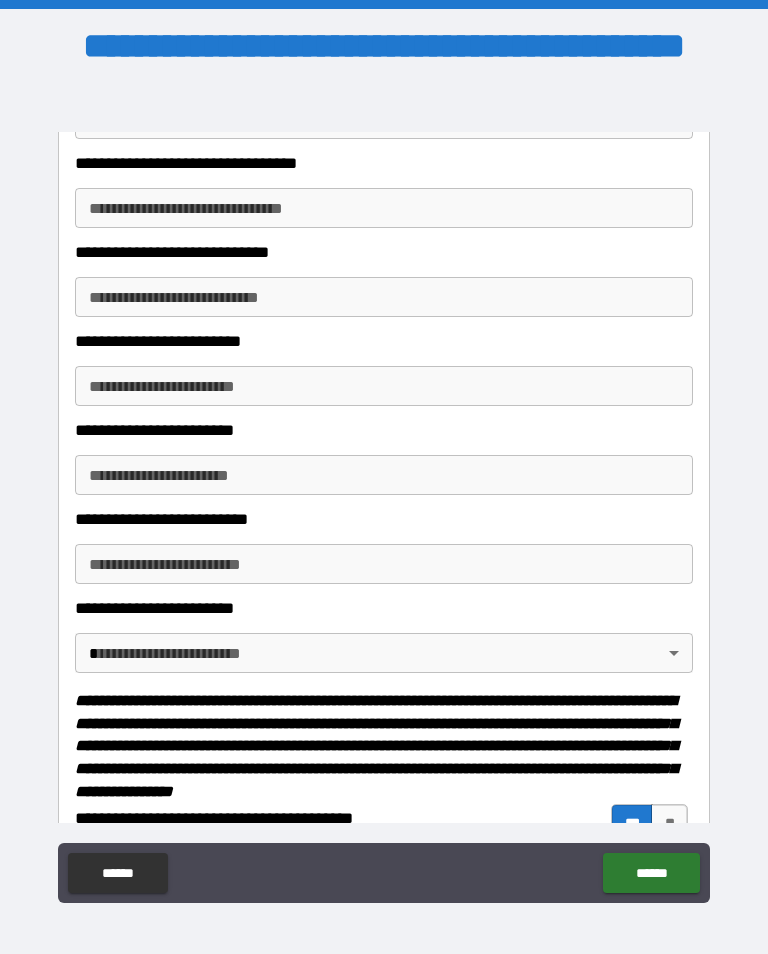 click on "**********" at bounding box center [384, 491] 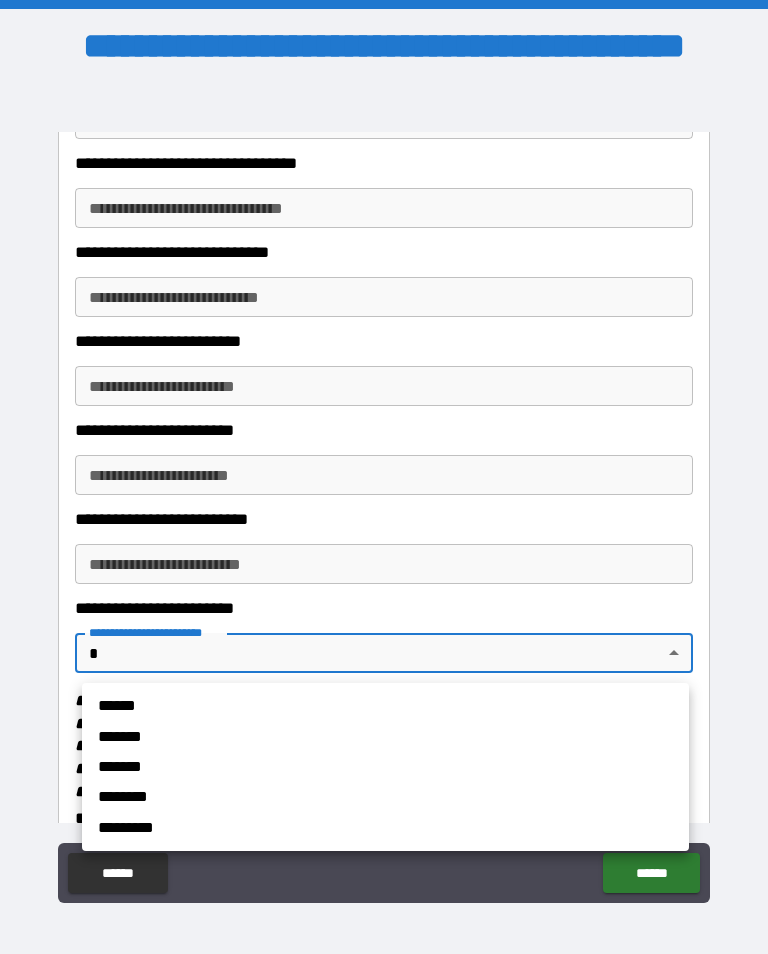 click on "*******" at bounding box center [358, 736] 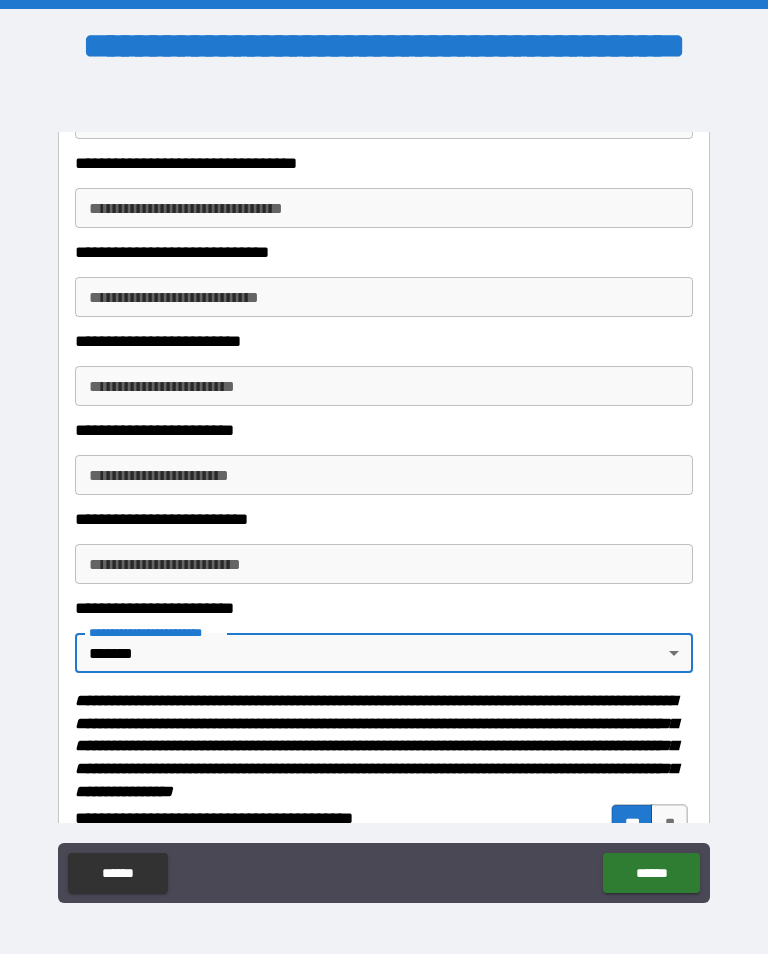 type on "*******" 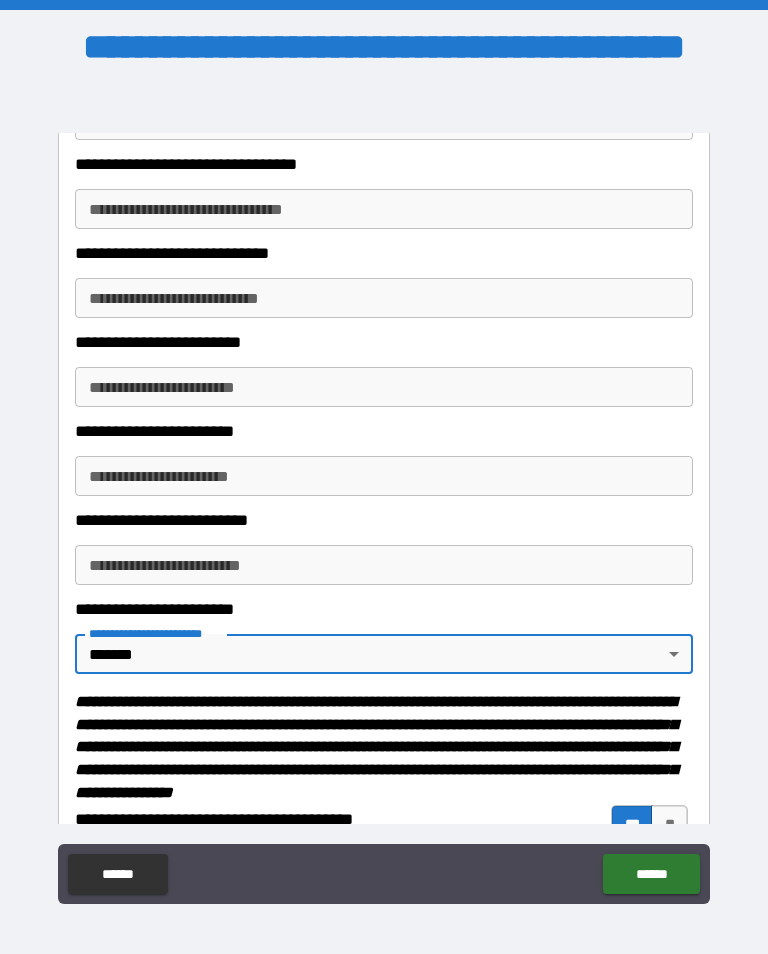 scroll, scrollTop: 0, scrollLeft: 0, axis: both 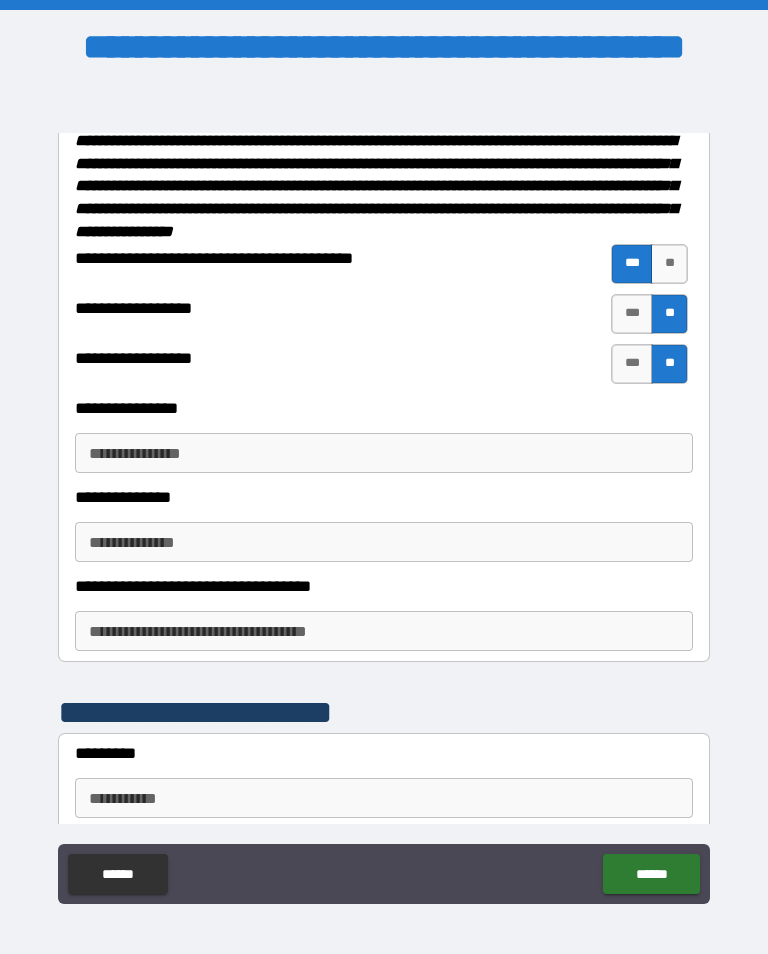 click on "**********" at bounding box center (384, 453) 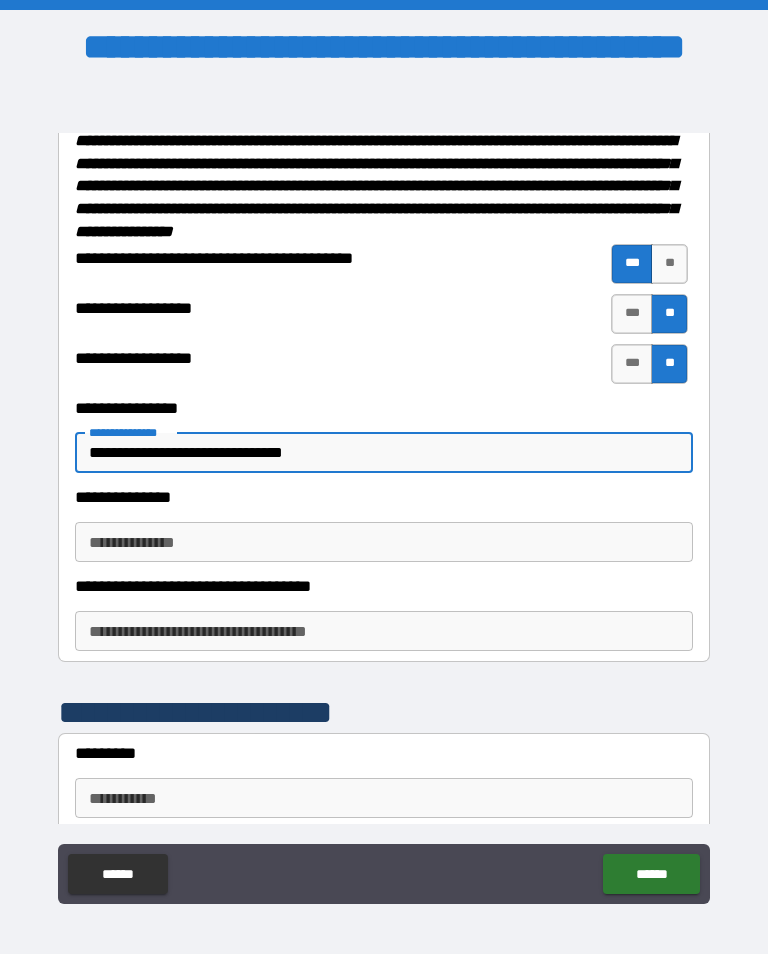 type on "**********" 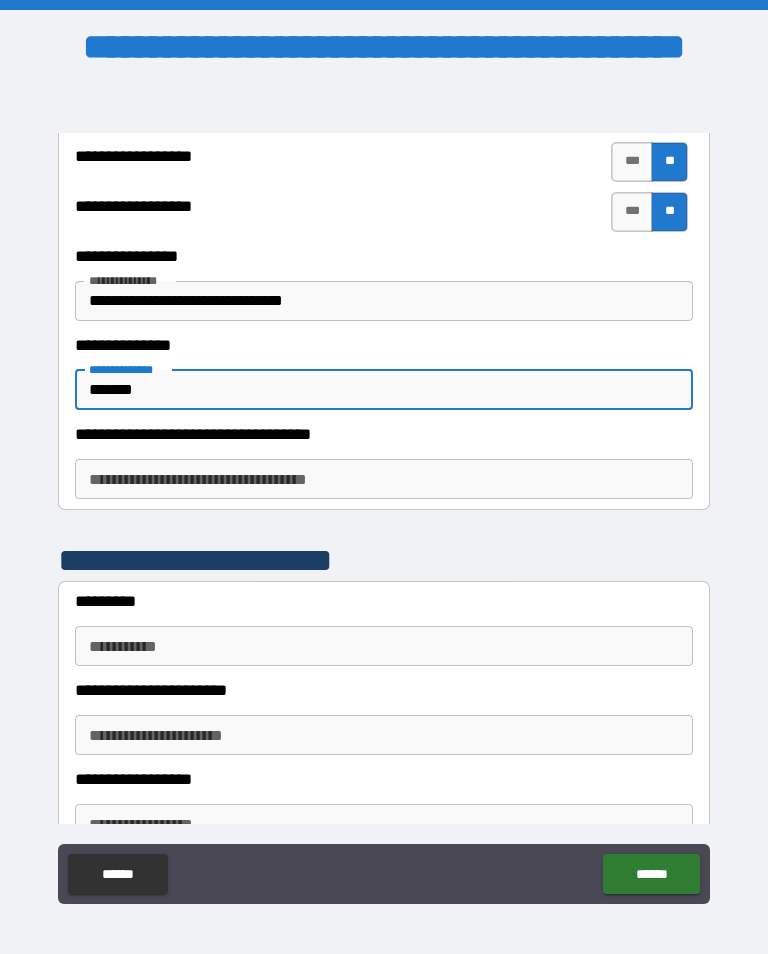 scroll, scrollTop: 1459, scrollLeft: 0, axis: vertical 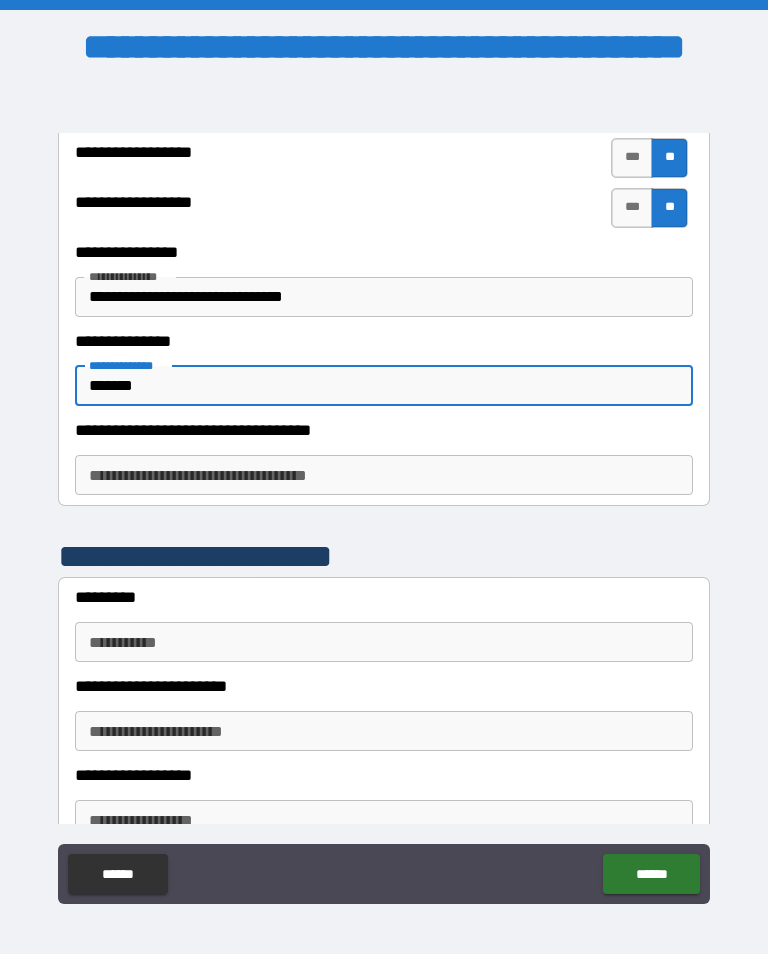 type on "*******" 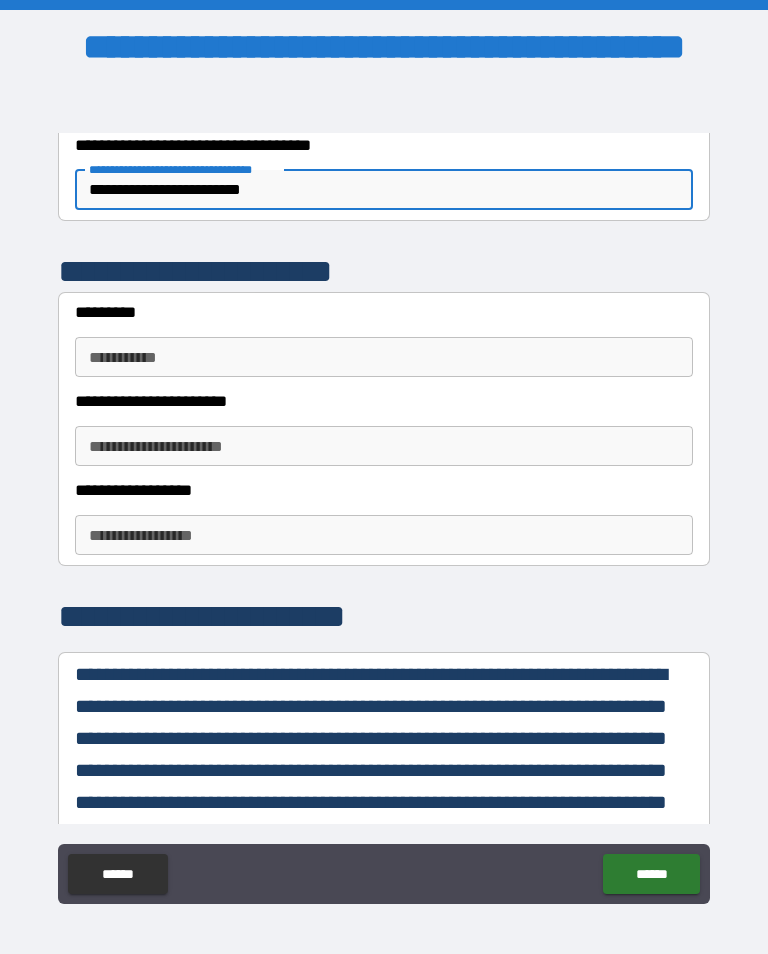 scroll, scrollTop: 1752, scrollLeft: 0, axis: vertical 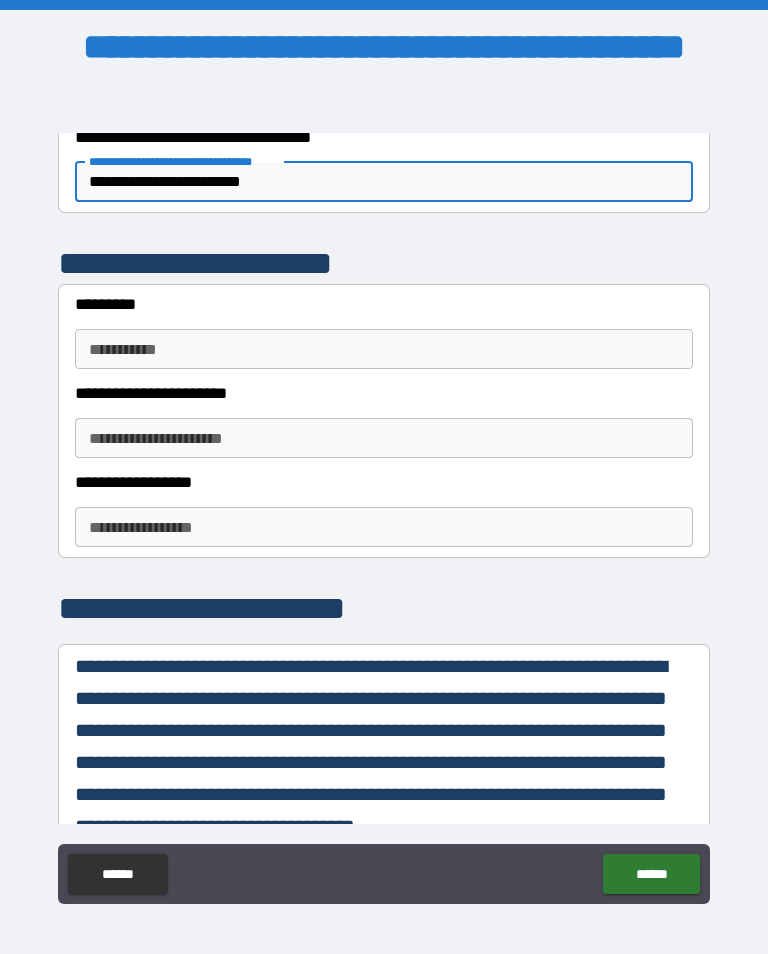 type on "**********" 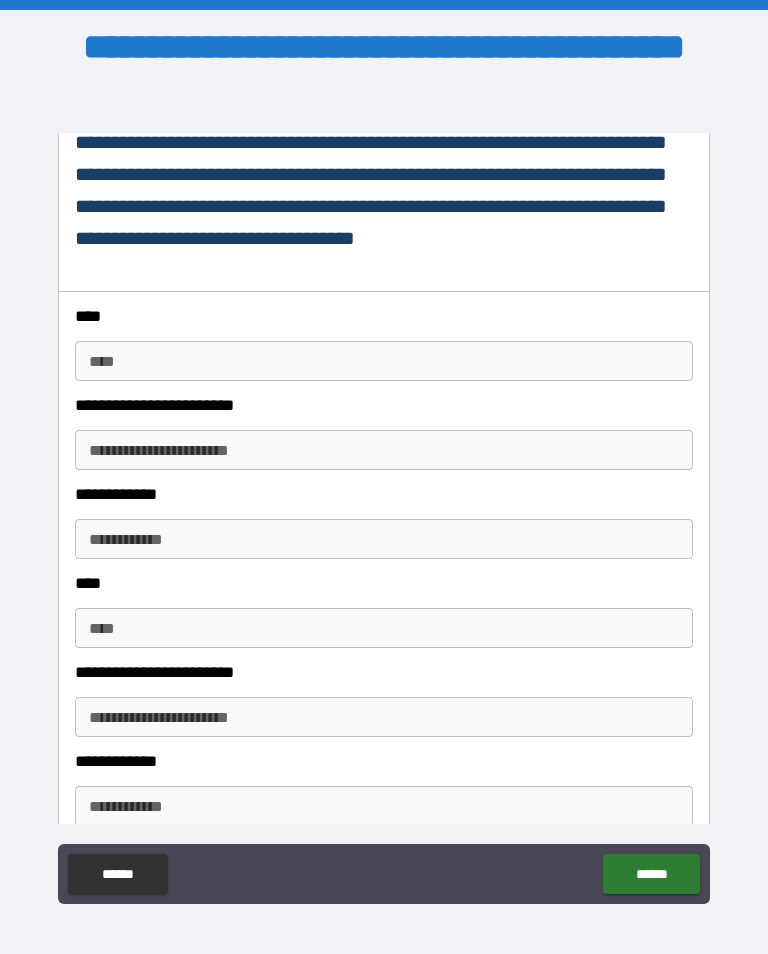 scroll, scrollTop: 2342, scrollLeft: 0, axis: vertical 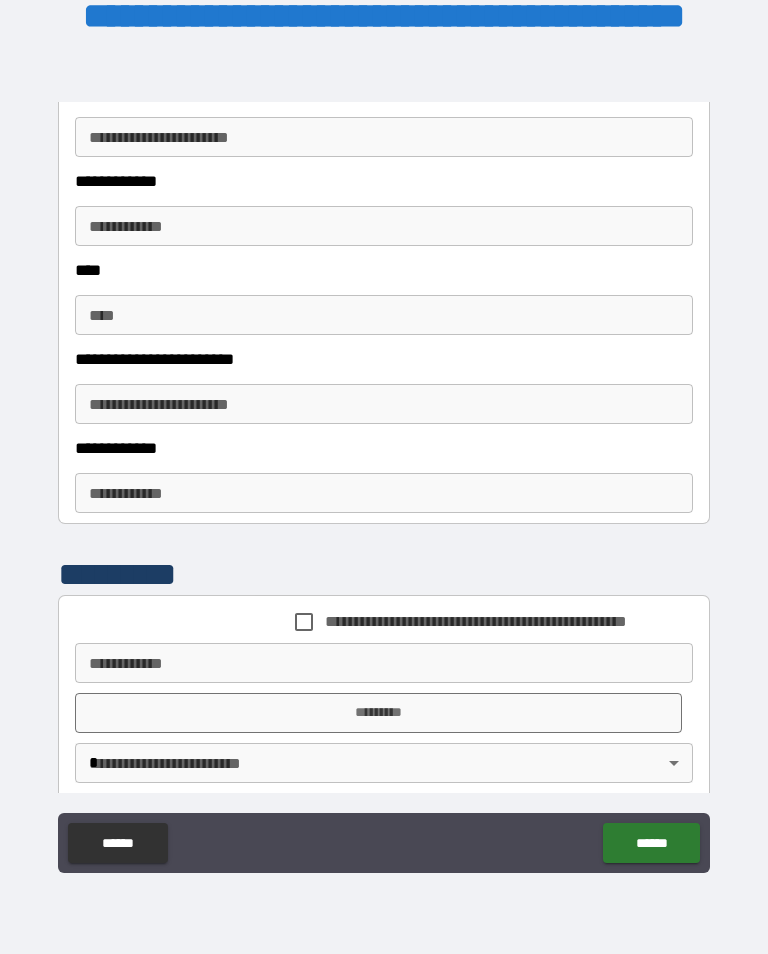 type on "**********" 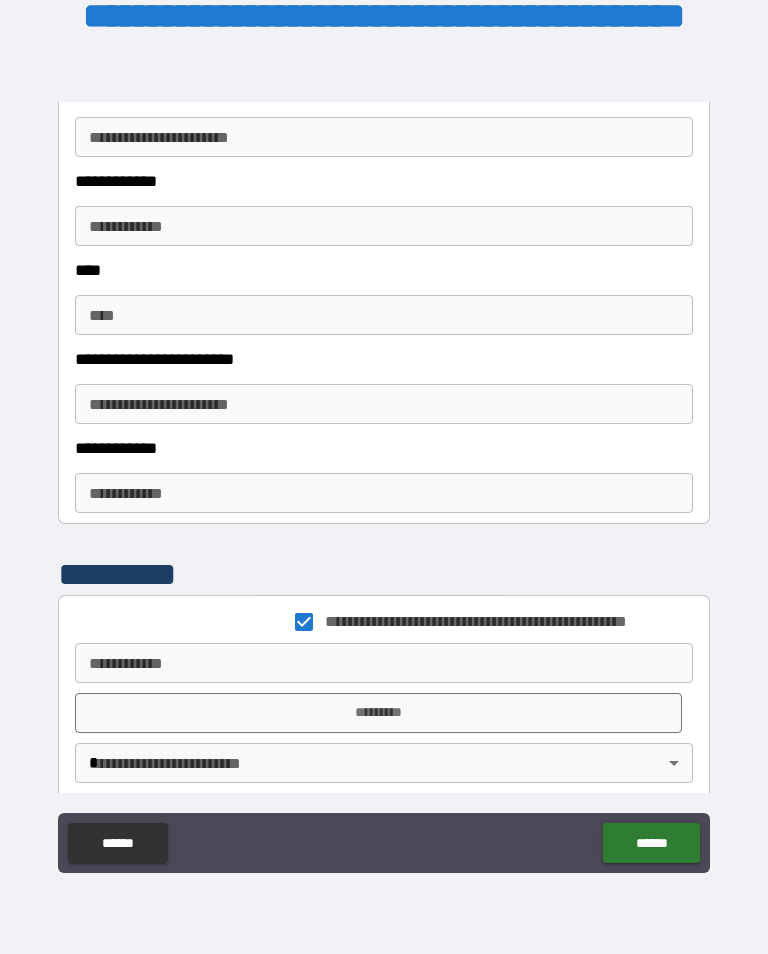 scroll, scrollTop: 31, scrollLeft: 0, axis: vertical 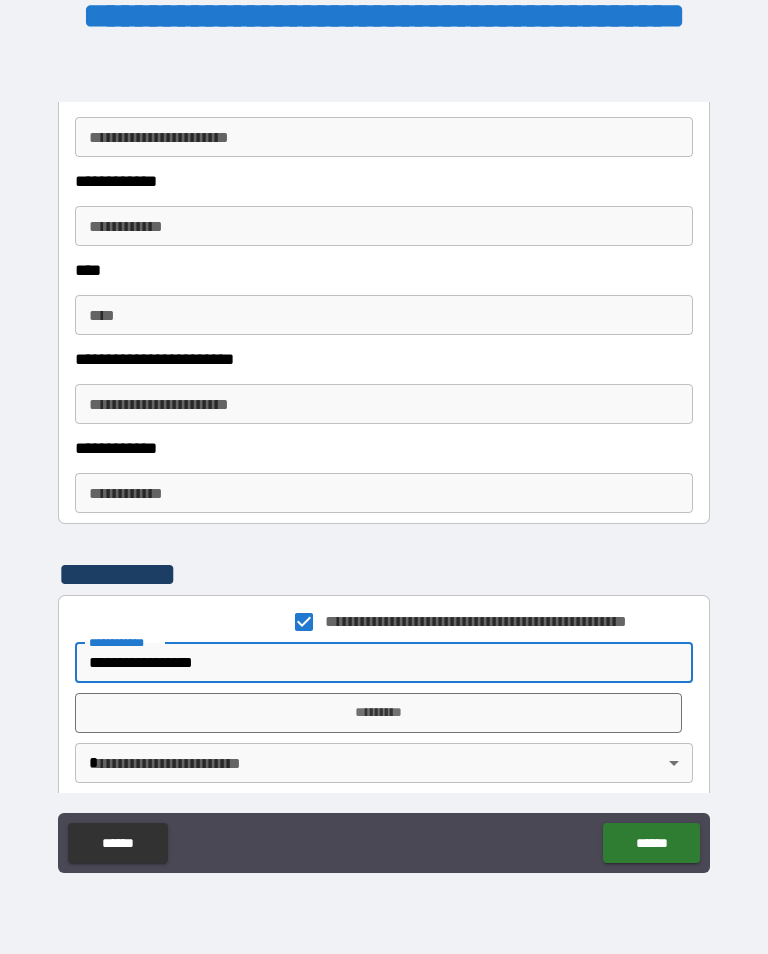 type on "**********" 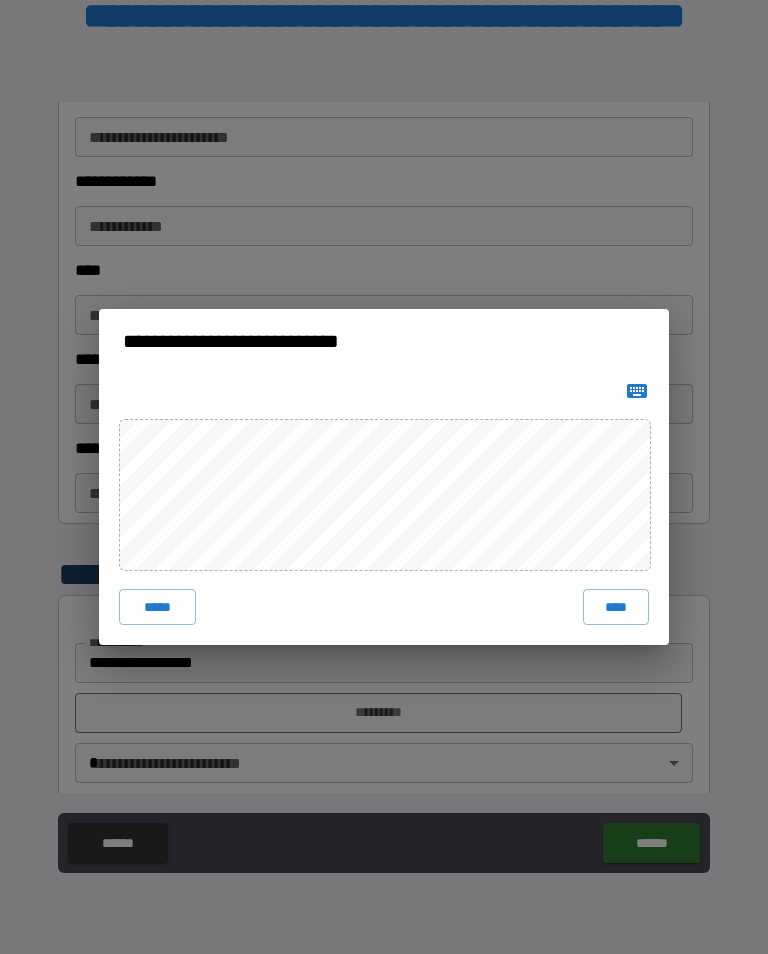 scroll, scrollTop: 31, scrollLeft: 0, axis: vertical 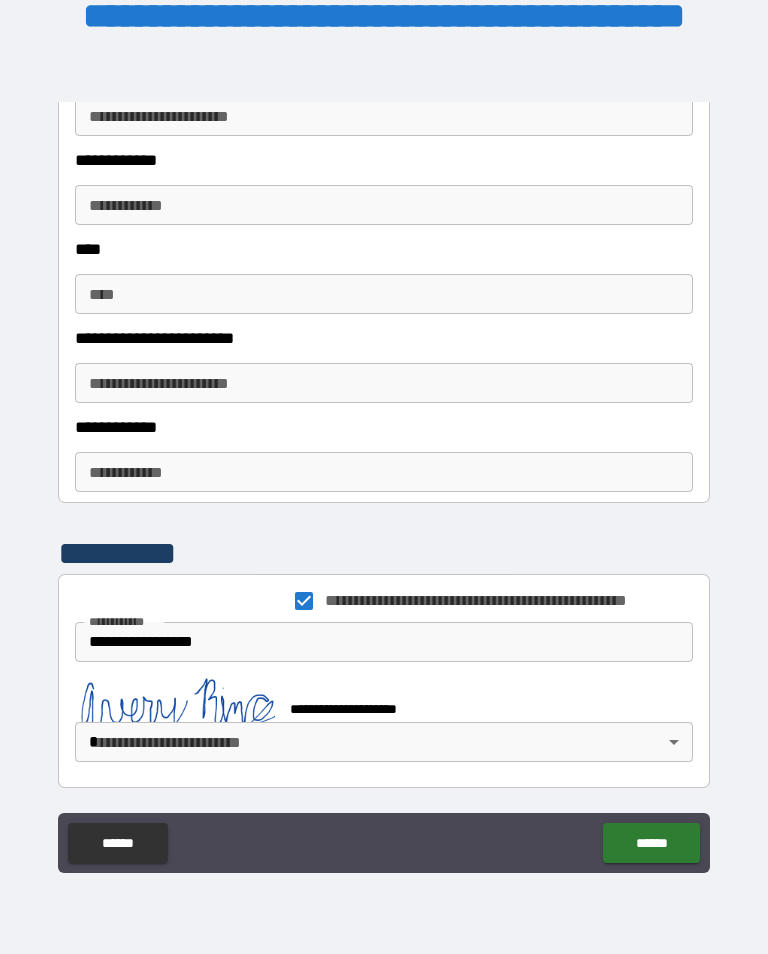 click on "**********" at bounding box center [384, 461] 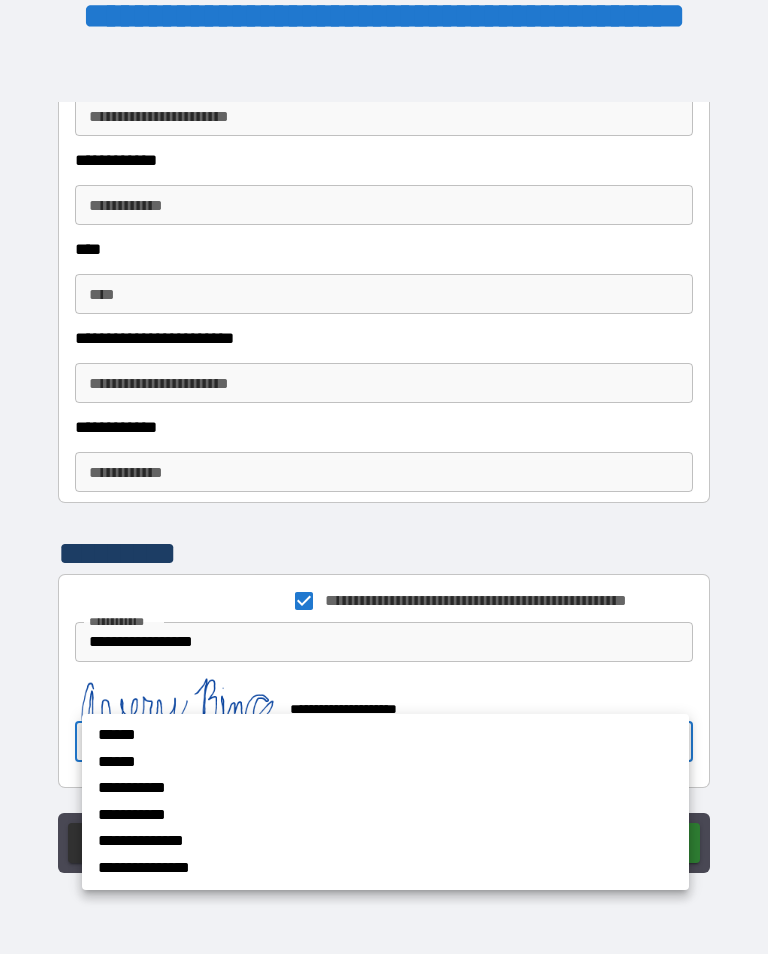 scroll, scrollTop: 2673, scrollLeft: 0, axis: vertical 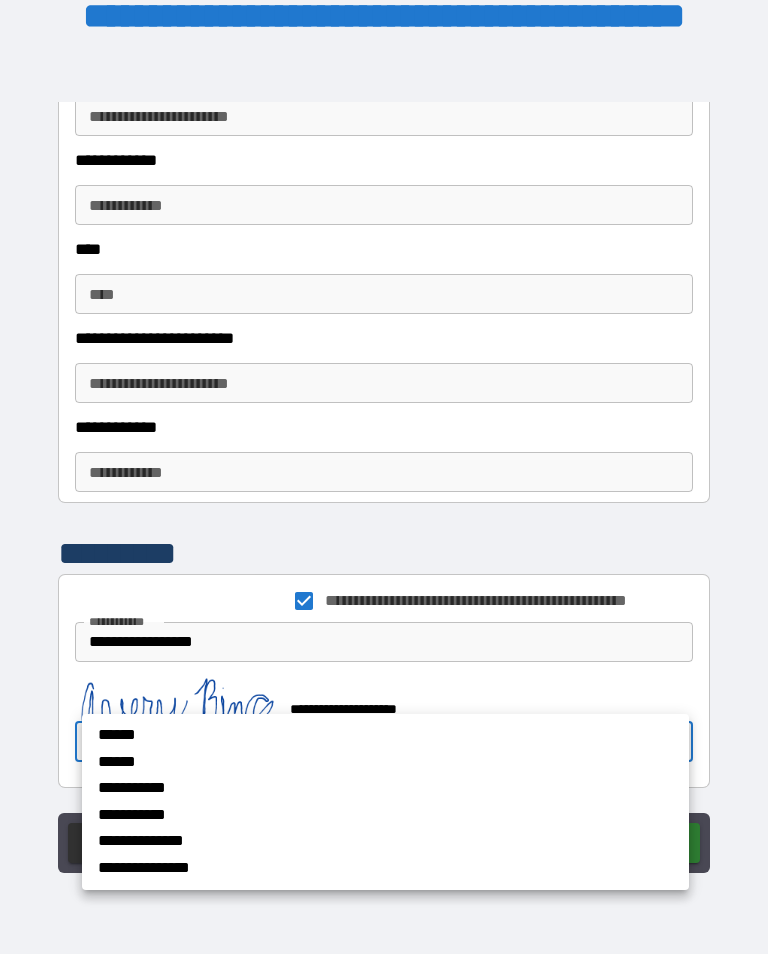 click on "**********" at bounding box center [341, 868] 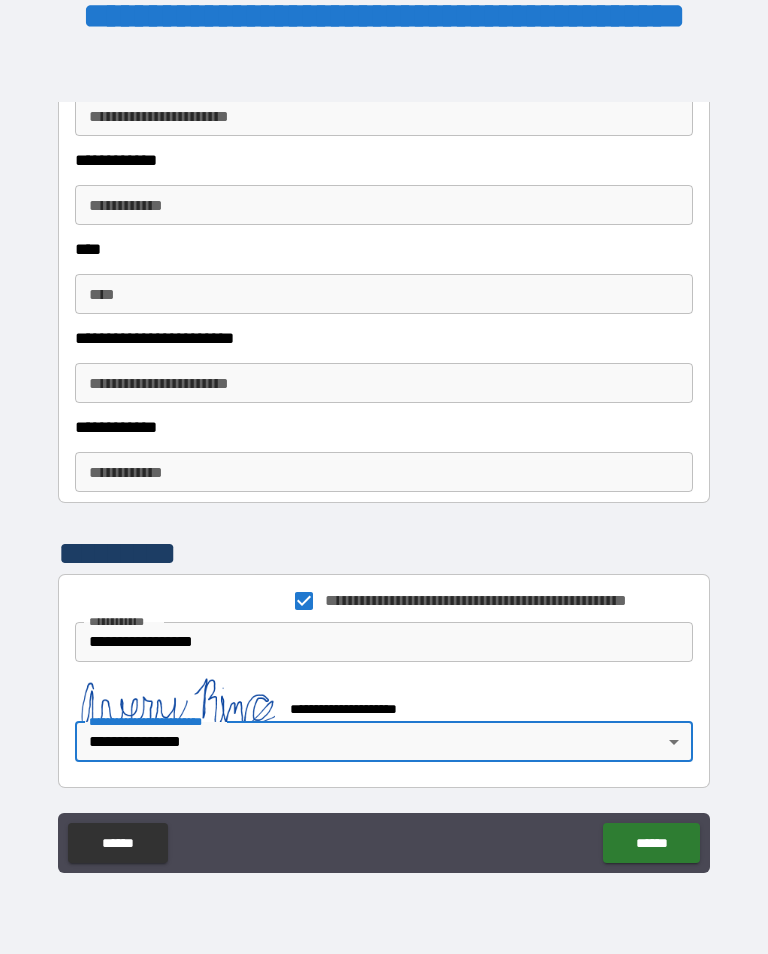 click on "******" at bounding box center (651, 843) 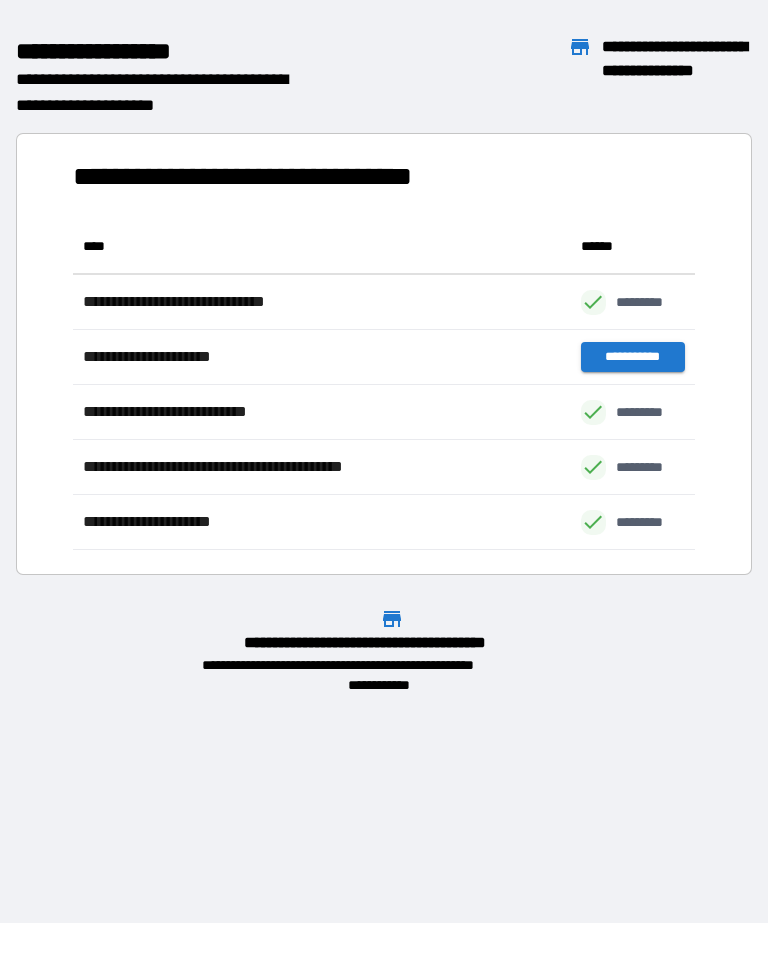 scroll, scrollTop: 1, scrollLeft: 1, axis: both 